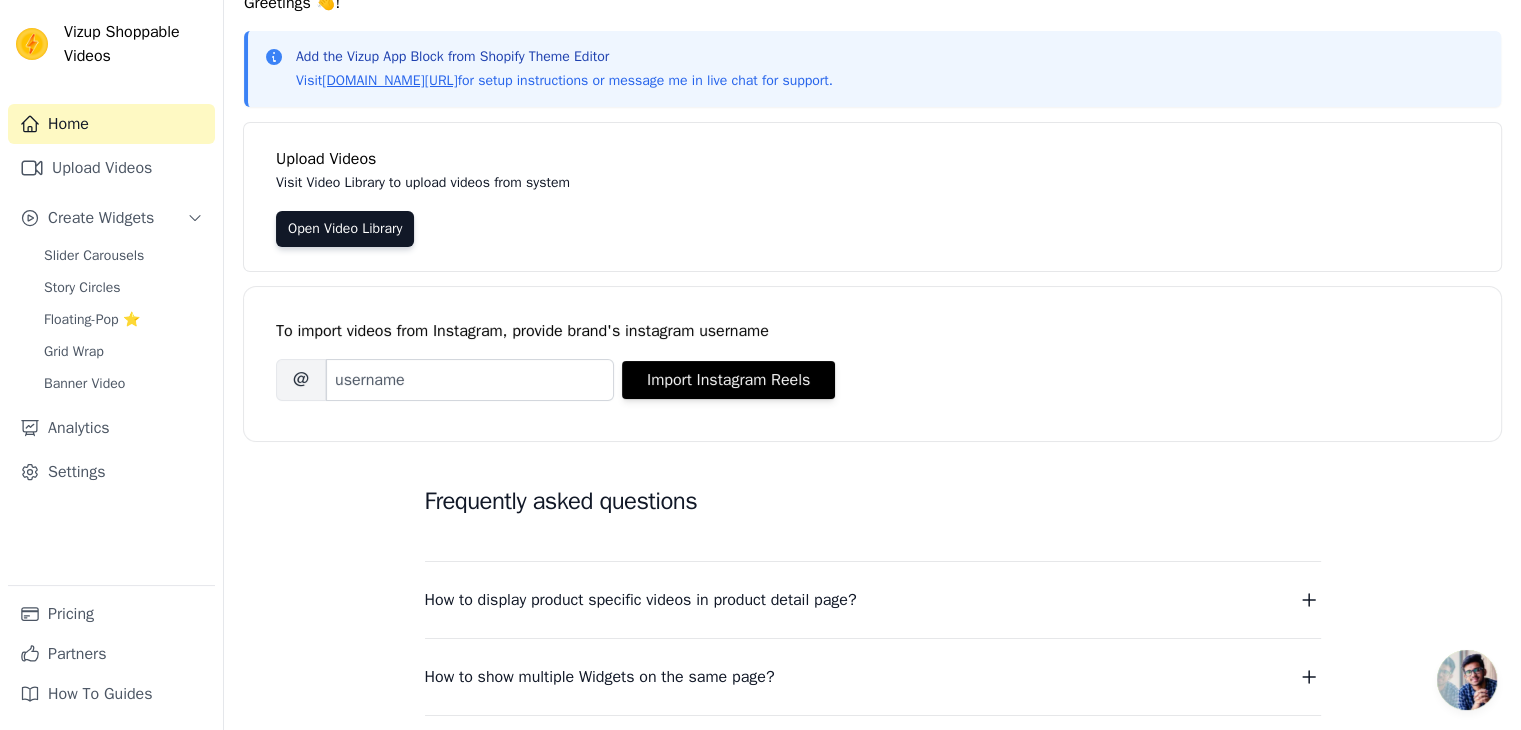 scroll, scrollTop: 0, scrollLeft: 0, axis: both 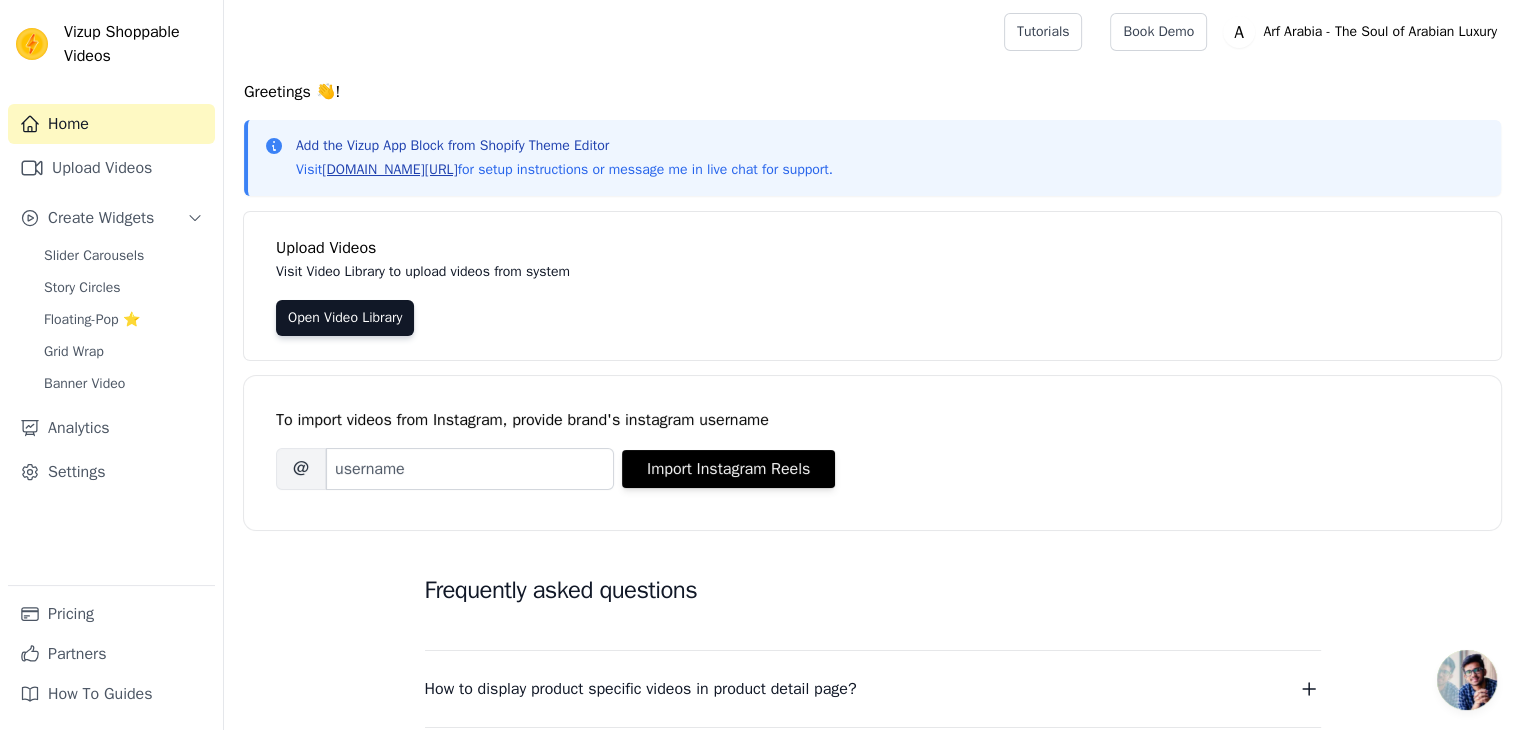 click on "vizupcommerce.com/docs" at bounding box center [389, 169] 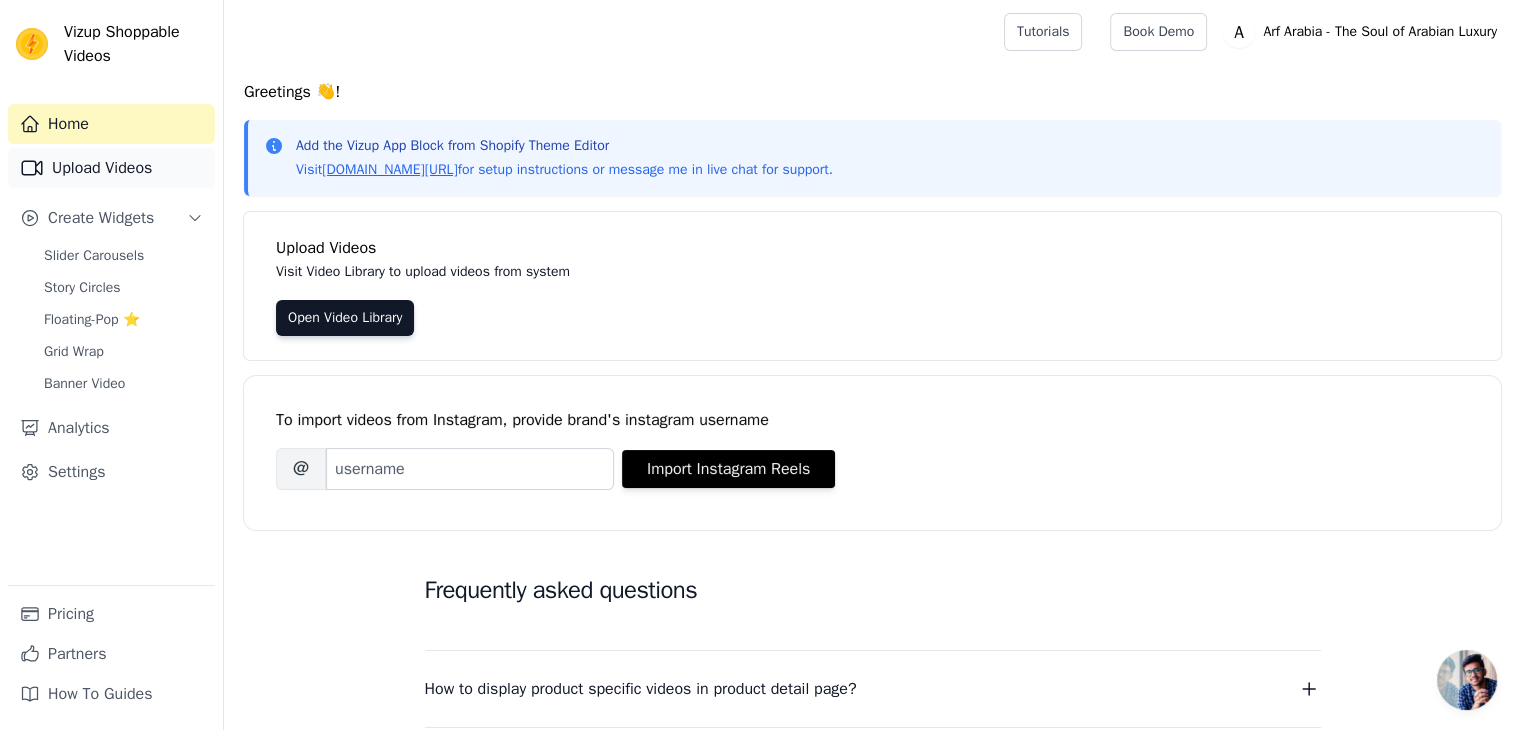 click on "Upload Videos" at bounding box center (111, 168) 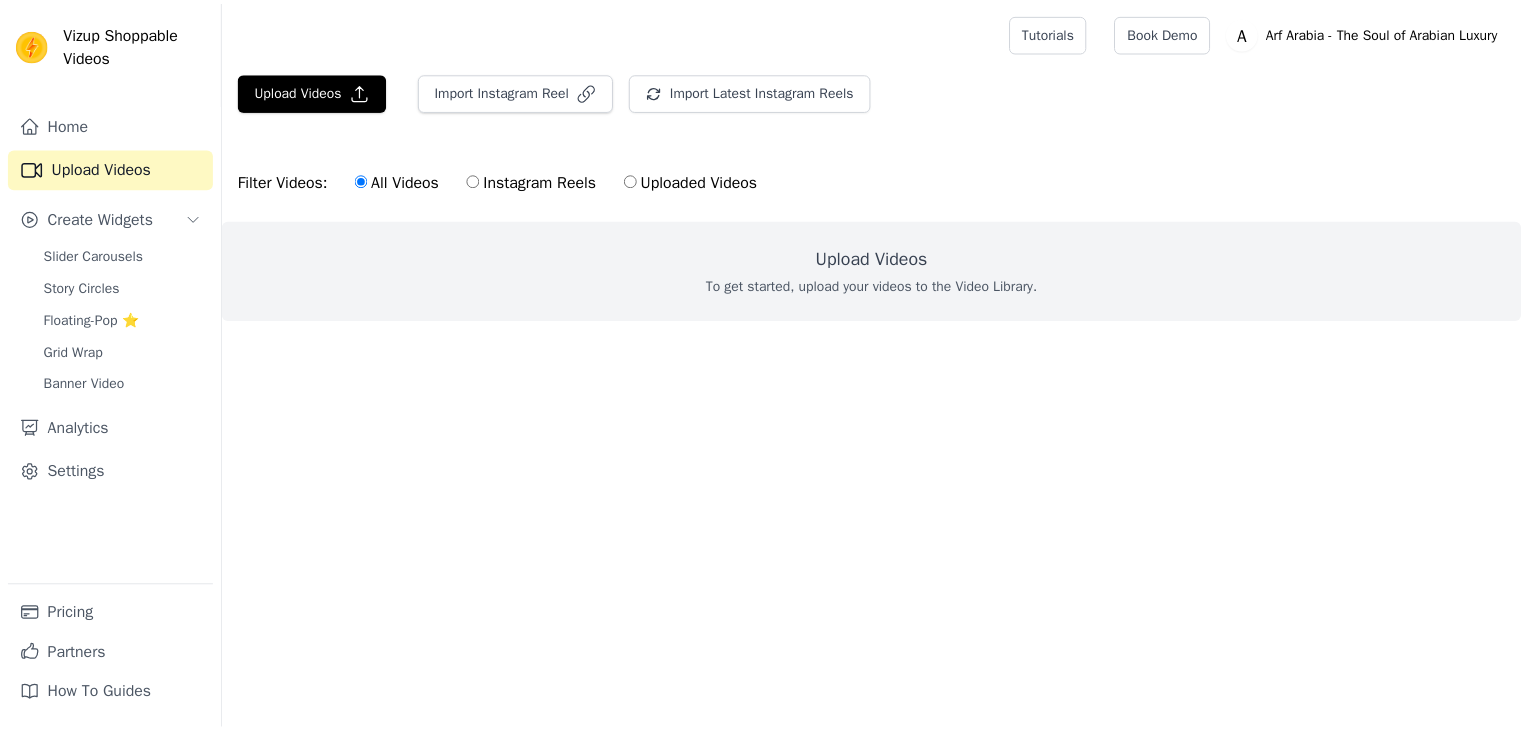 scroll, scrollTop: 0, scrollLeft: 0, axis: both 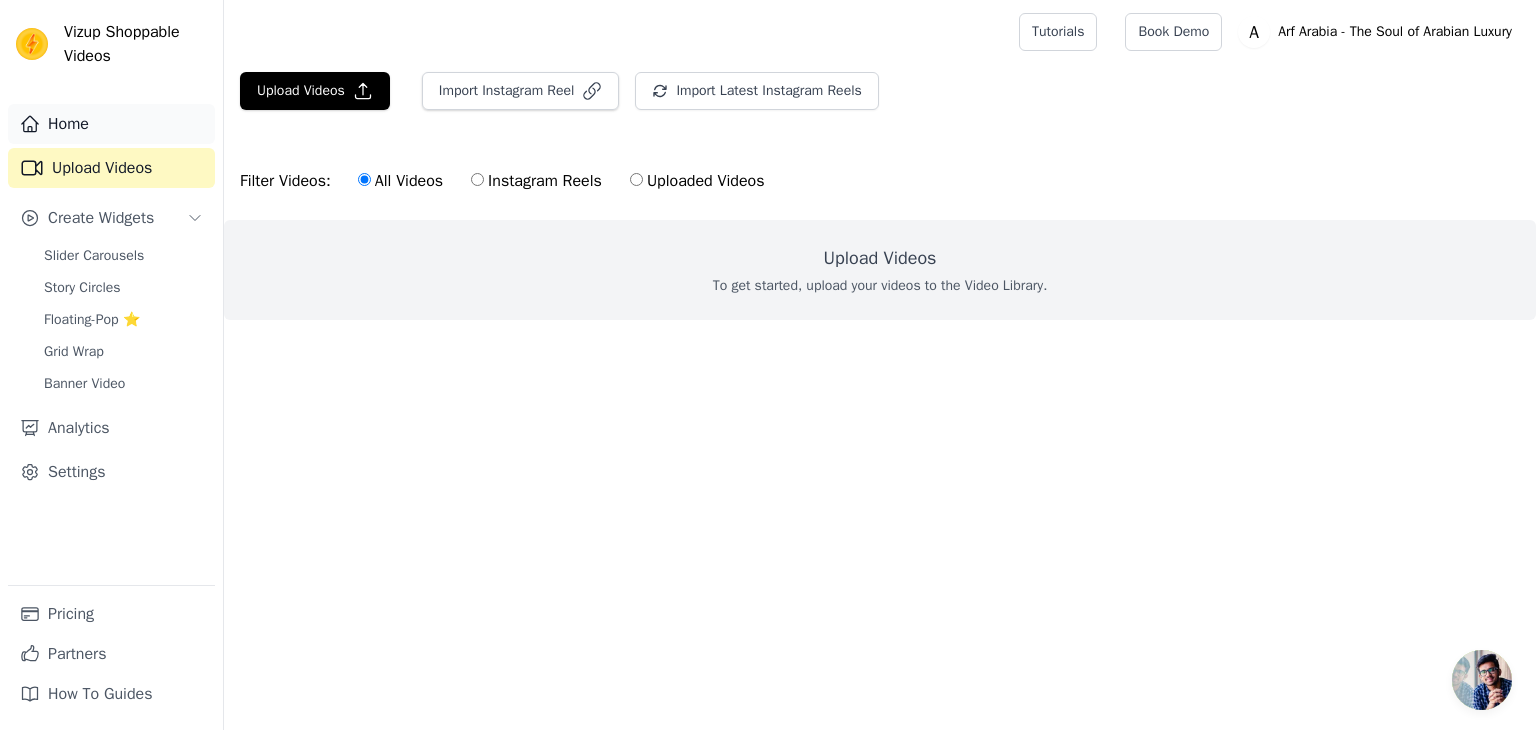 click on "Home" at bounding box center [111, 124] 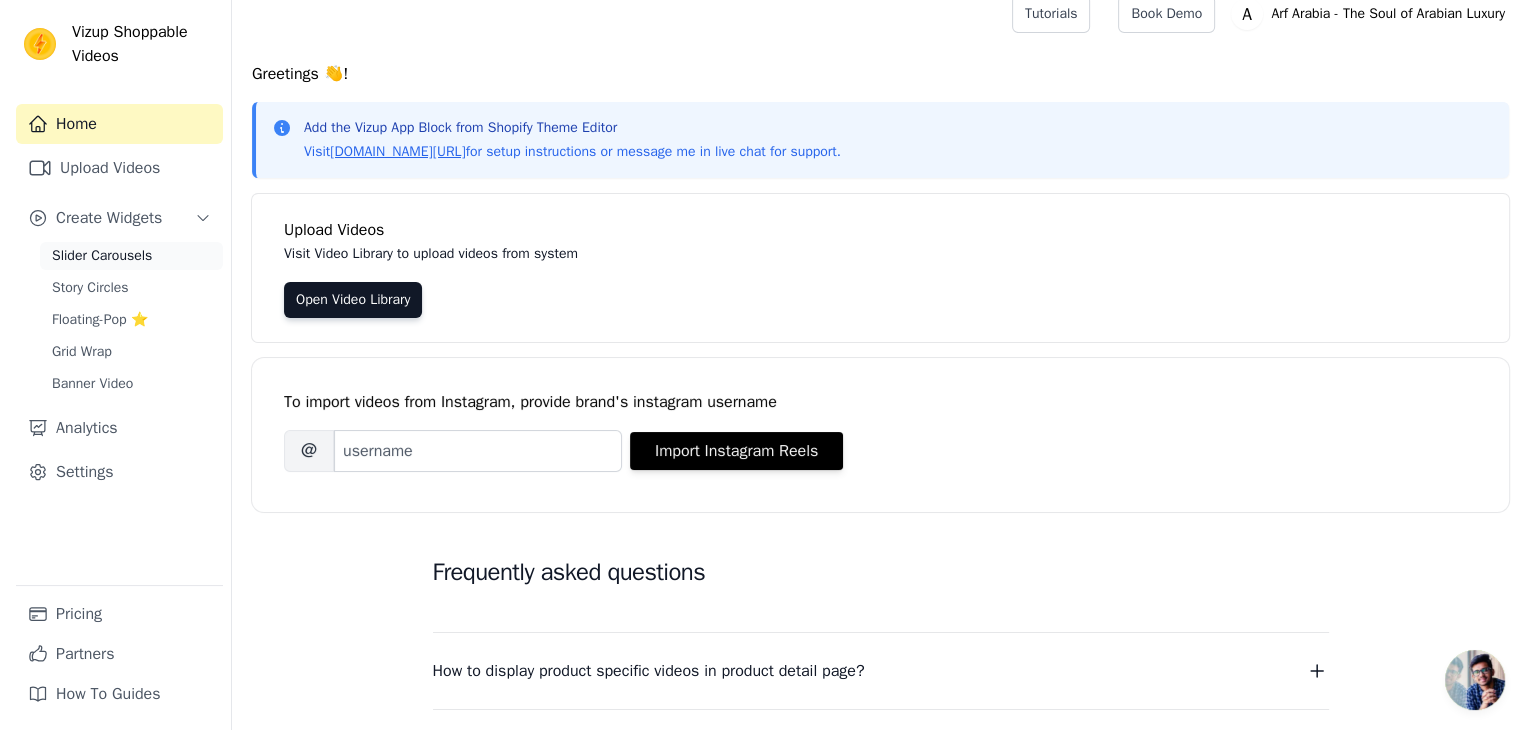 scroll, scrollTop: 0, scrollLeft: 0, axis: both 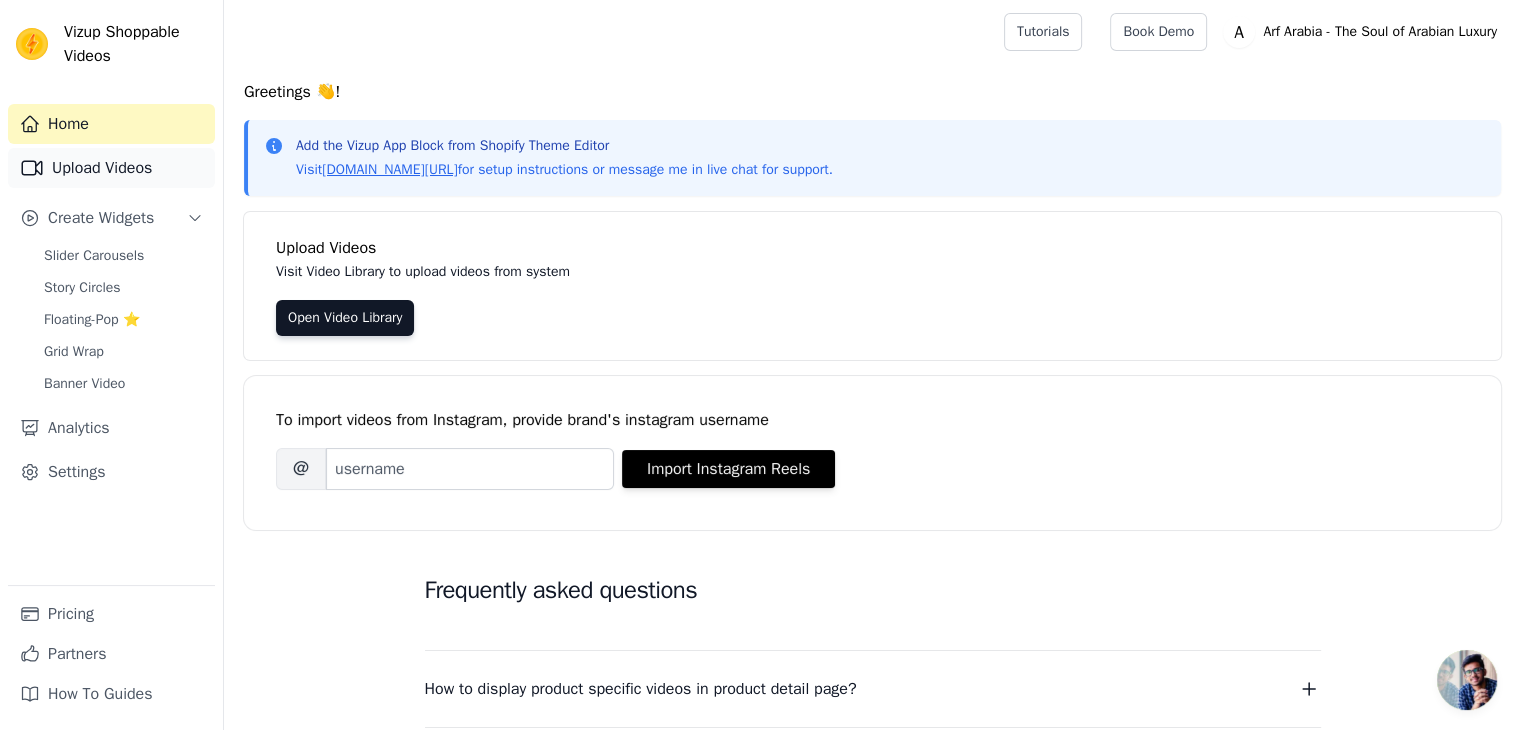 click on "Upload Videos" at bounding box center [111, 168] 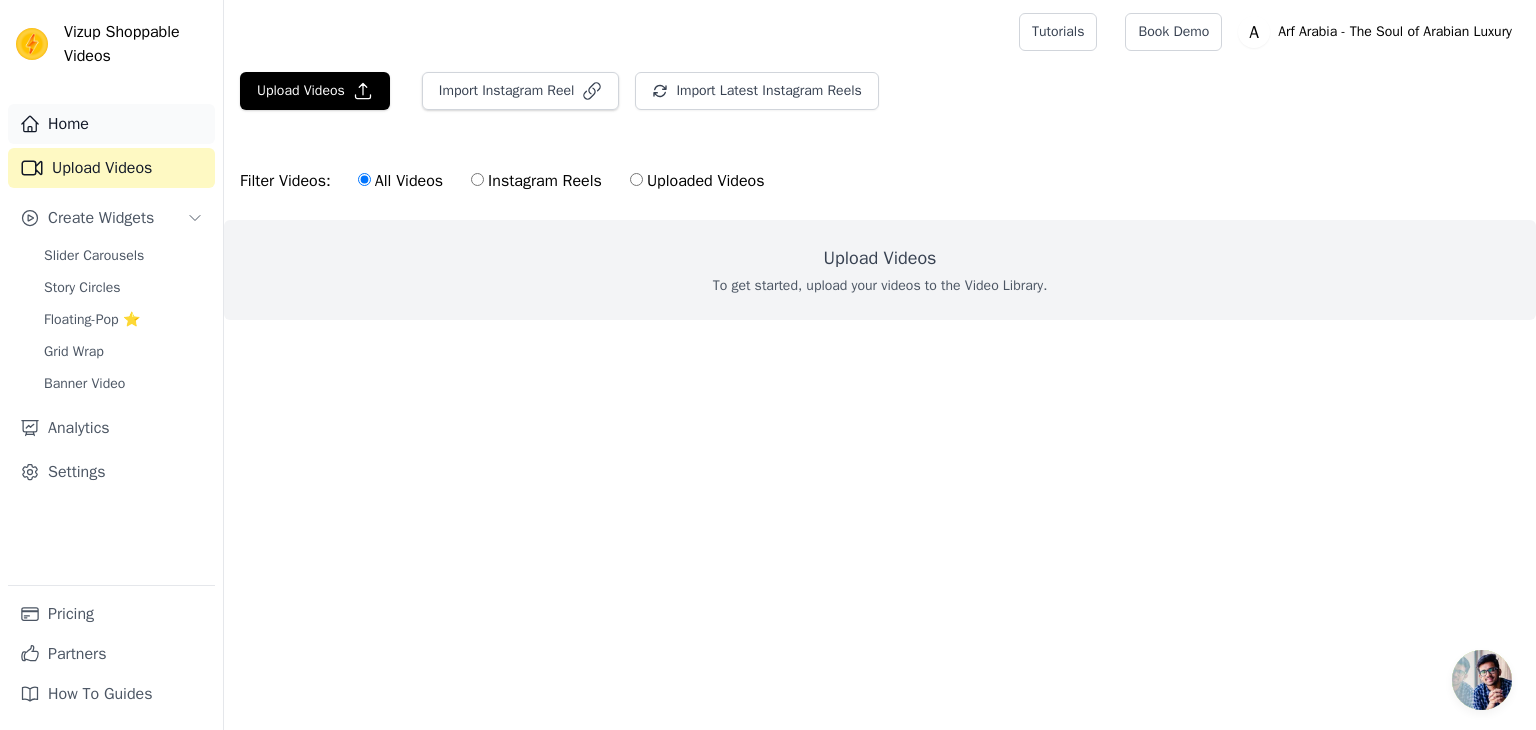 click on "Home" at bounding box center [111, 124] 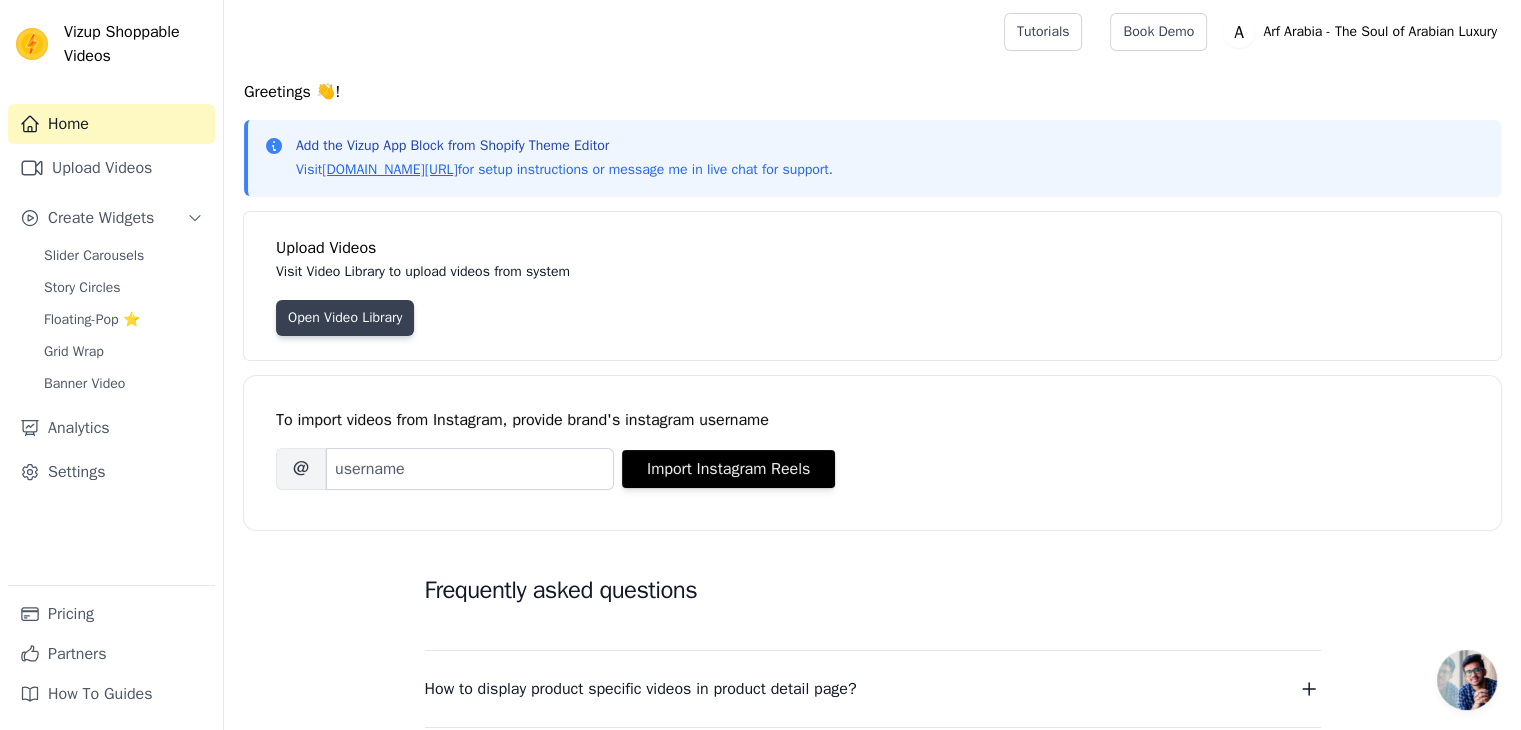 click on "Open Video Library" at bounding box center (345, 318) 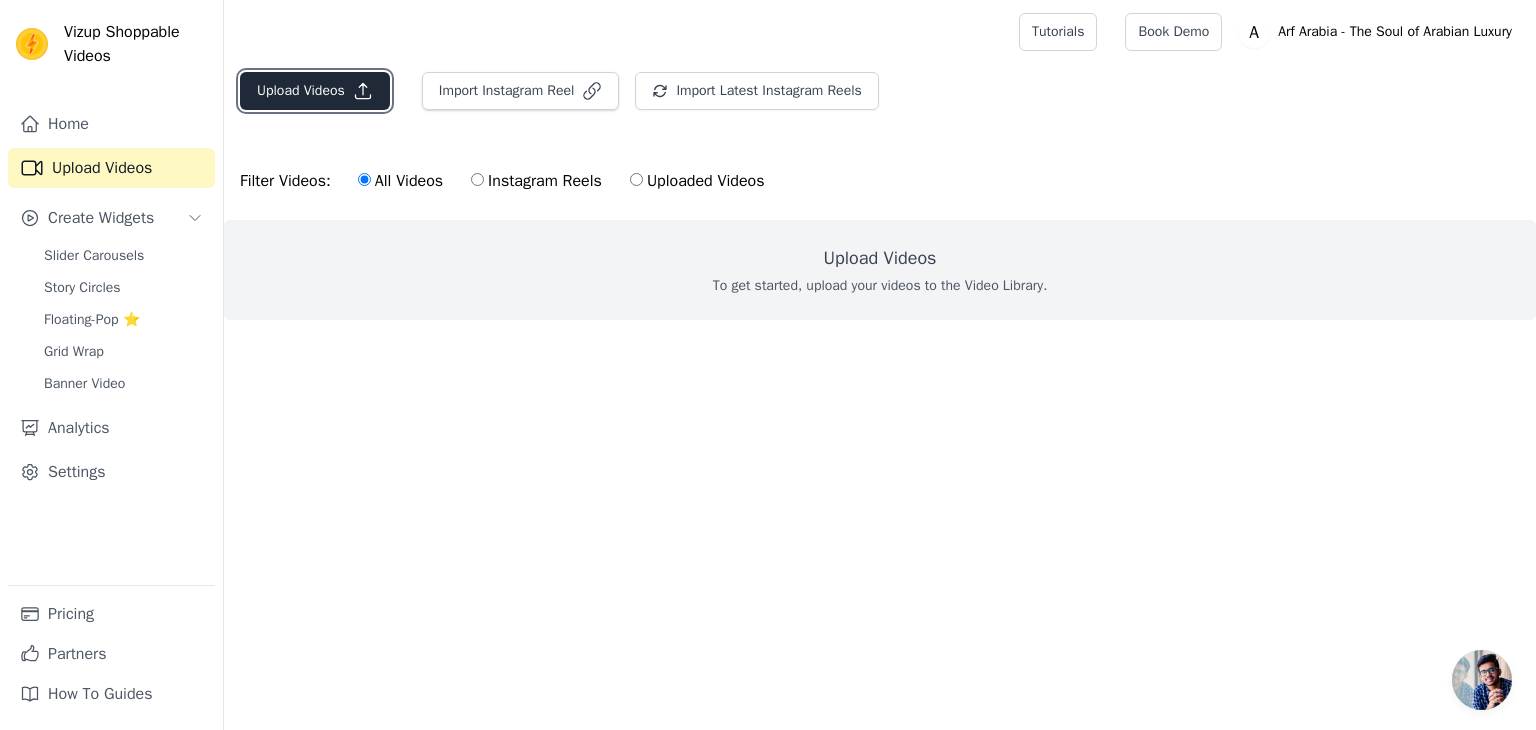 click on "Upload Videos" at bounding box center [315, 91] 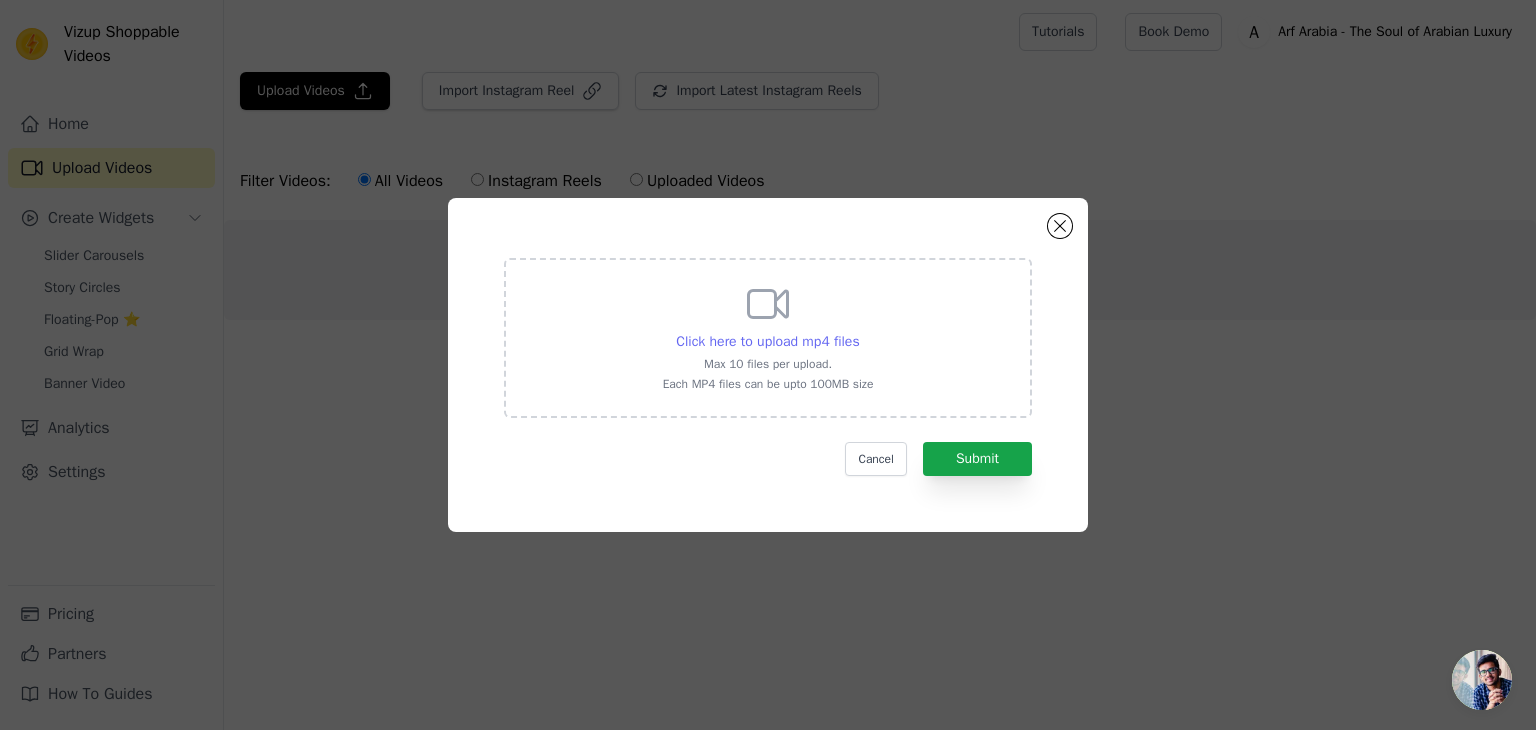 click on "Click here to upload mp4 files" at bounding box center [767, 341] 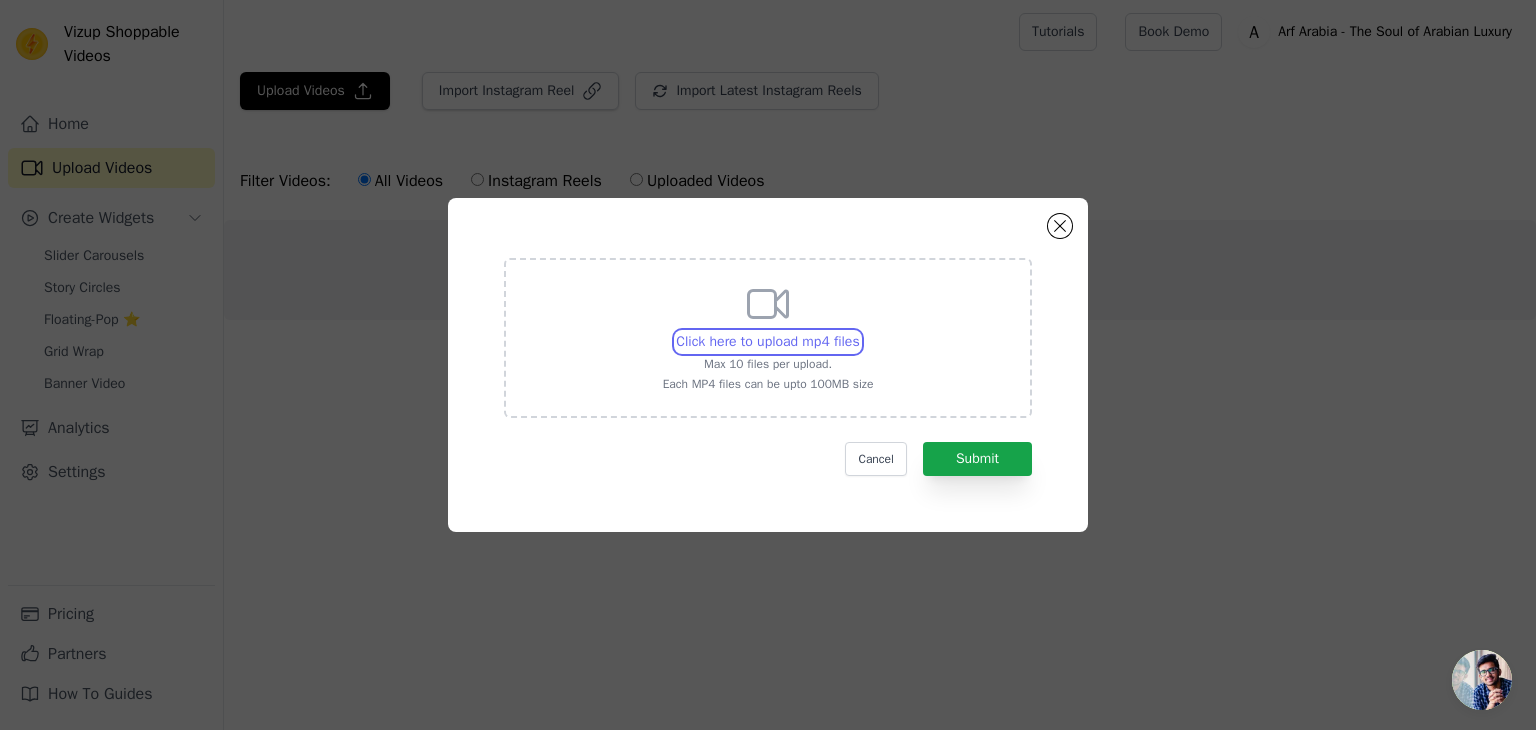 click on "Click here to upload mp4 files     Max 10 files per upload.   Each MP4 files can be upto 100MB size" at bounding box center (859, 331) 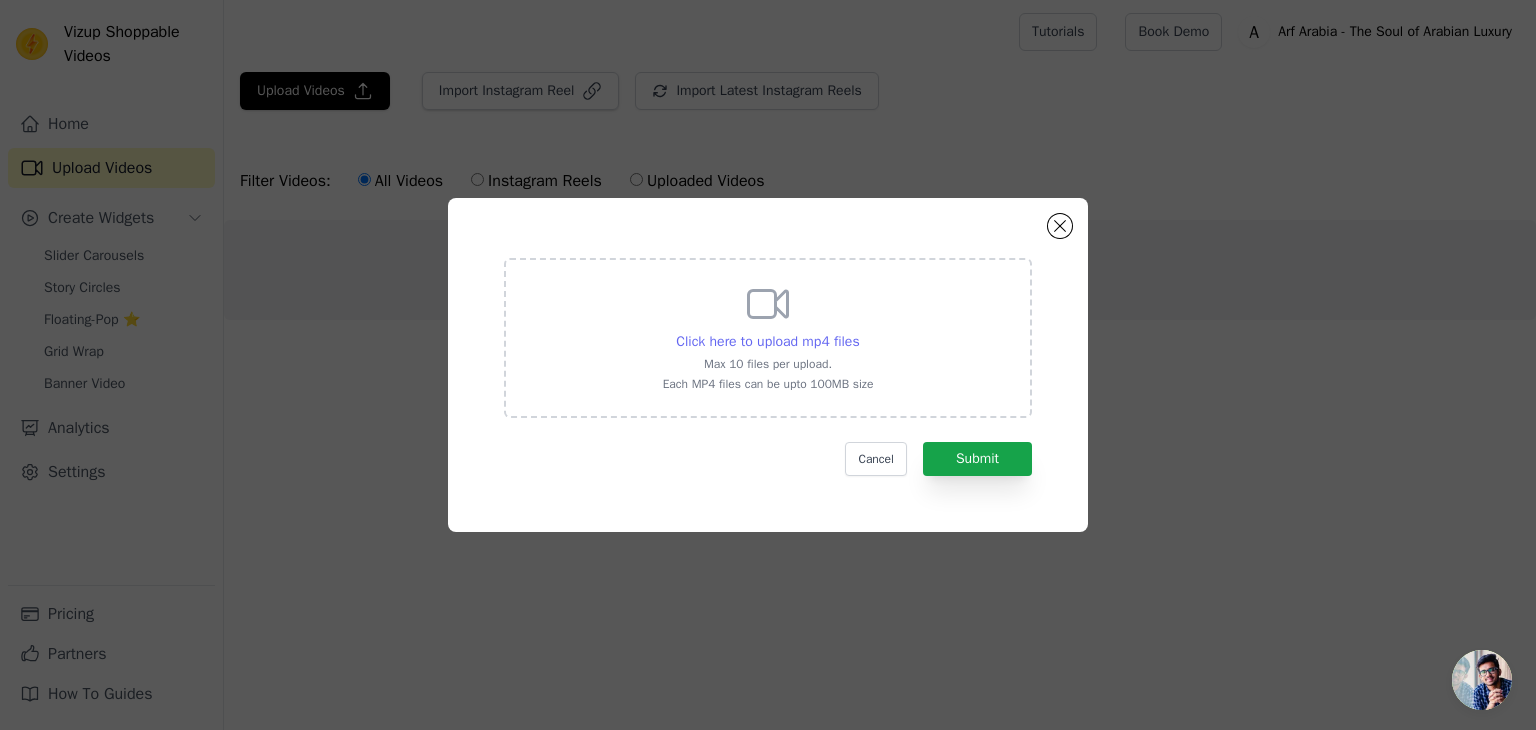 click on "Click here to upload mp4 files" at bounding box center (767, 341) 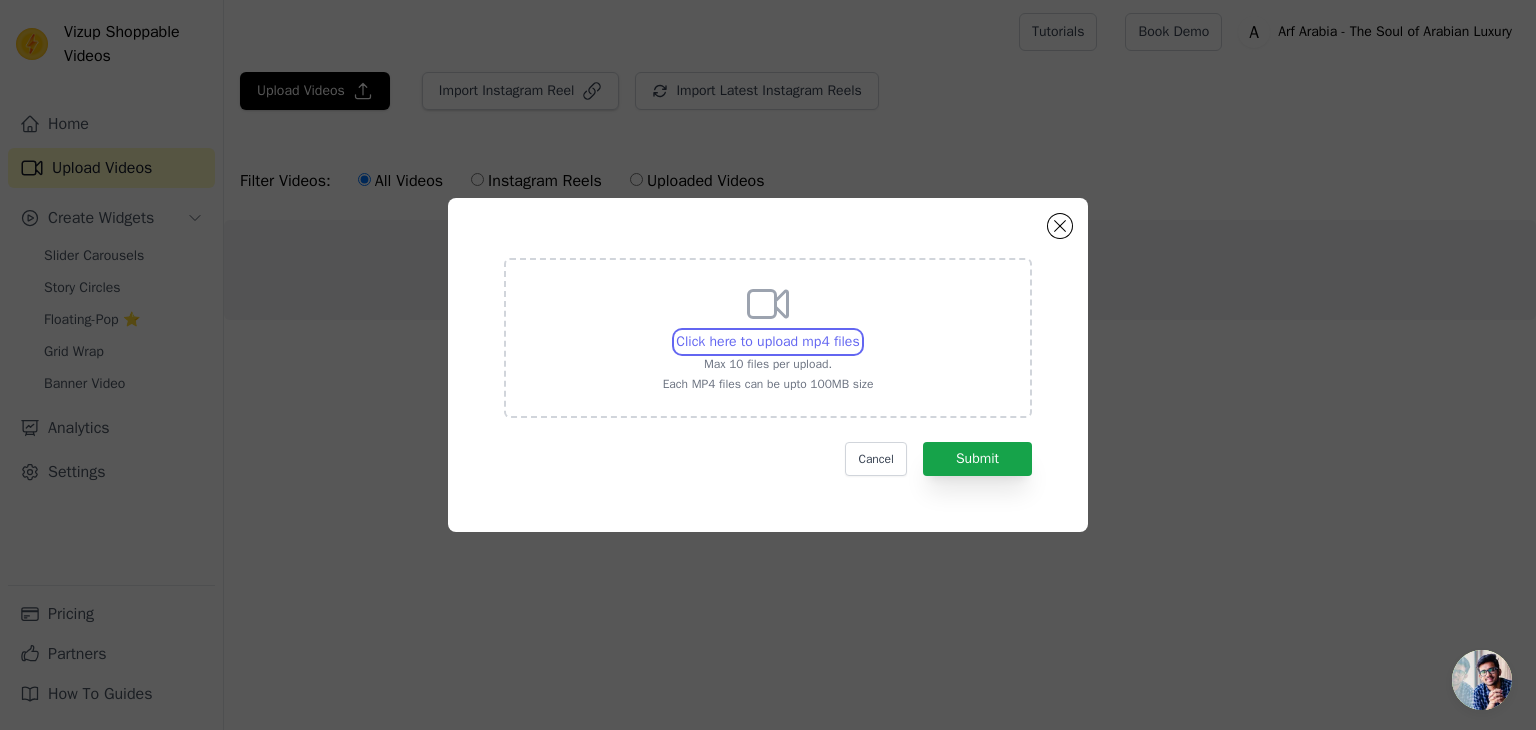 click on "Click here to upload mp4 files     Max 10 files per upload.   Each MP4 files can be upto 100MB size" at bounding box center (859, 331) 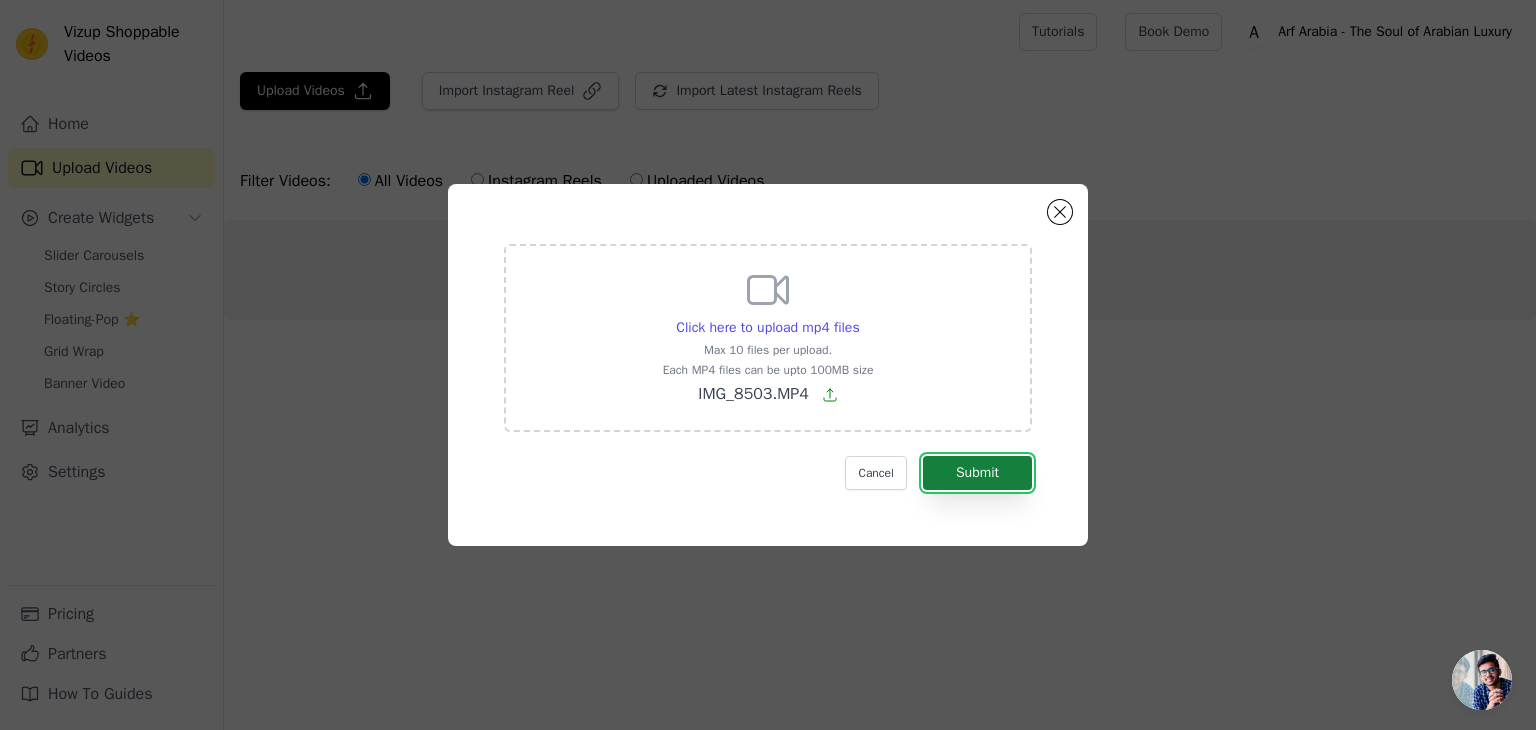 click on "Submit" at bounding box center [977, 473] 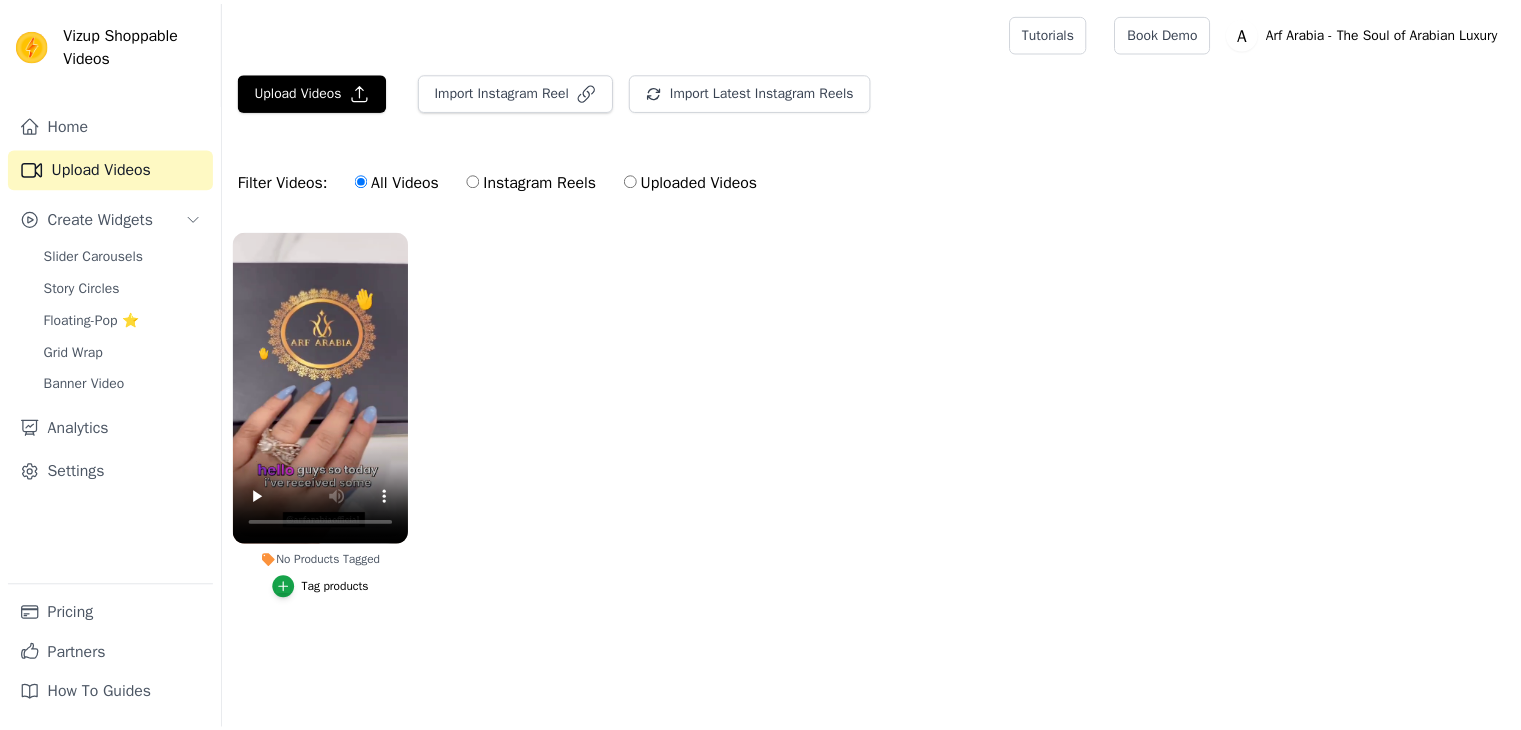 scroll, scrollTop: 0, scrollLeft: 0, axis: both 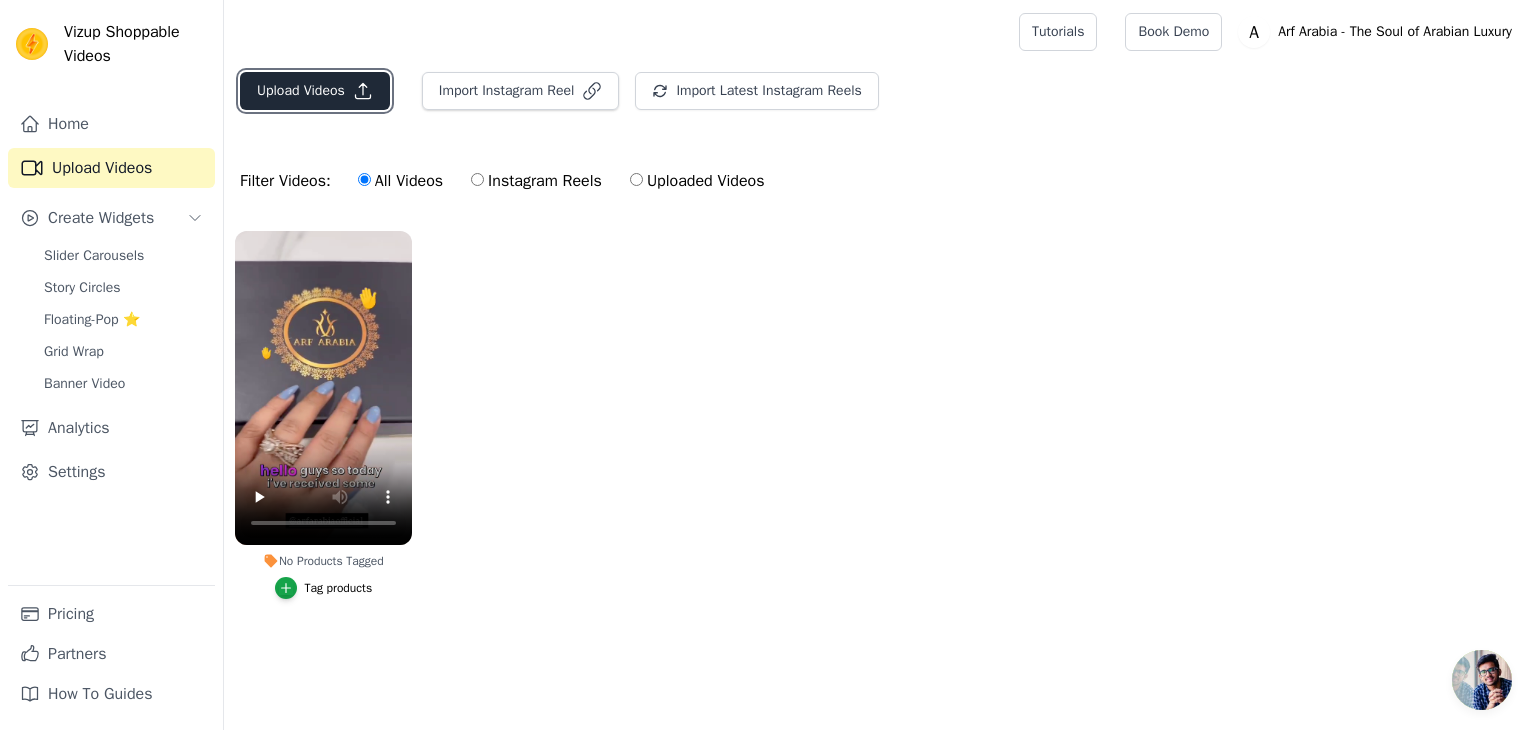 click on "Upload Videos" at bounding box center (315, 91) 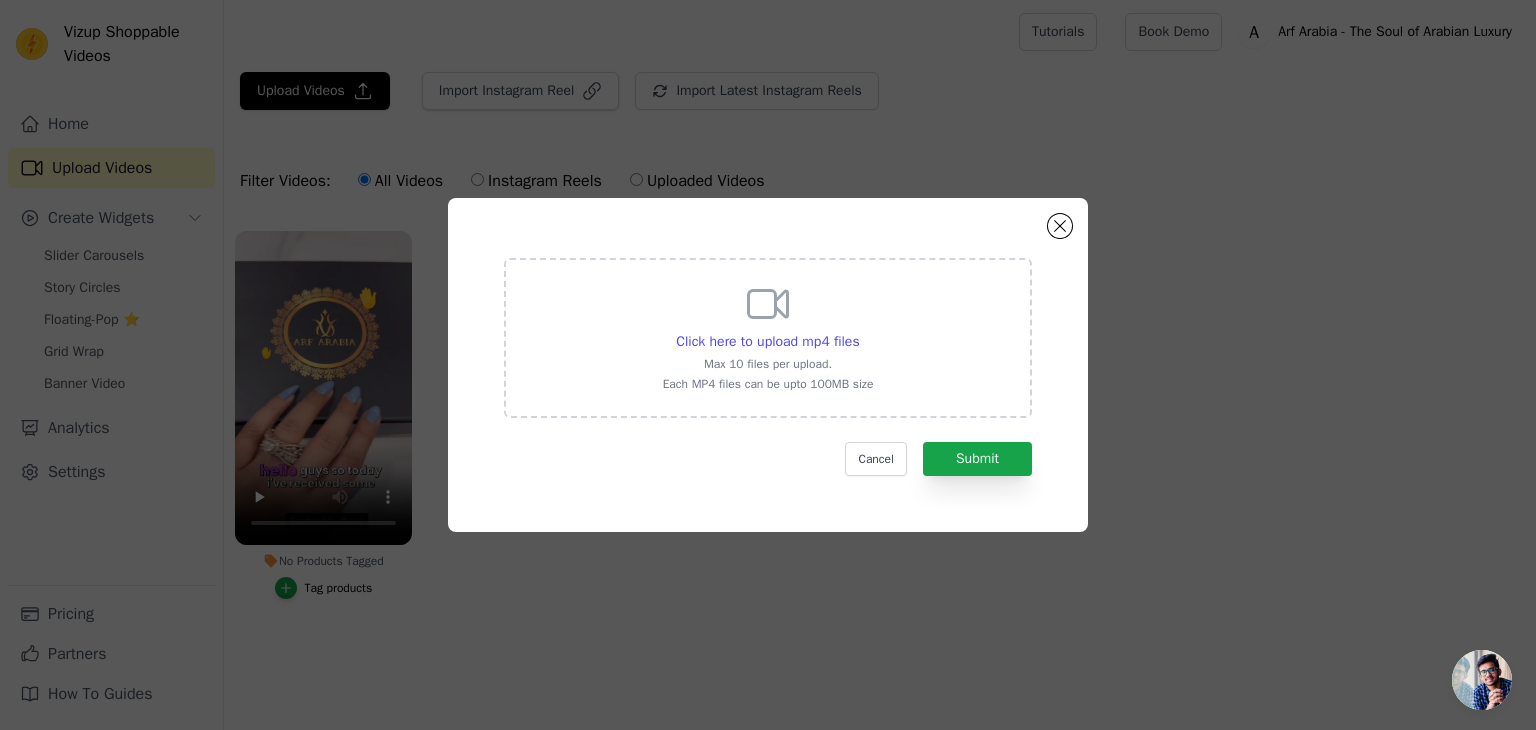 click on "Click here to upload mp4 files     Max 10 files per upload.   Each MP4 files can be upto 100MB size" at bounding box center [768, 336] 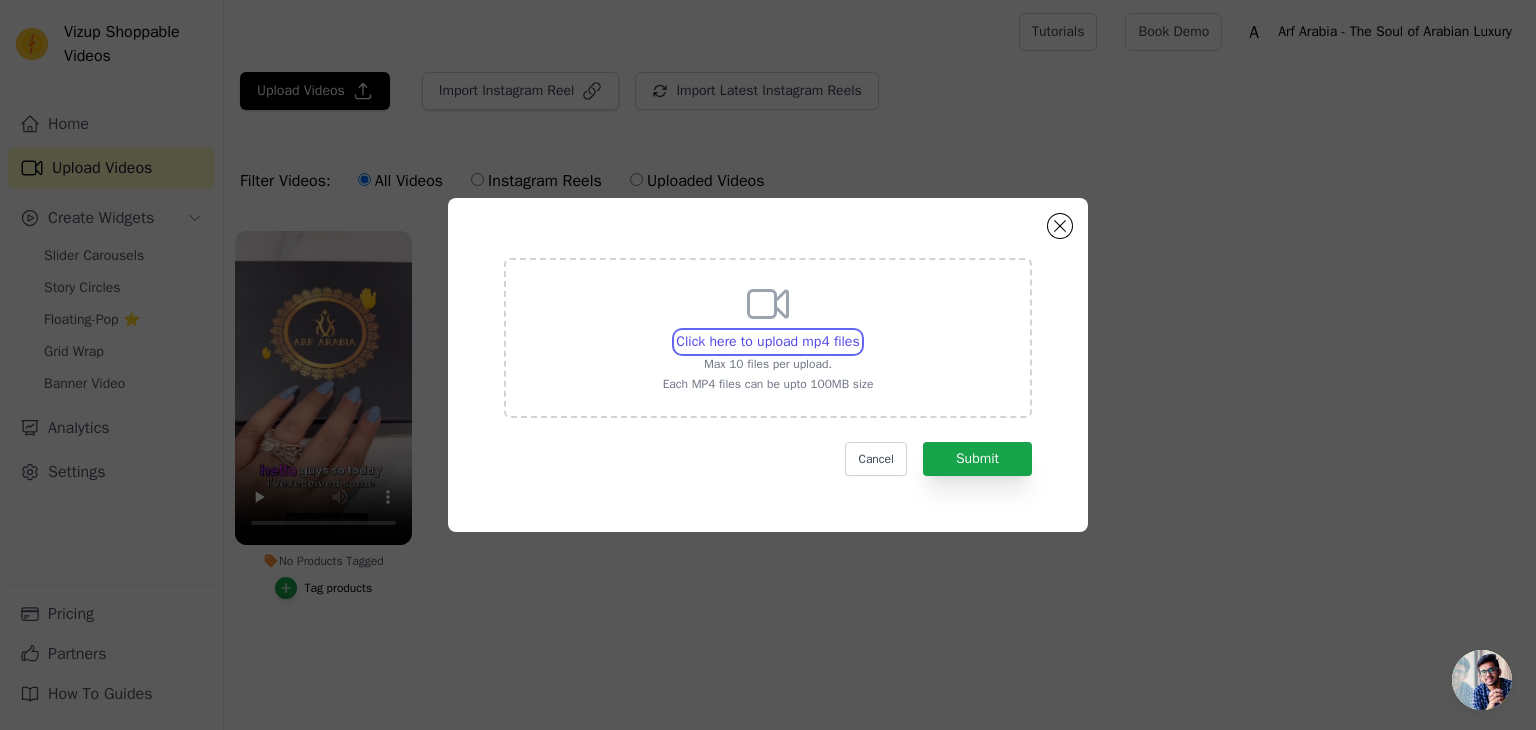 click on "Click here to upload mp4 files     Max 10 files per upload.   Each MP4 files can be upto 100MB size" at bounding box center (859, 331) 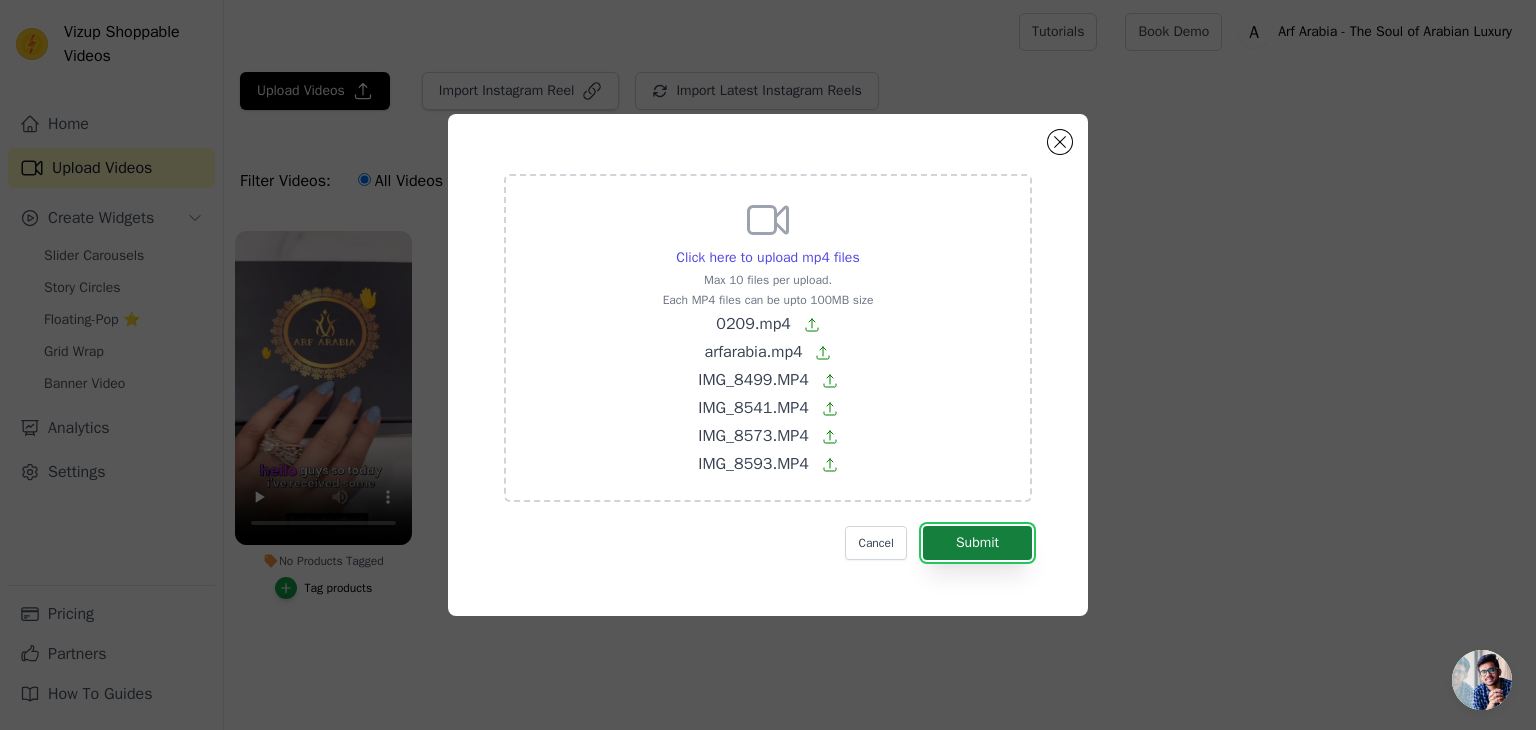 click on "Submit" at bounding box center [977, 543] 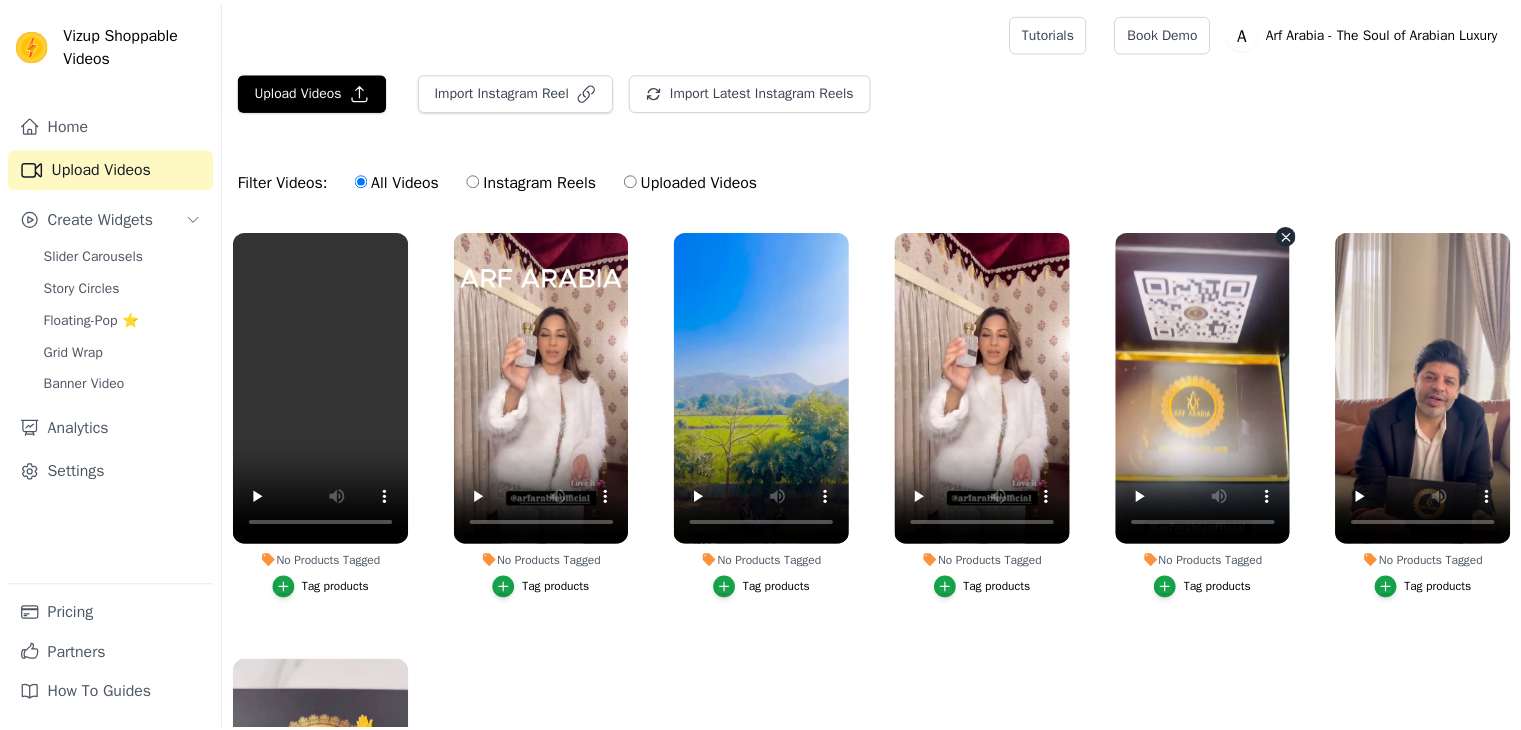 scroll, scrollTop: 0, scrollLeft: 0, axis: both 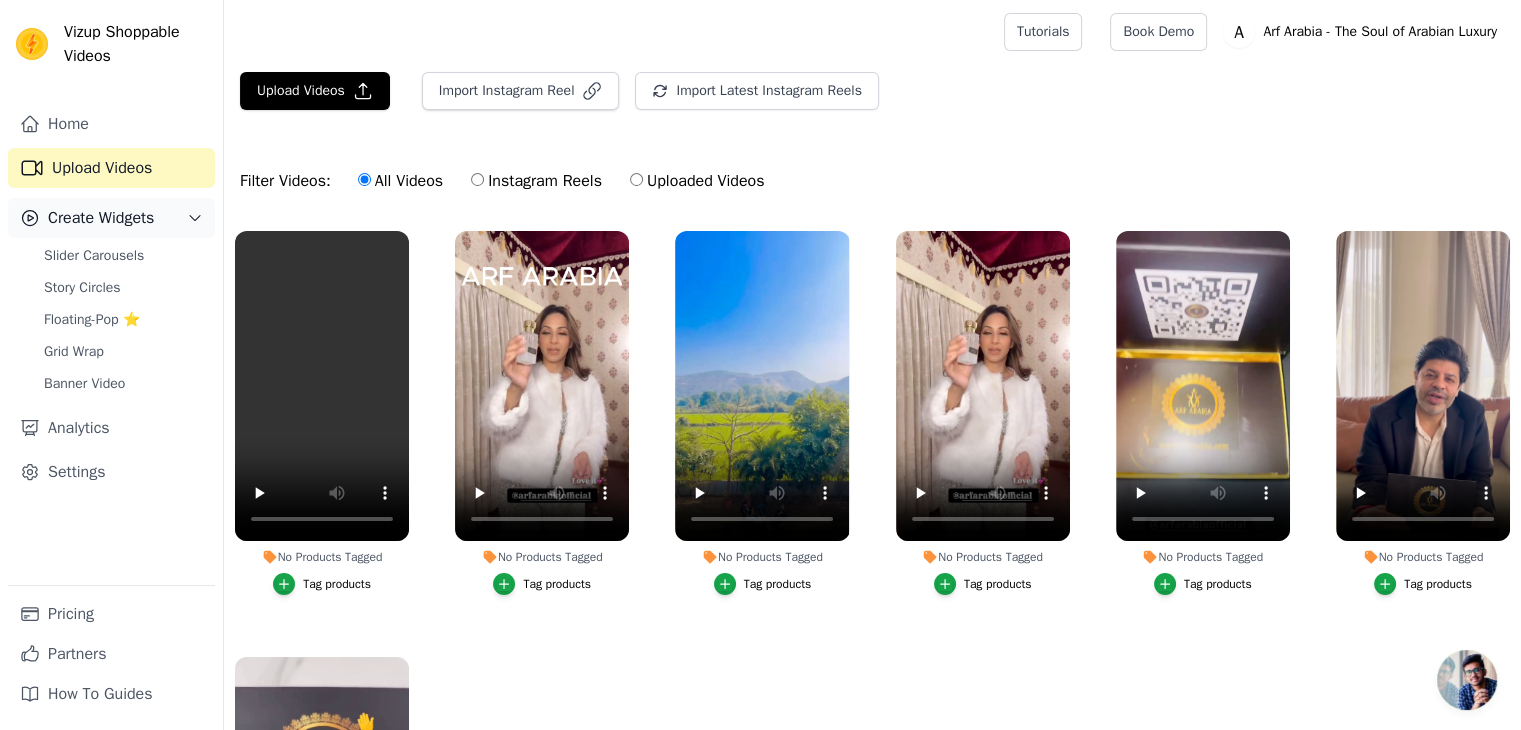 click on "Create Widgets" at bounding box center [101, 218] 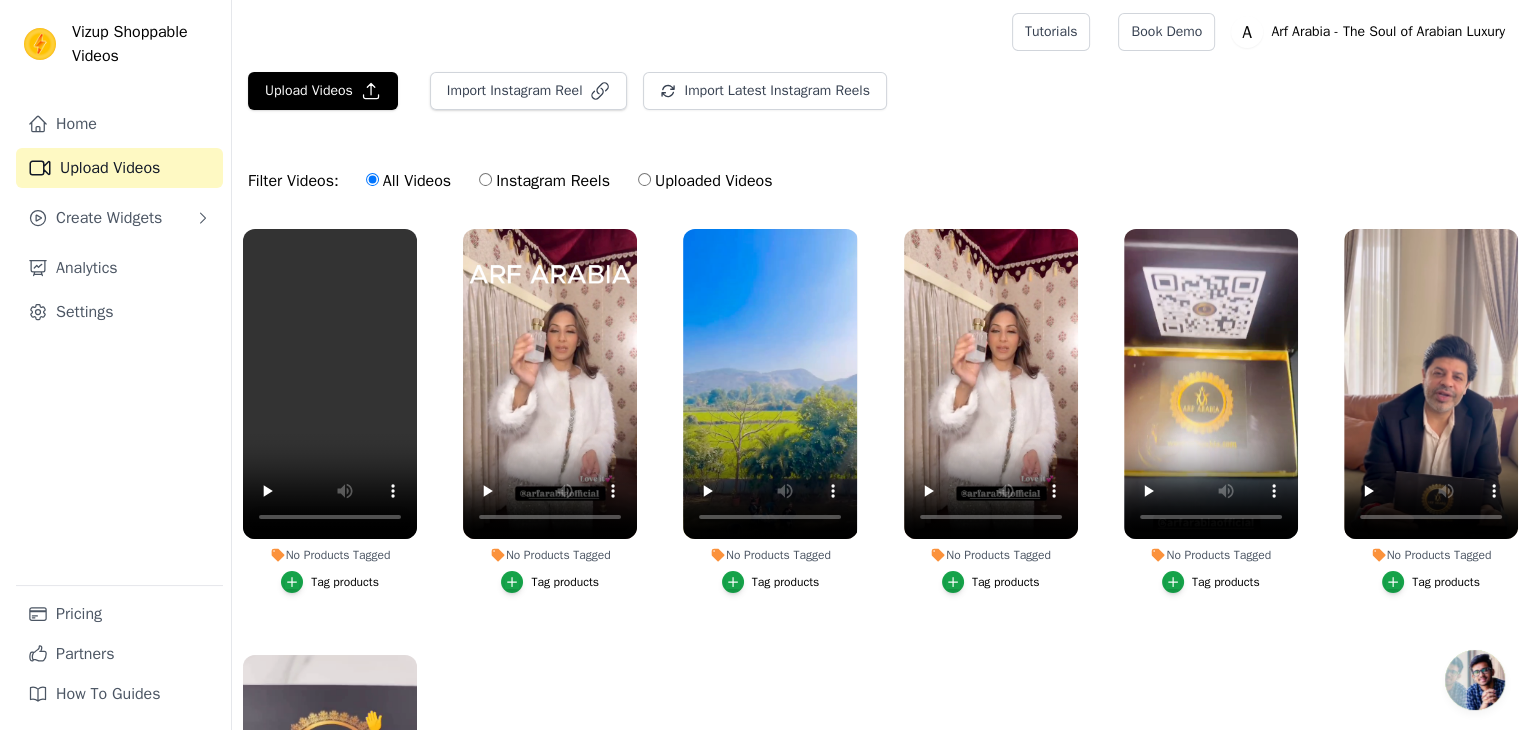 scroll, scrollTop: 0, scrollLeft: 0, axis: both 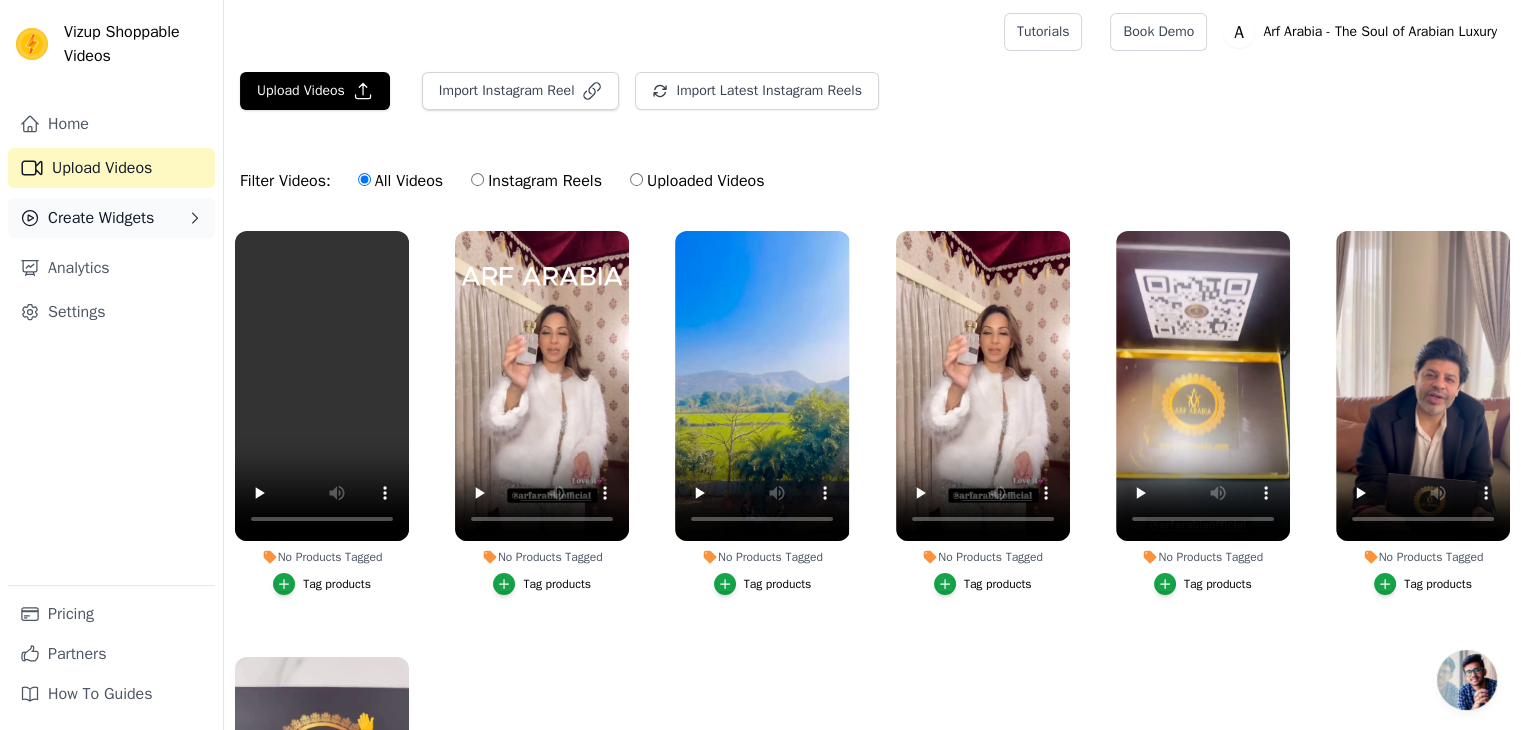 click on "Create Widgets" at bounding box center (101, 218) 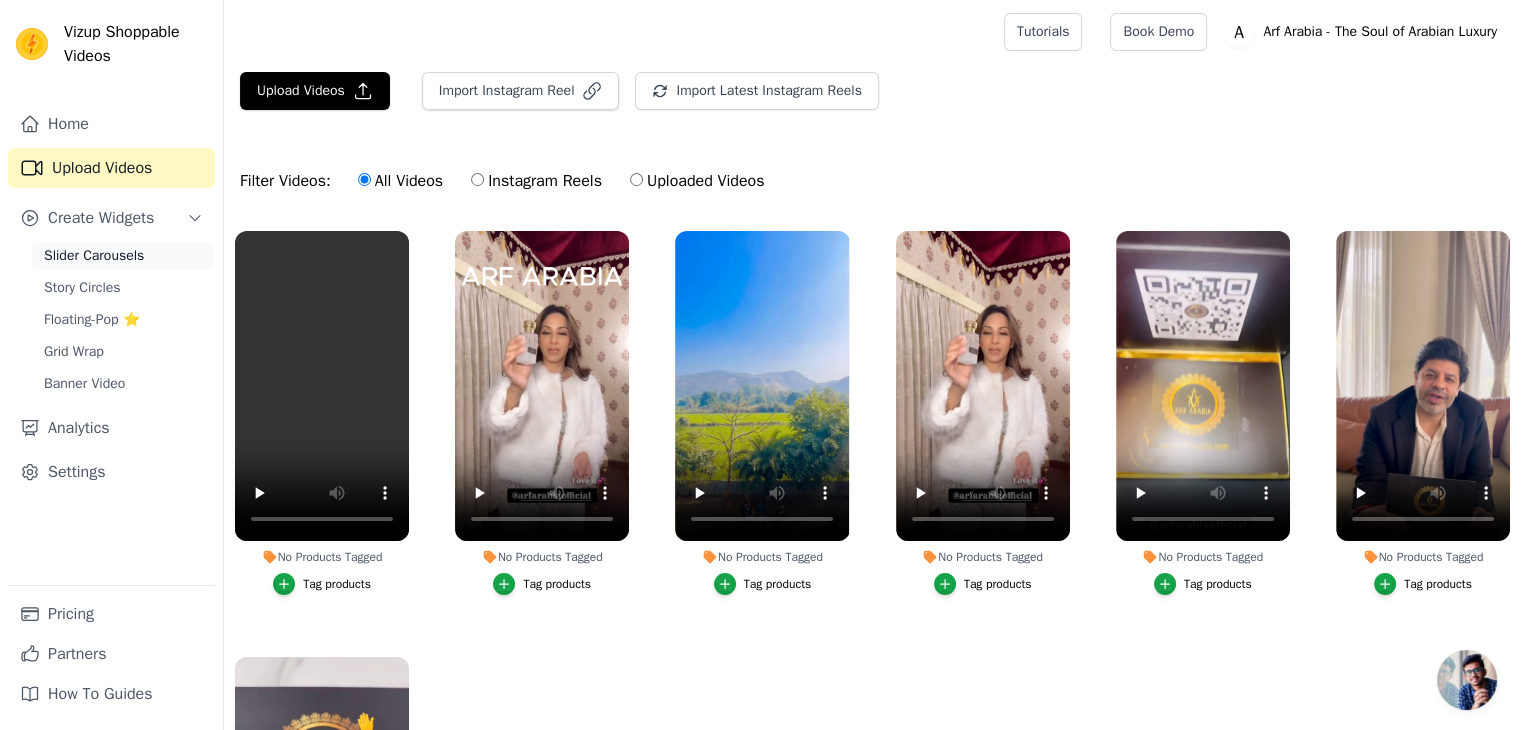 click on "Slider Carousels" at bounding box center (94, 256) 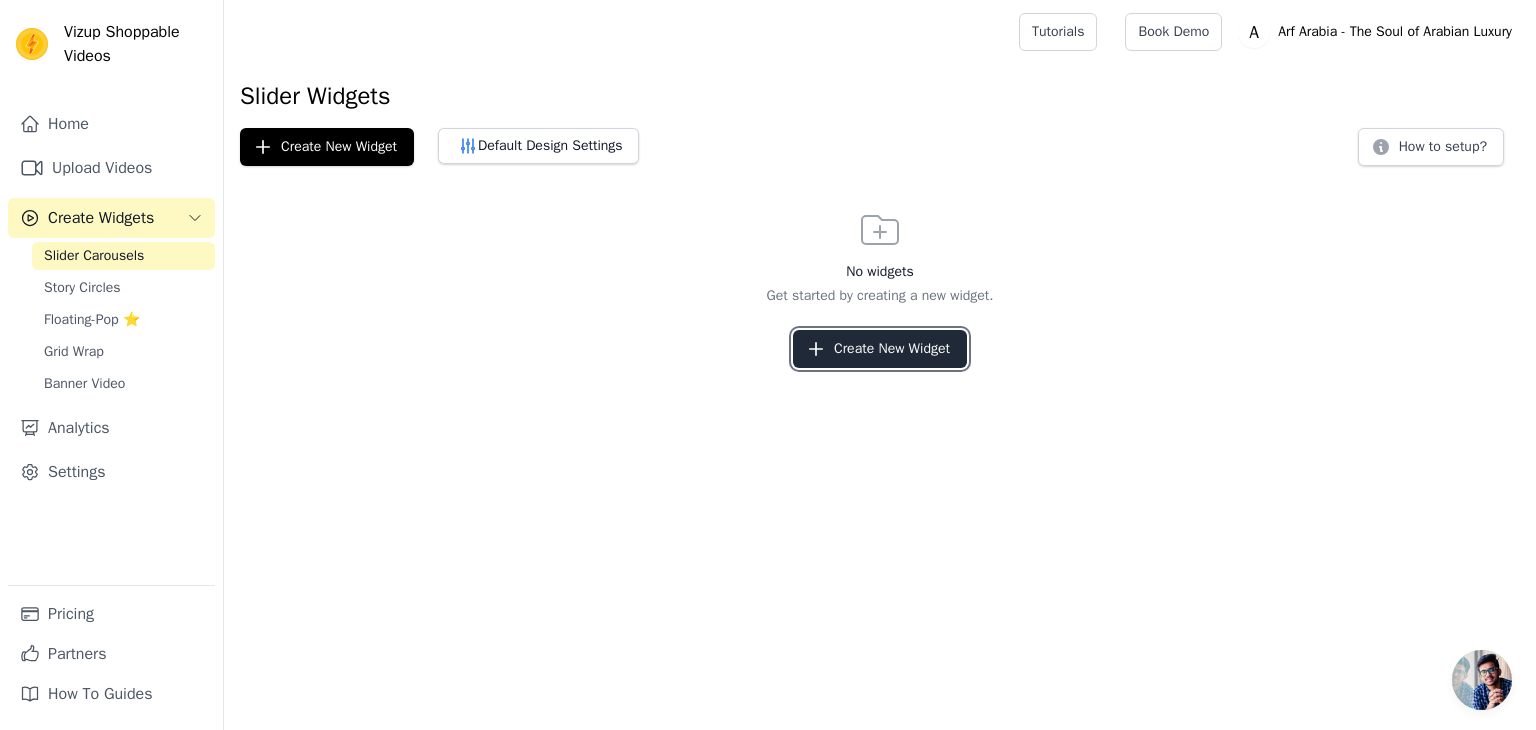 click on "Create New Widget" at bounding box center (880, 349) 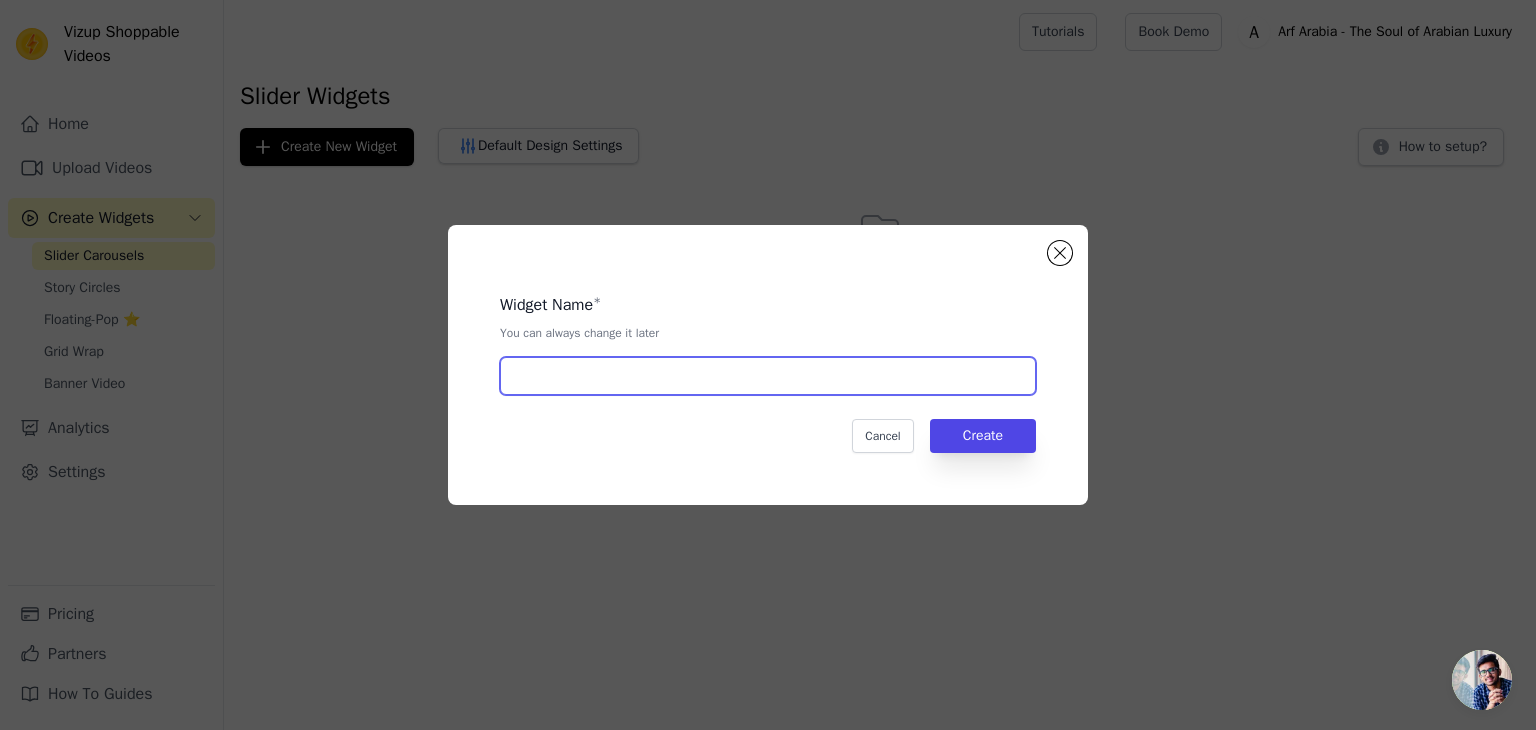 click at bounding box center (768, 376) 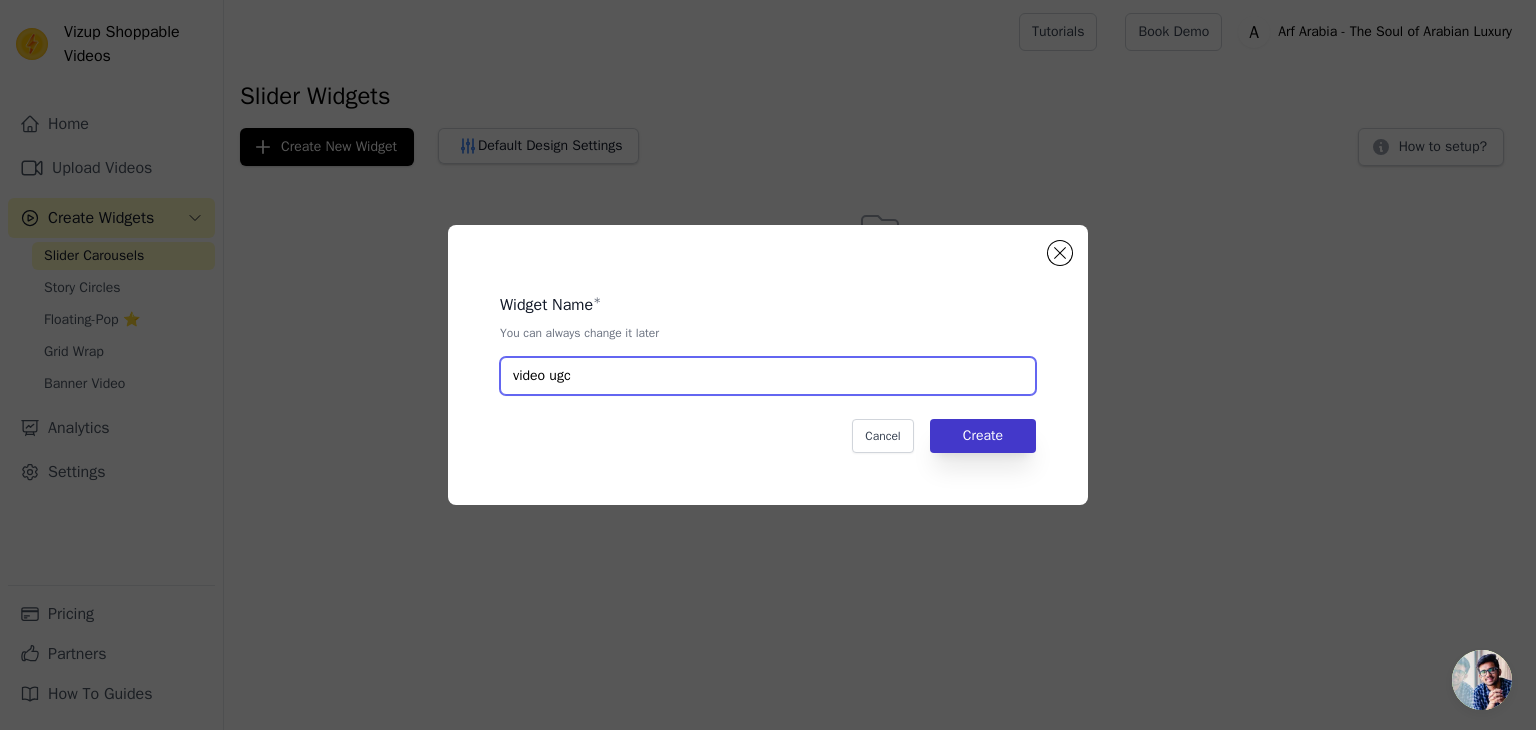 type on "video ugc" 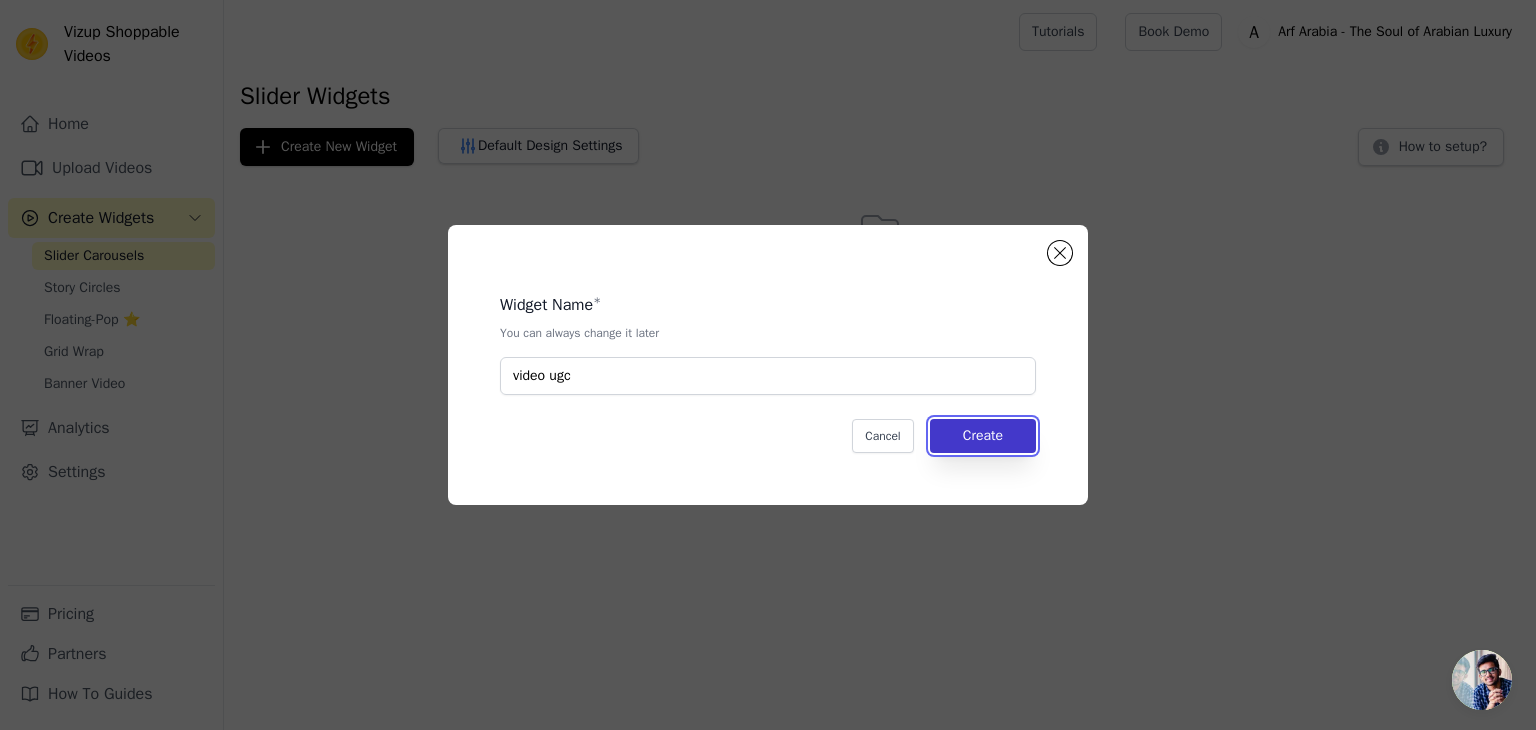 click on "Create" at bounding box center [983, 436] 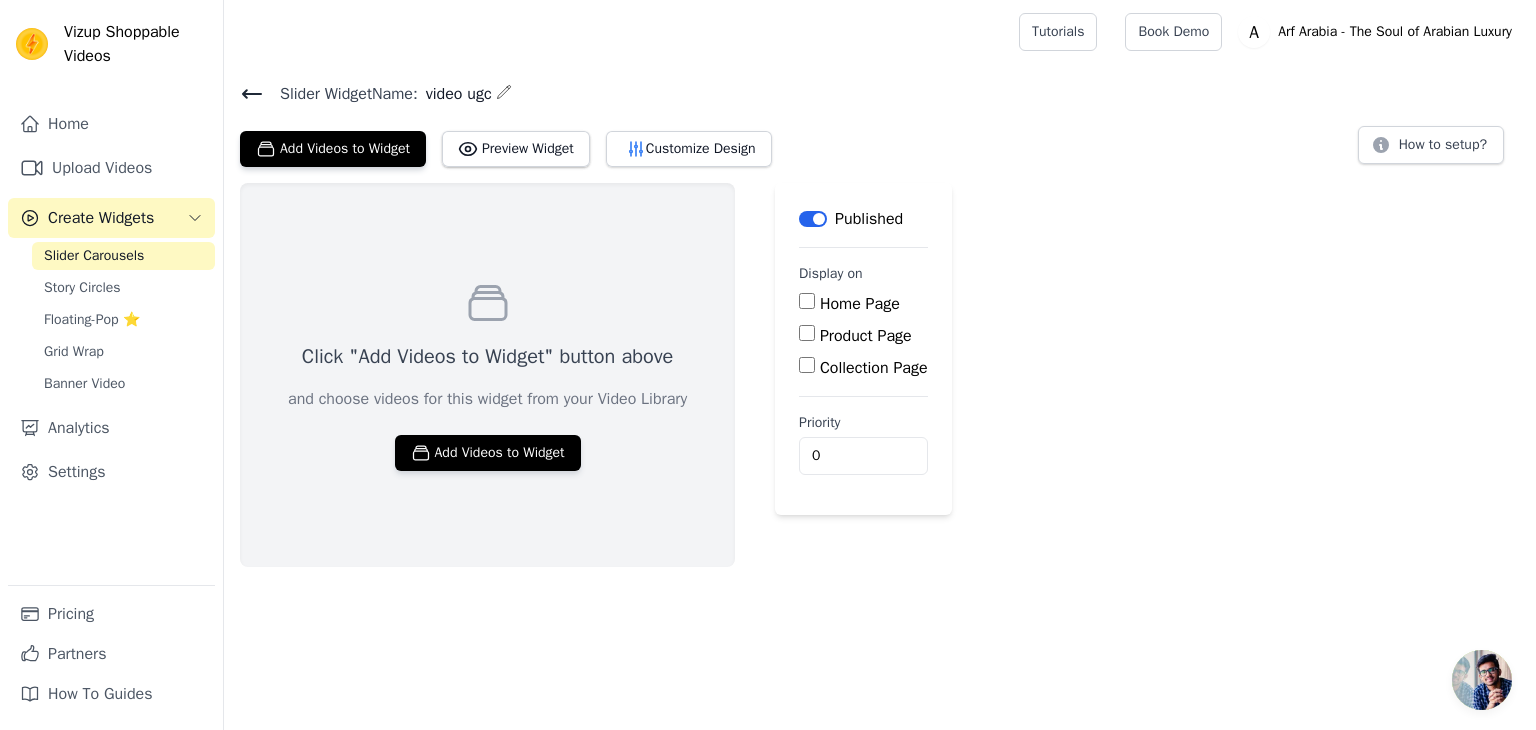 click on "Home Page" at bounding box center [807, 301] 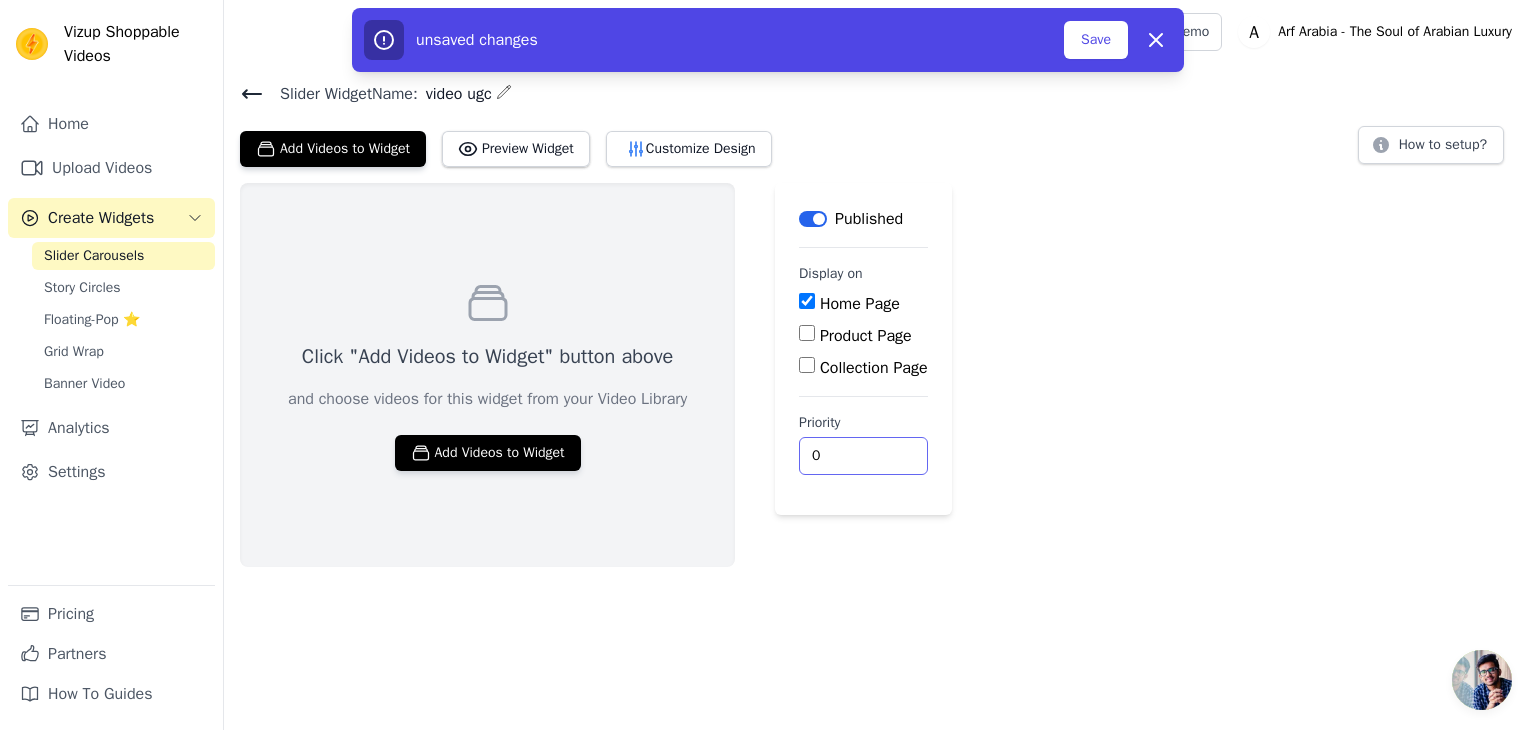 click on "0" at bounding box center (863, 456) 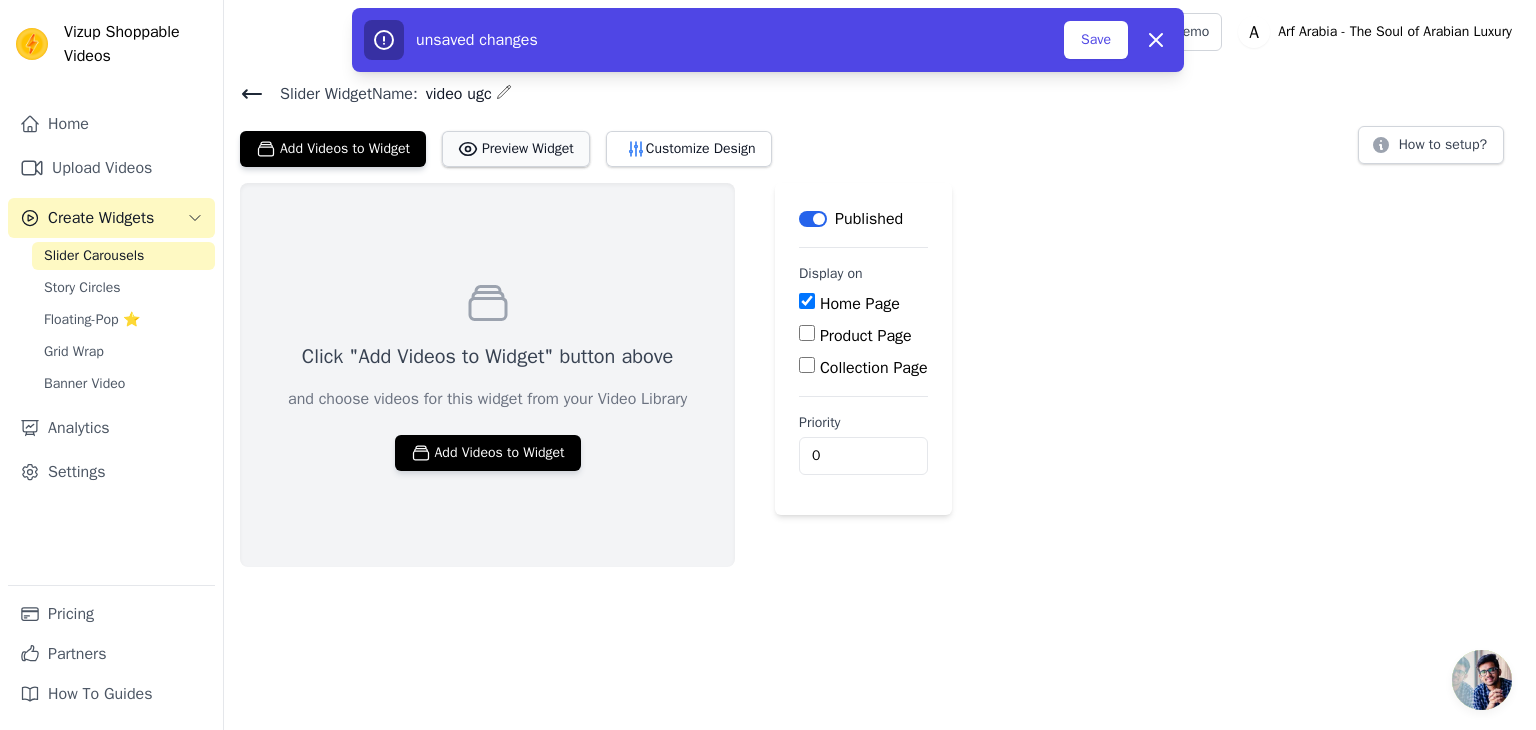 click on "Preview Widget" at bounding box center (516, 149) 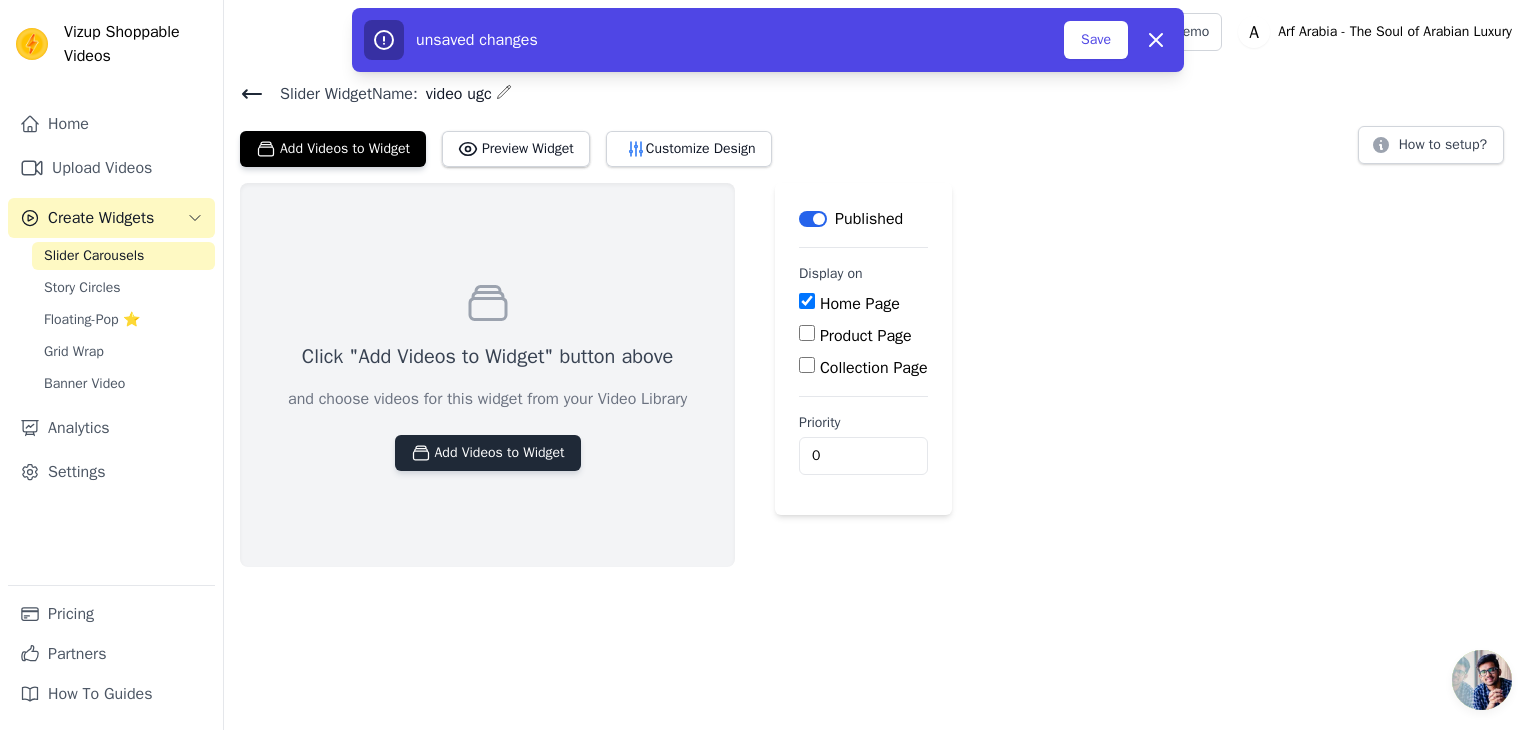 click on "Add Videos to Widget" at bounding box center (488, 453) 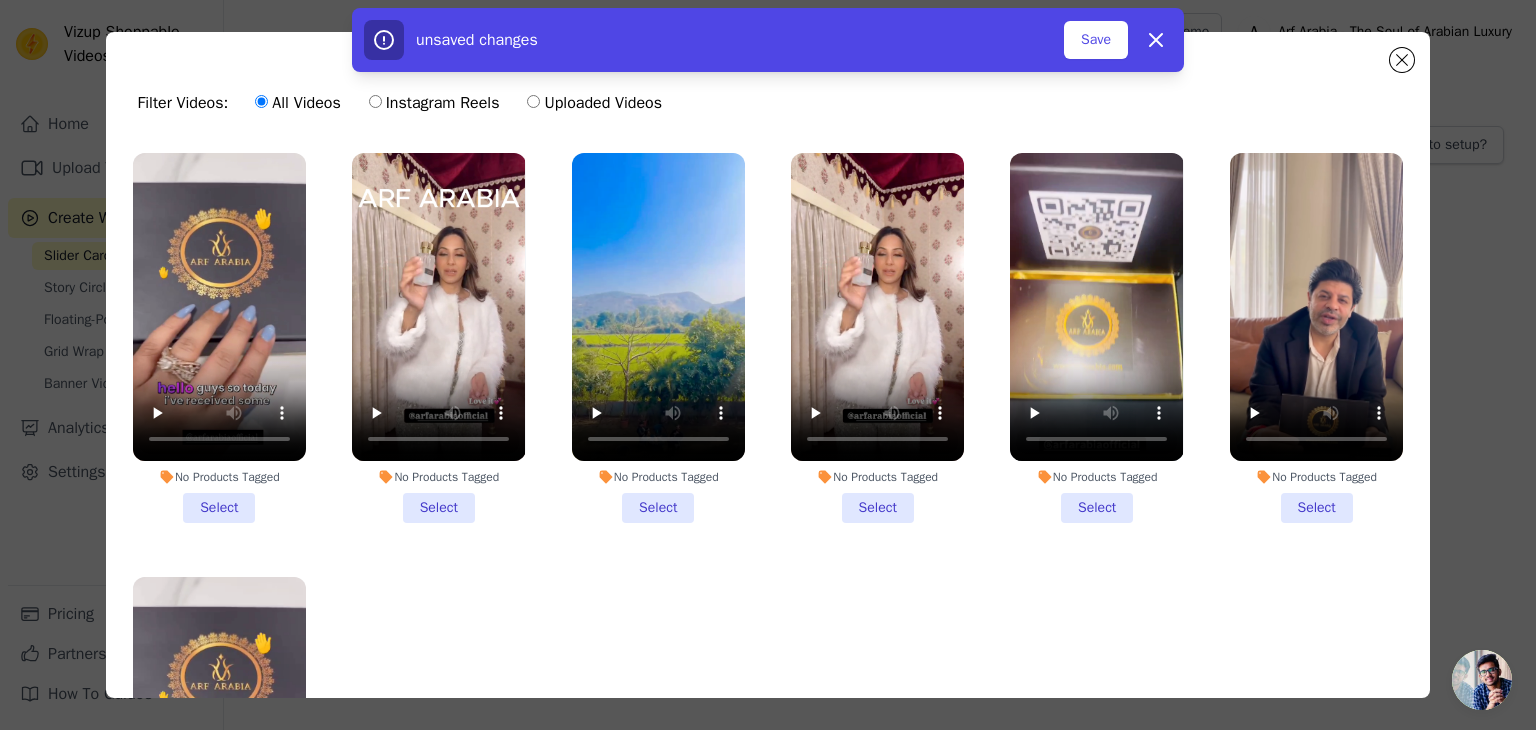 click on "No Products Tagged     Select" at bounding box center [219, 338] 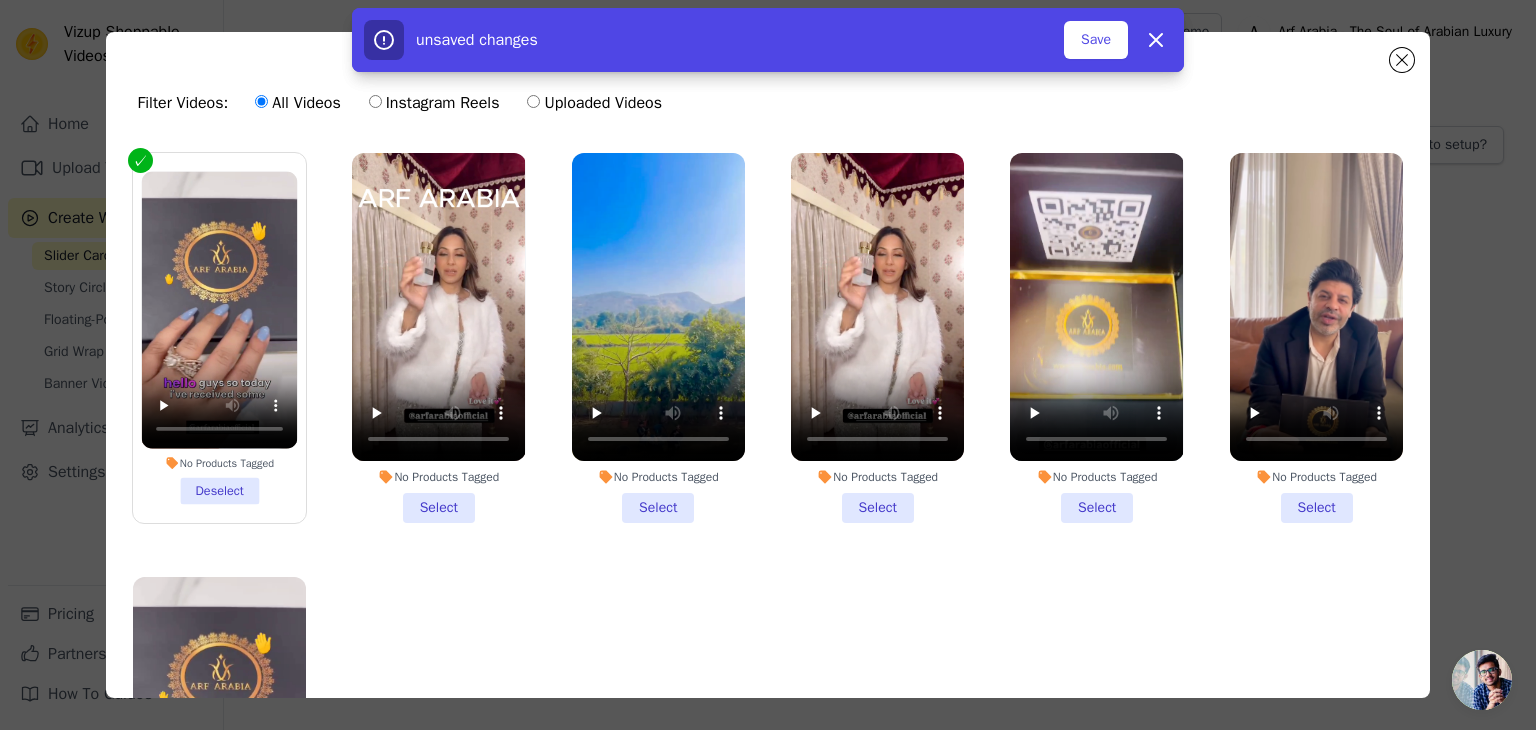 click on "No Products Tagged     Select" at bounding box center [438, 338] 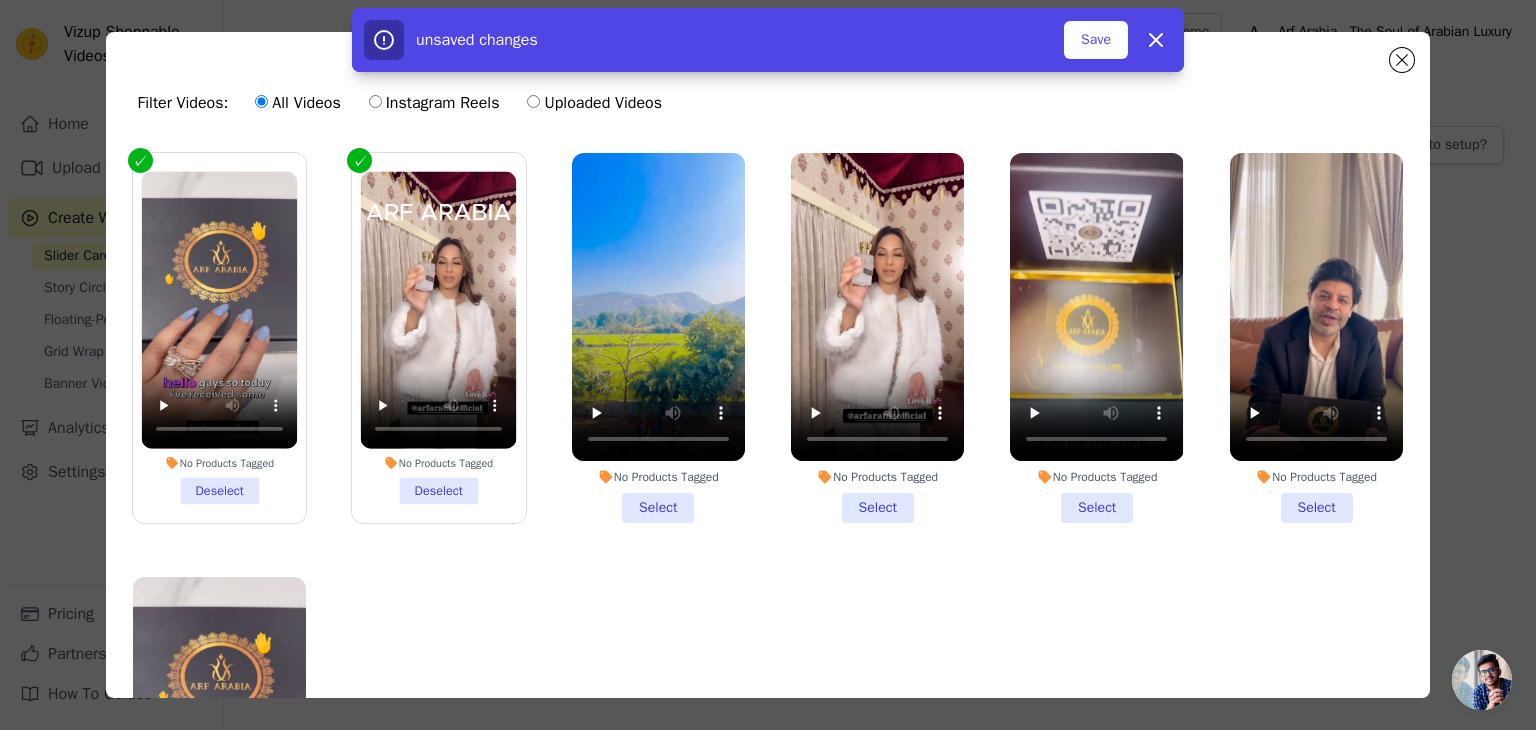 click on "No Products Tagged     Select" at bounding box center [658, 338] 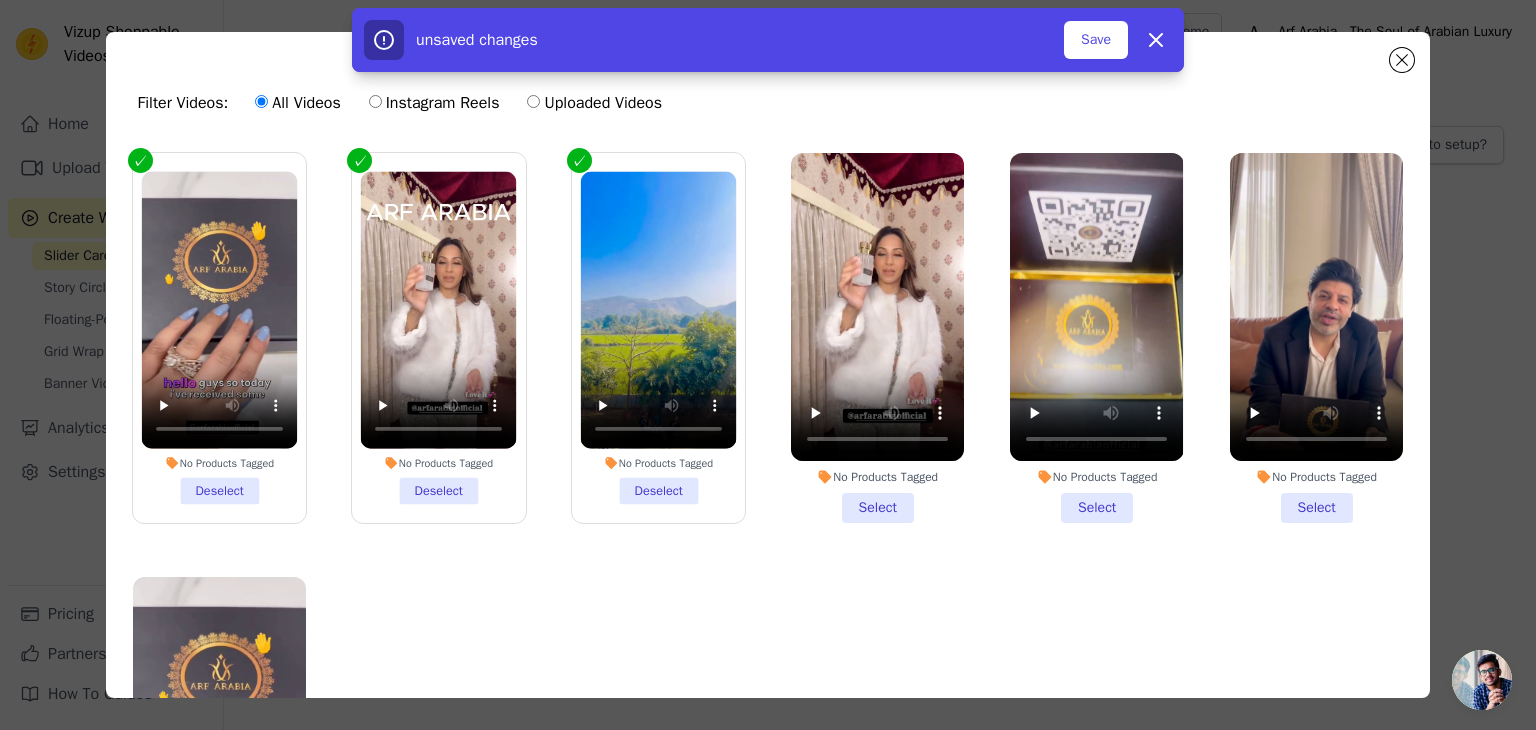 click on "No Products Tagged     Select" at bounding box center [877, 338] 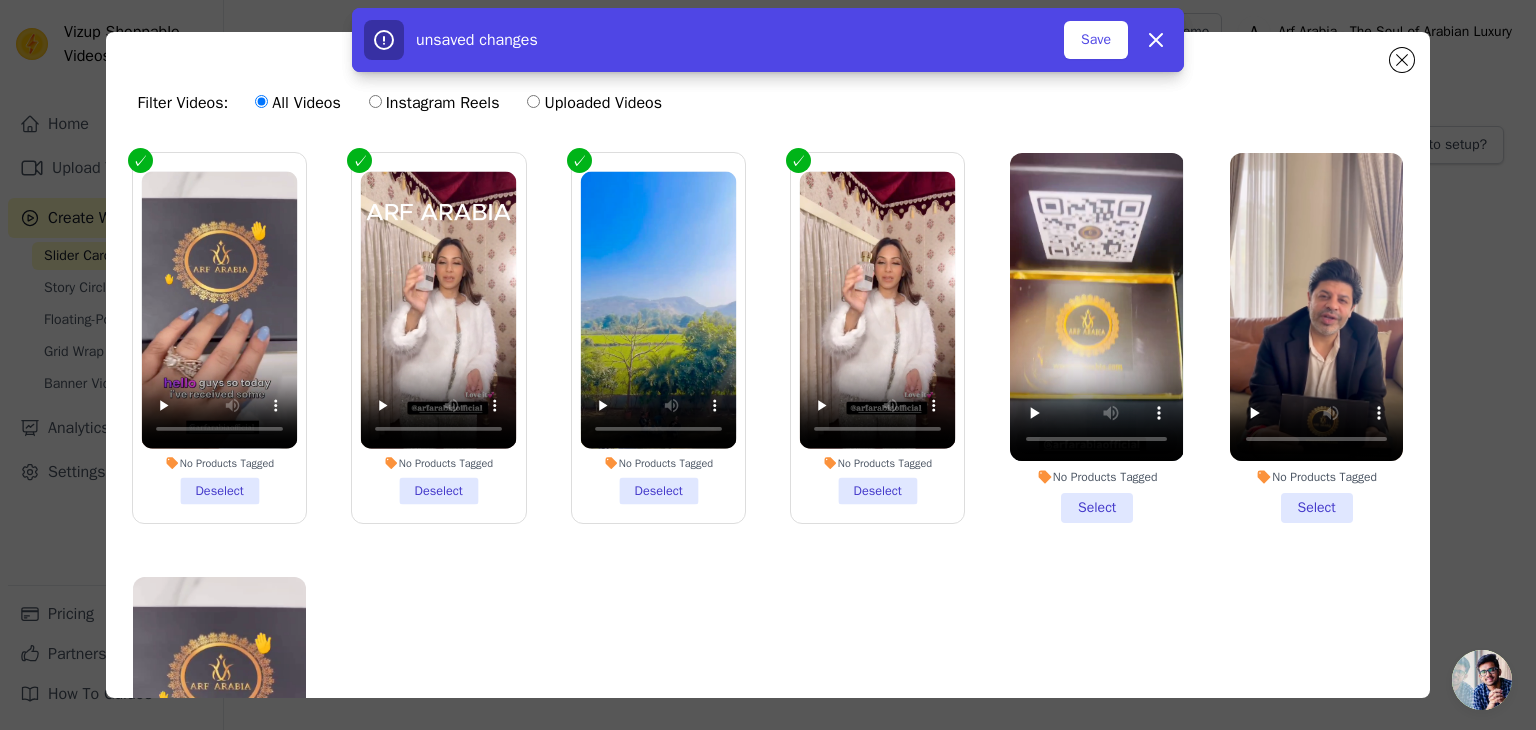 click on "No Products Tagged     Select" at bounding box center [1096, 338] 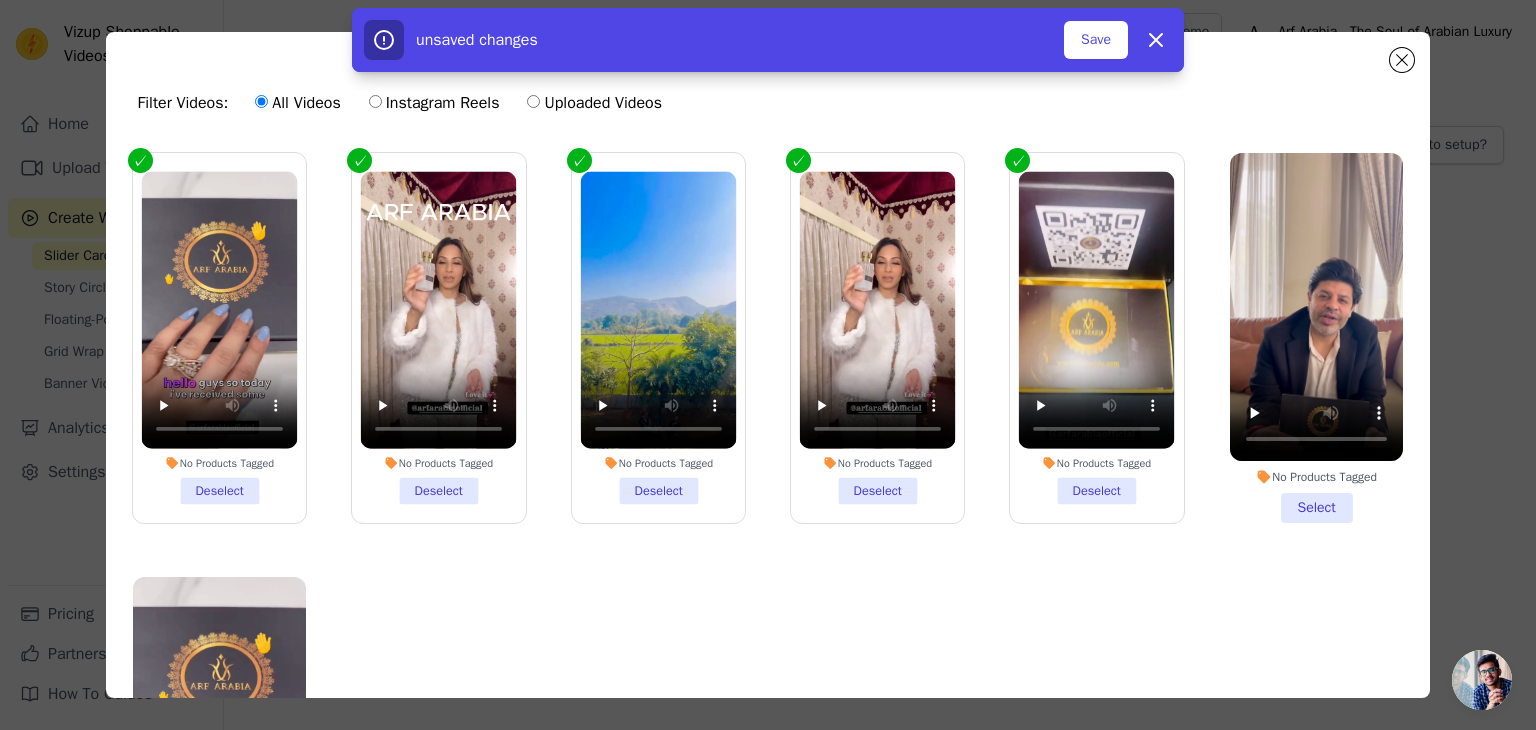 click on "No Products Tagged     Select" at bounding box center [1316, 338] 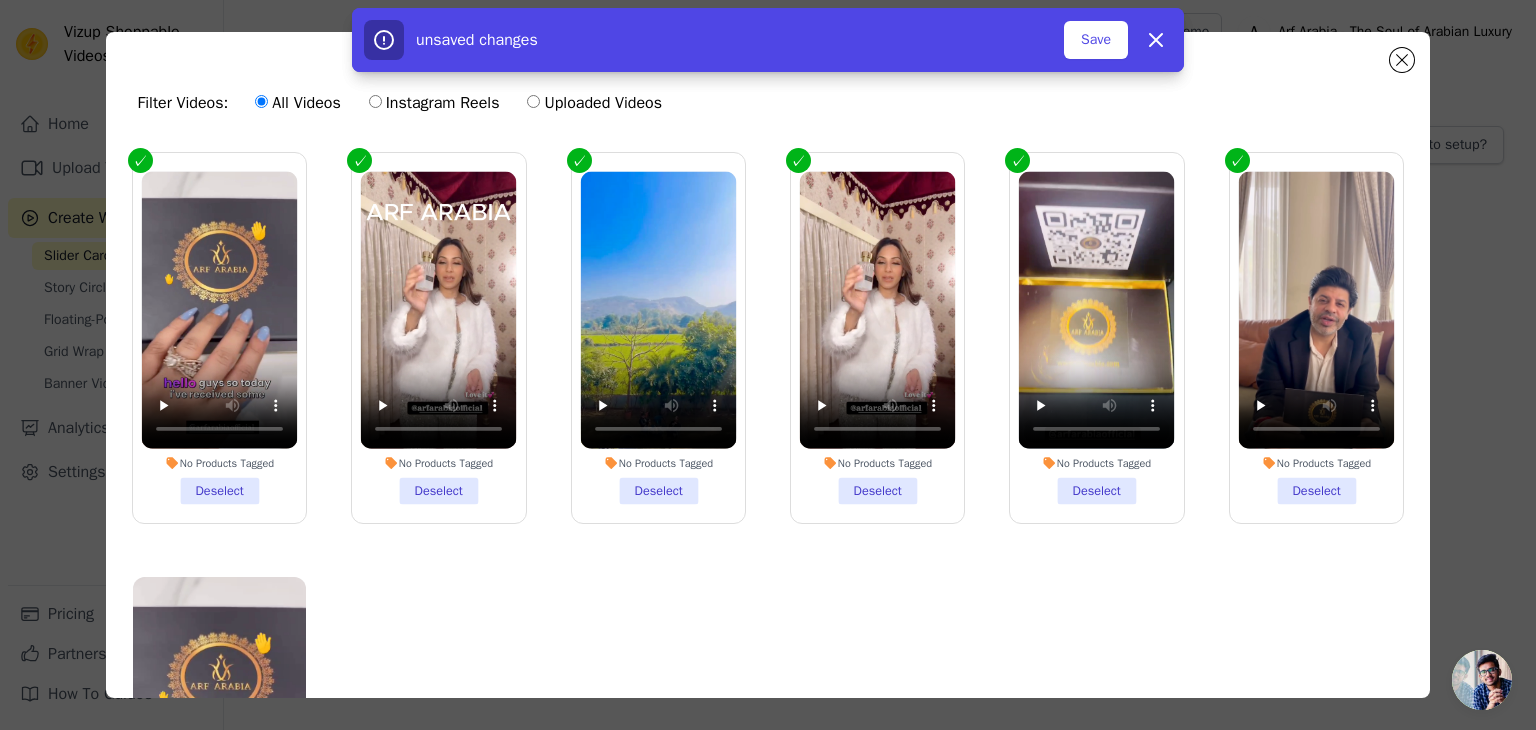 scroll, scrollTop: 178, scrollLeft: 0, axis: vertical 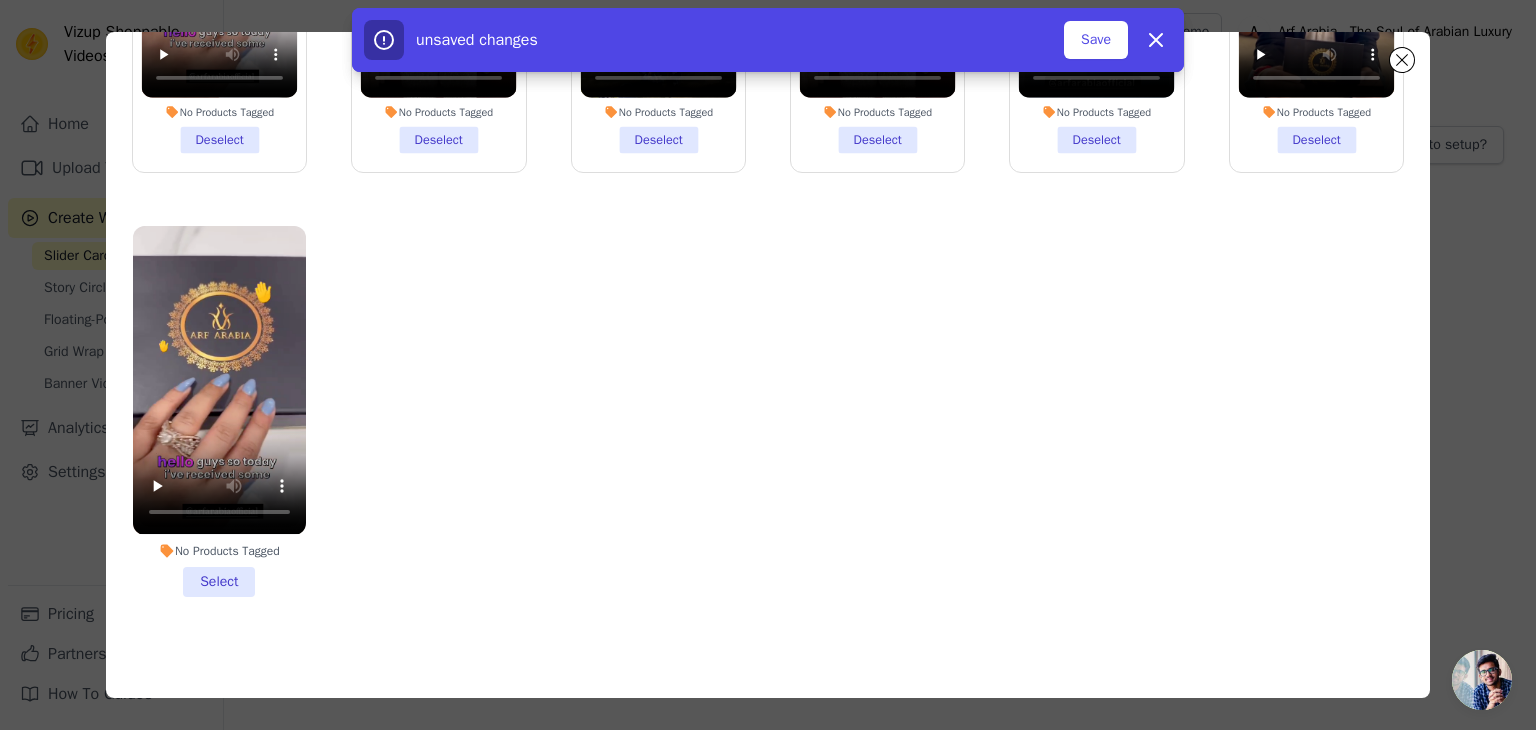 click on "No Products Tagged     Select" at bounding box center [219, 411] 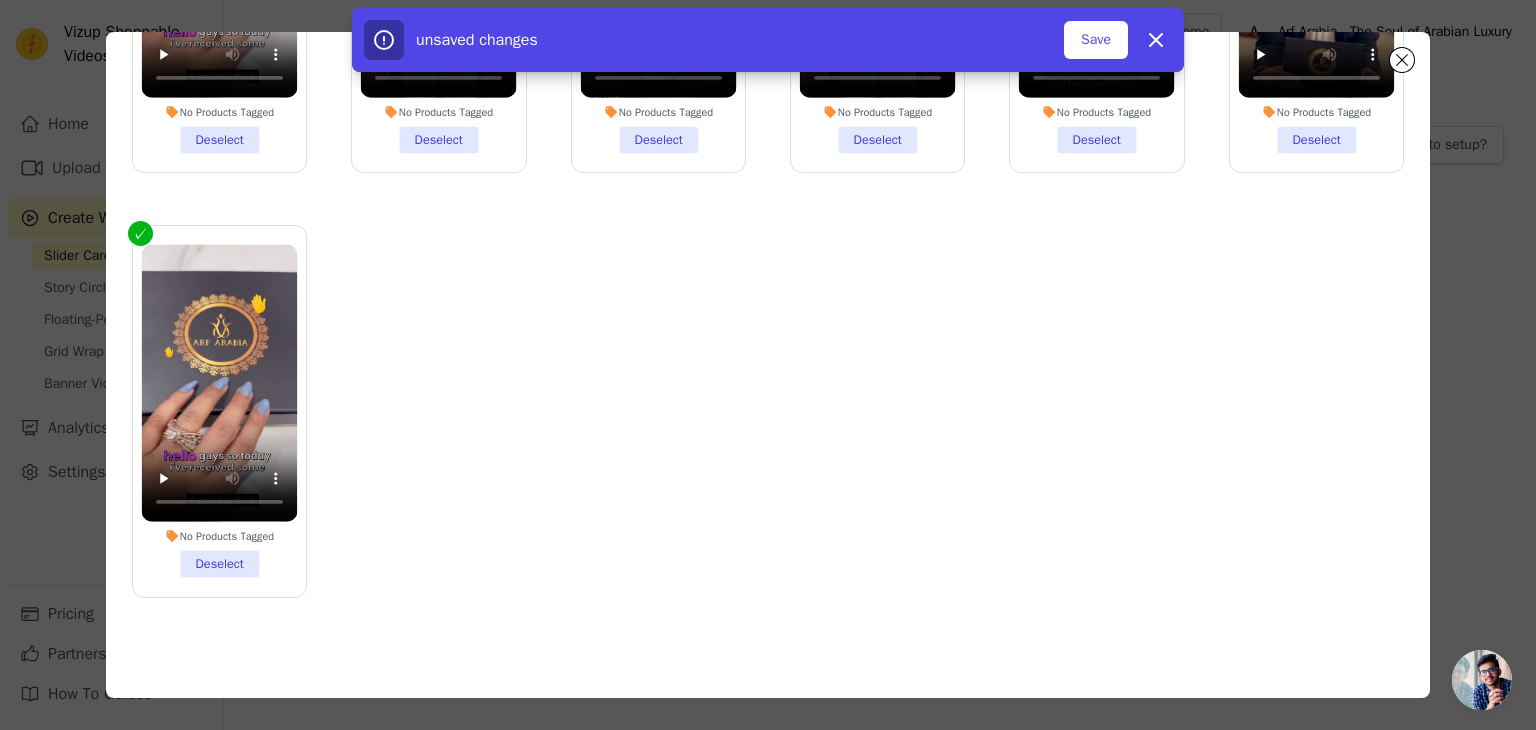 scroll, scrollTop: 0, scrollLeft: 0, axis: both 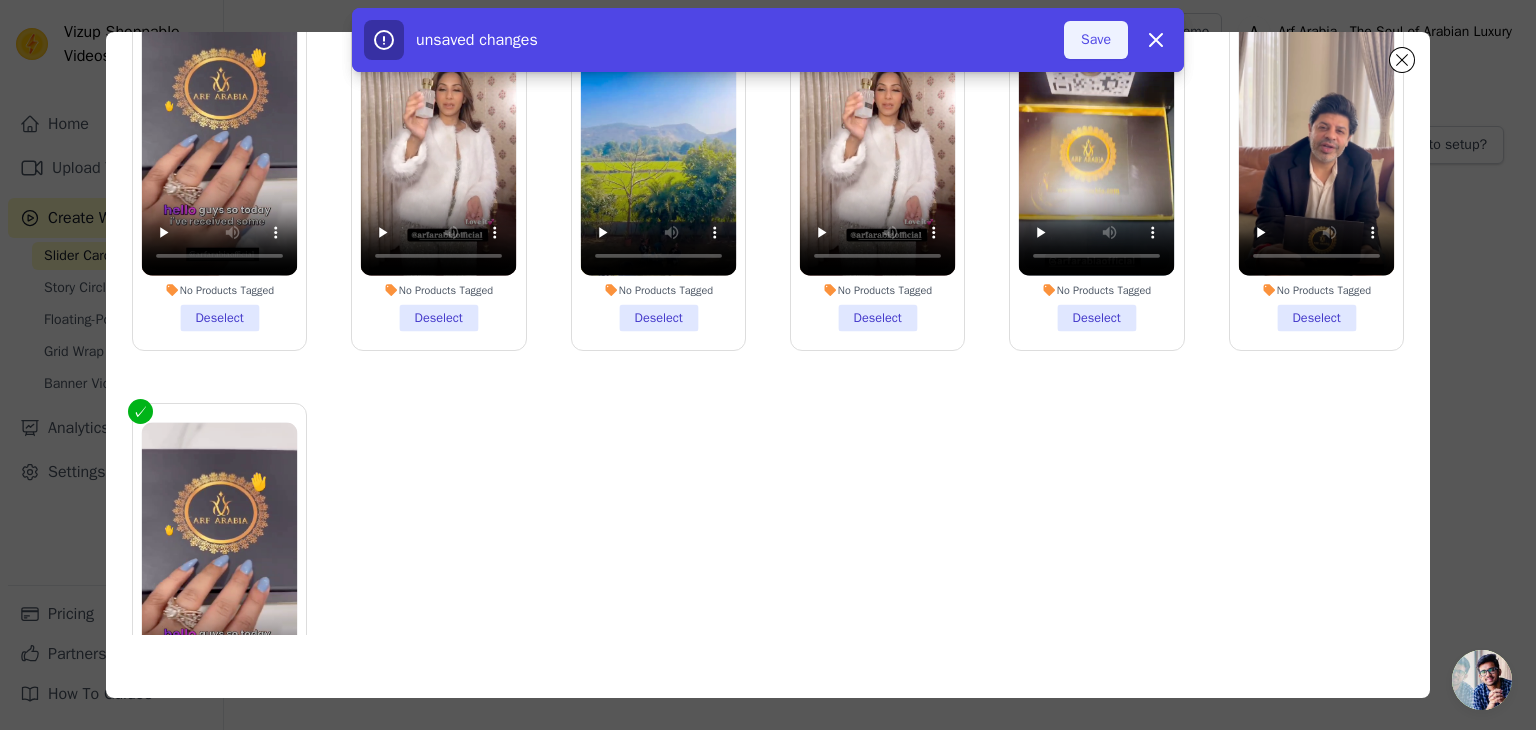 click on "Save" at bounding box center [1096, 40] 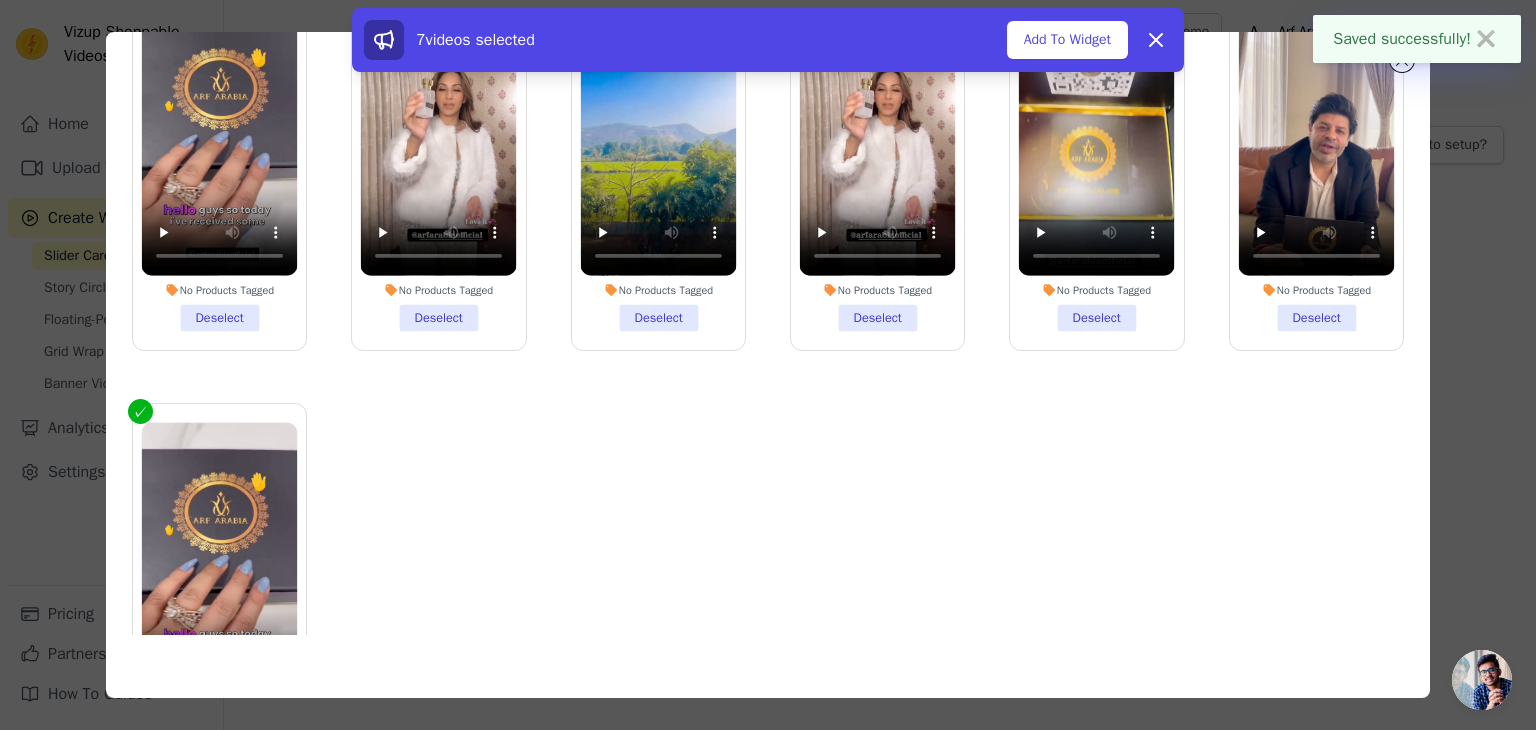 scroll, scrollTop: 0, scrollLeft: 0, axis: both 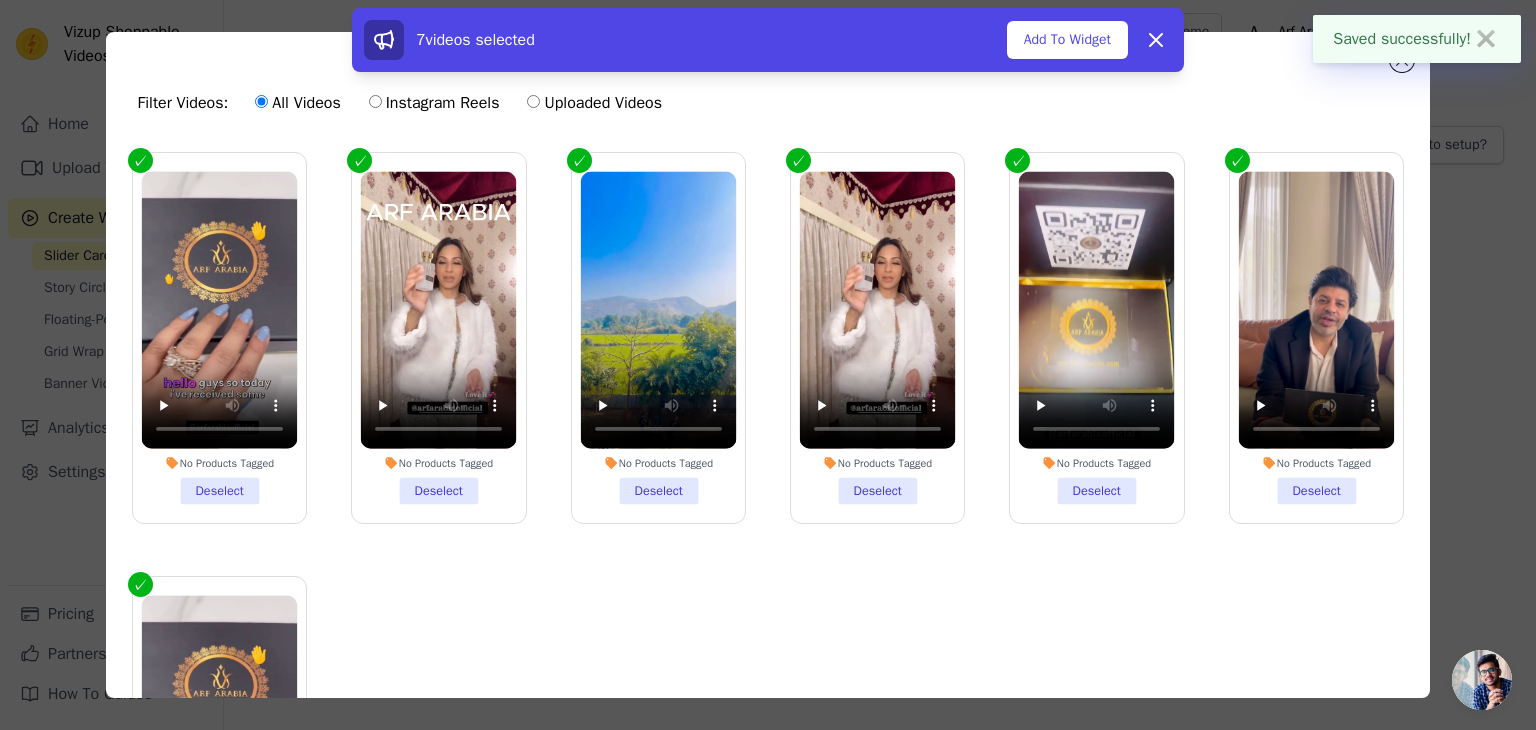 click on "7  videos selected     Add To Widget   Dismiss" at bounding box center [768, 44] 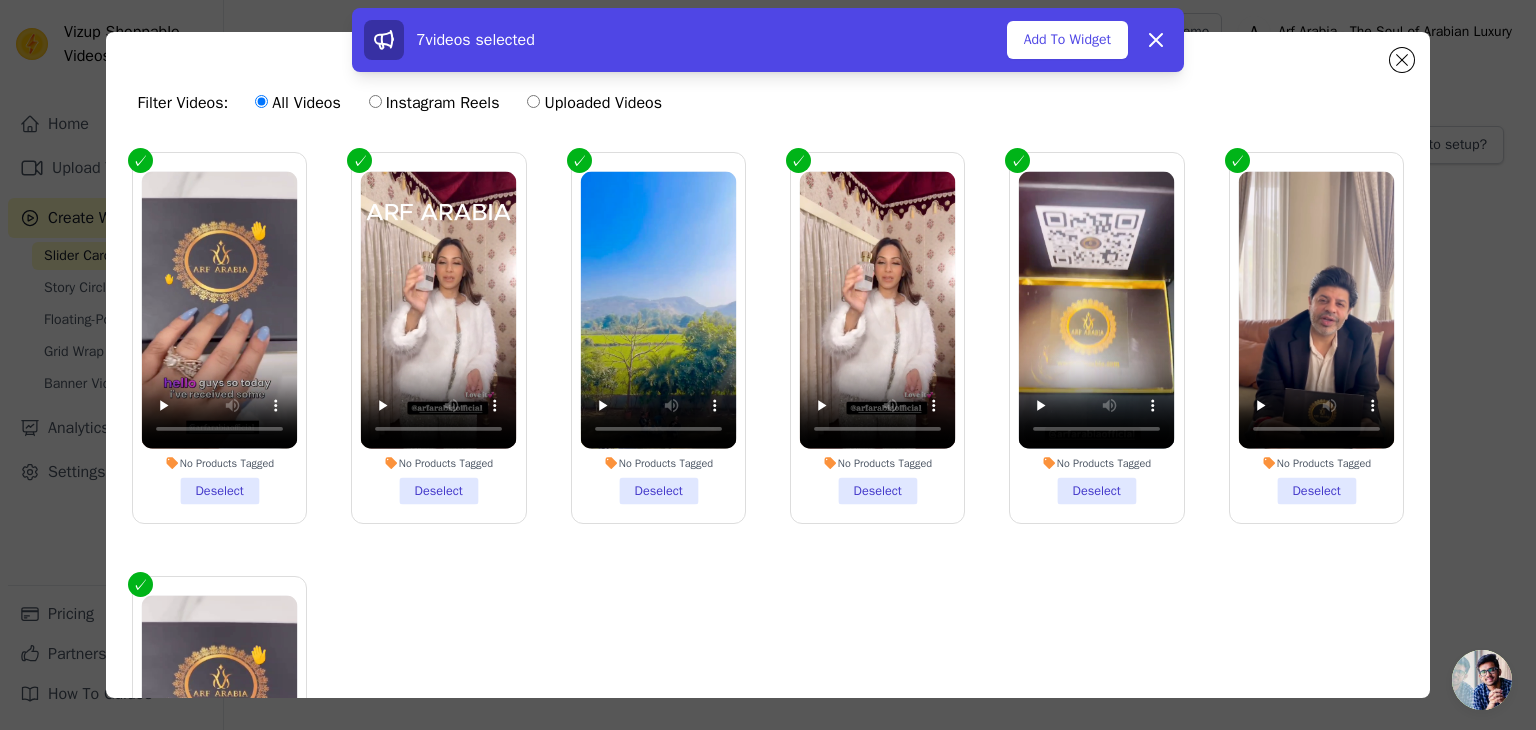 click on "7  videos selected     Add To Widget   Dismiss" at bounding box center (768, 44) 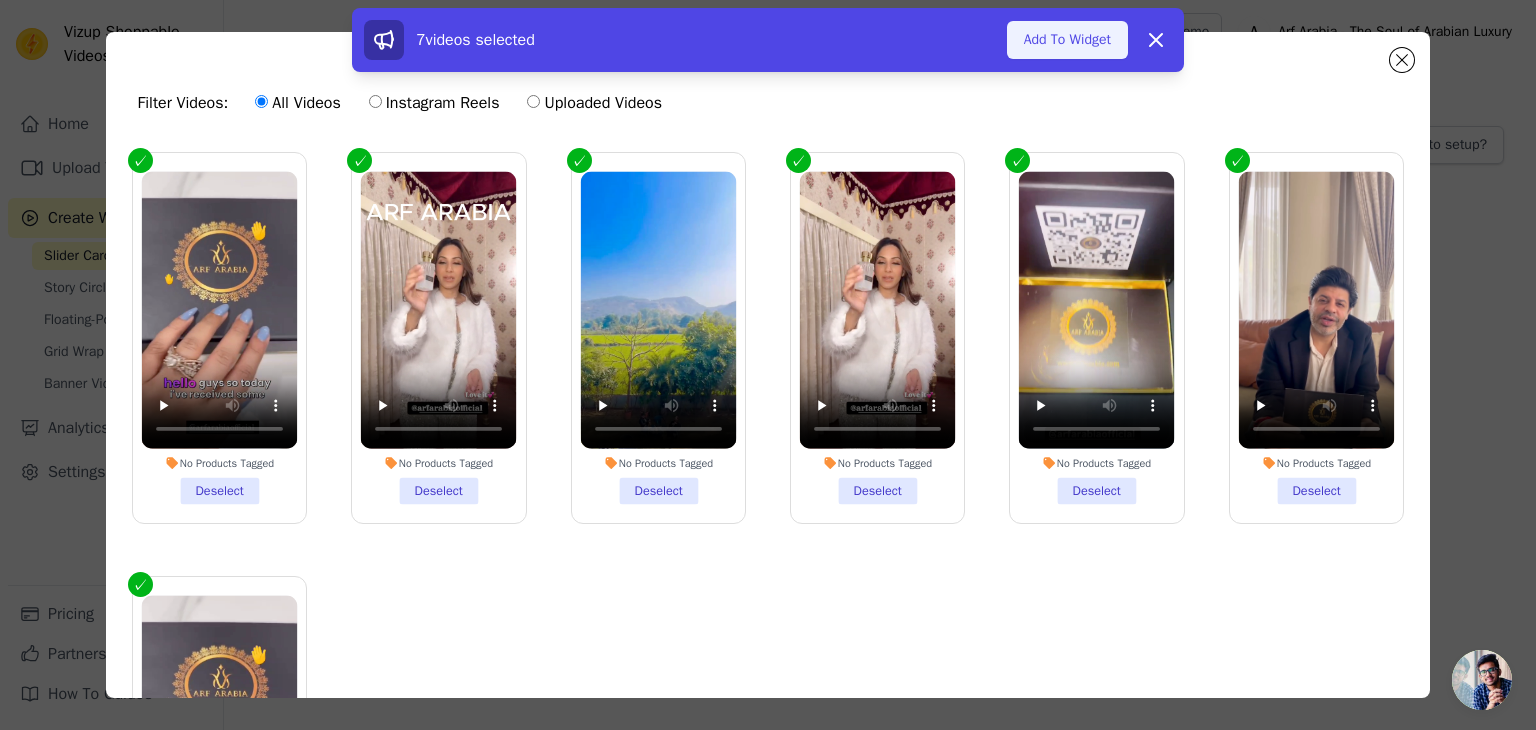 click on "Add To Widget" at bounding box center [1067, 40] 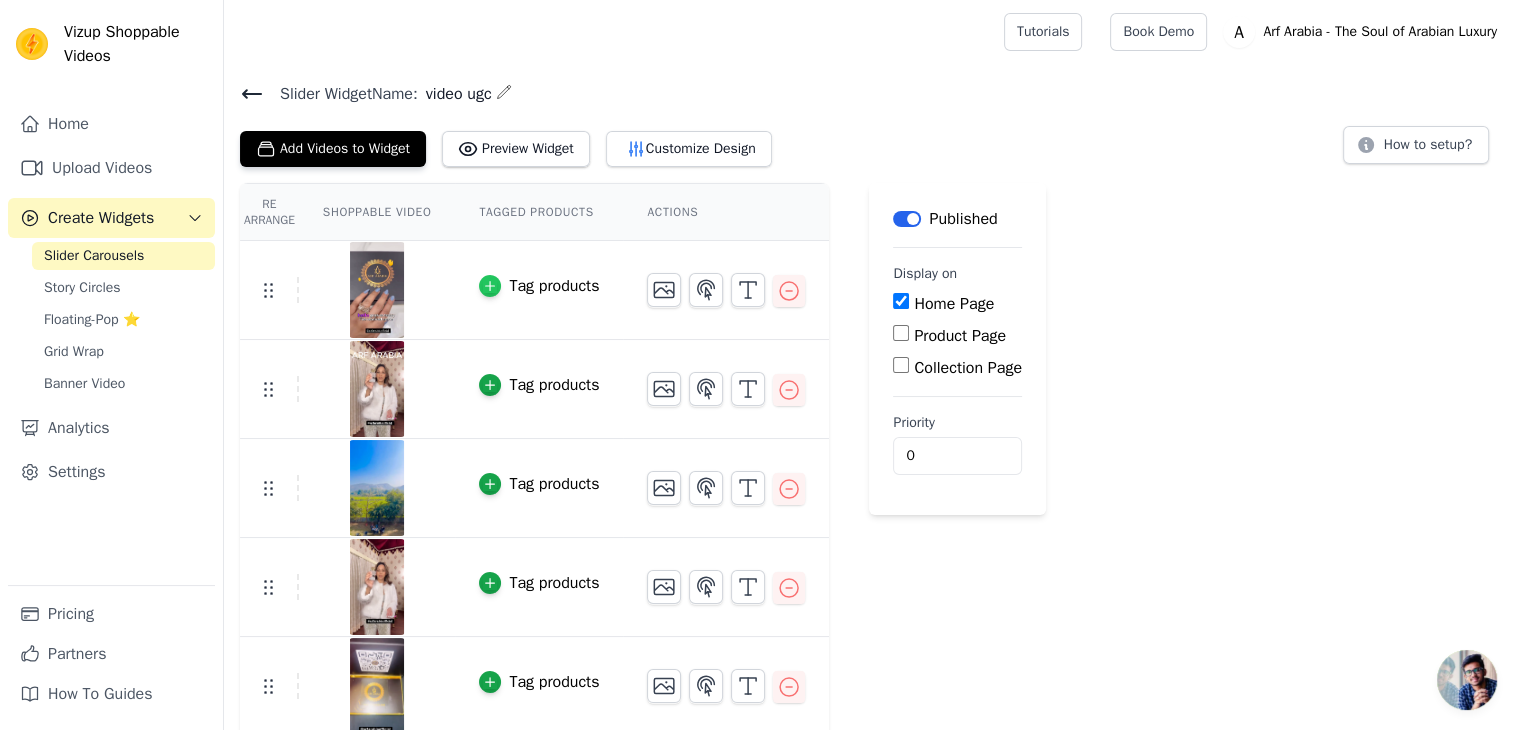 click 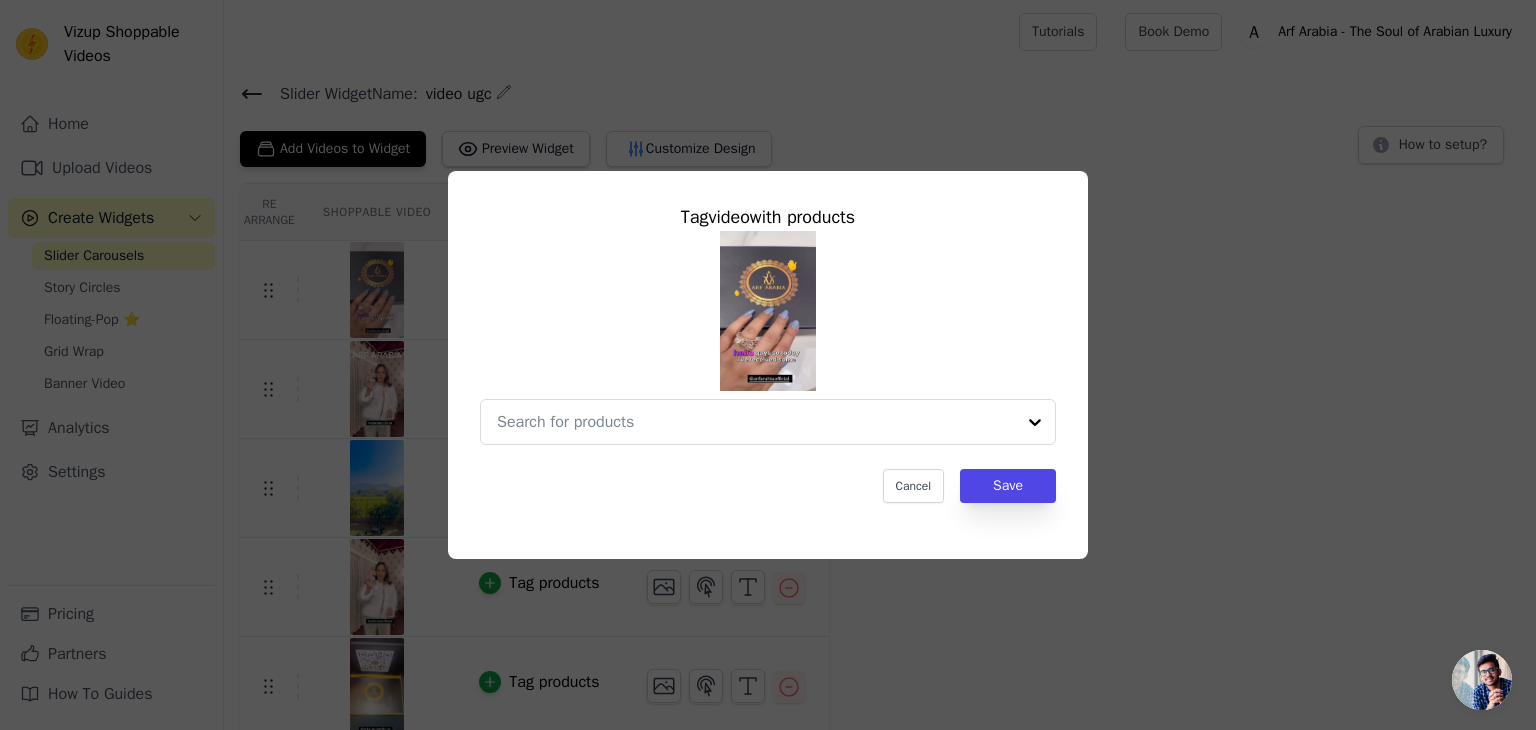 click at bounding box center [768, 311] 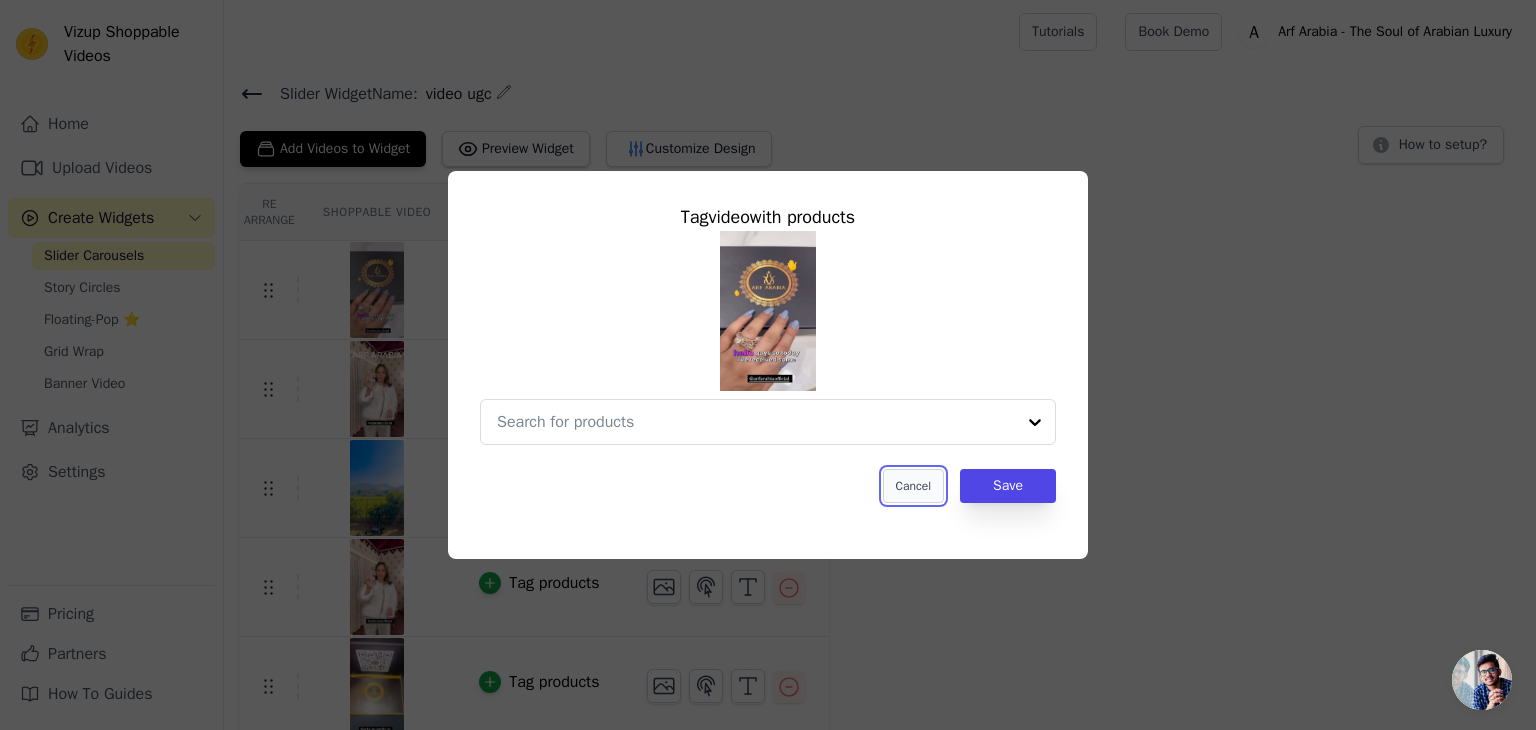 click on "Cancel" at bounding box center (913, 486) 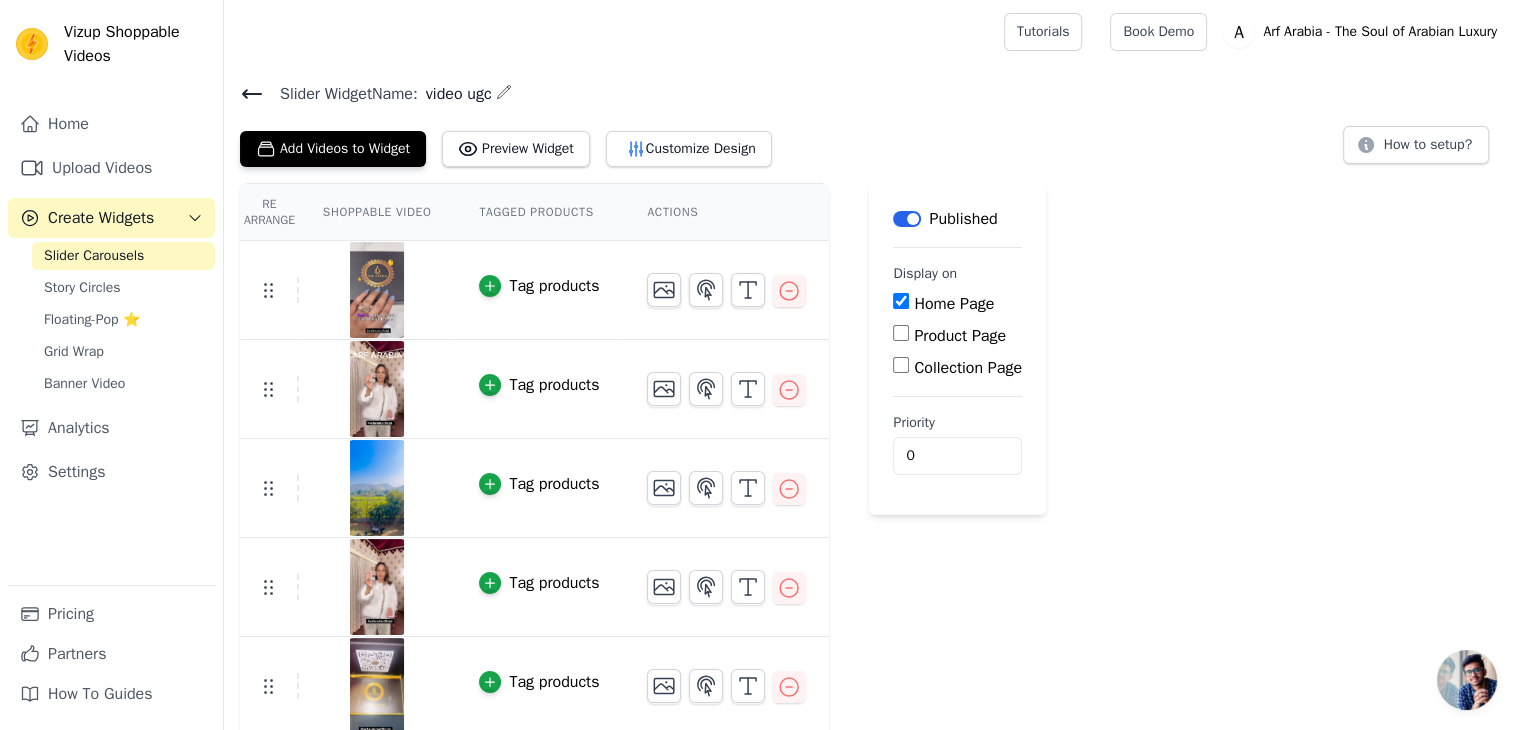 click at bounding box center [377, 290] 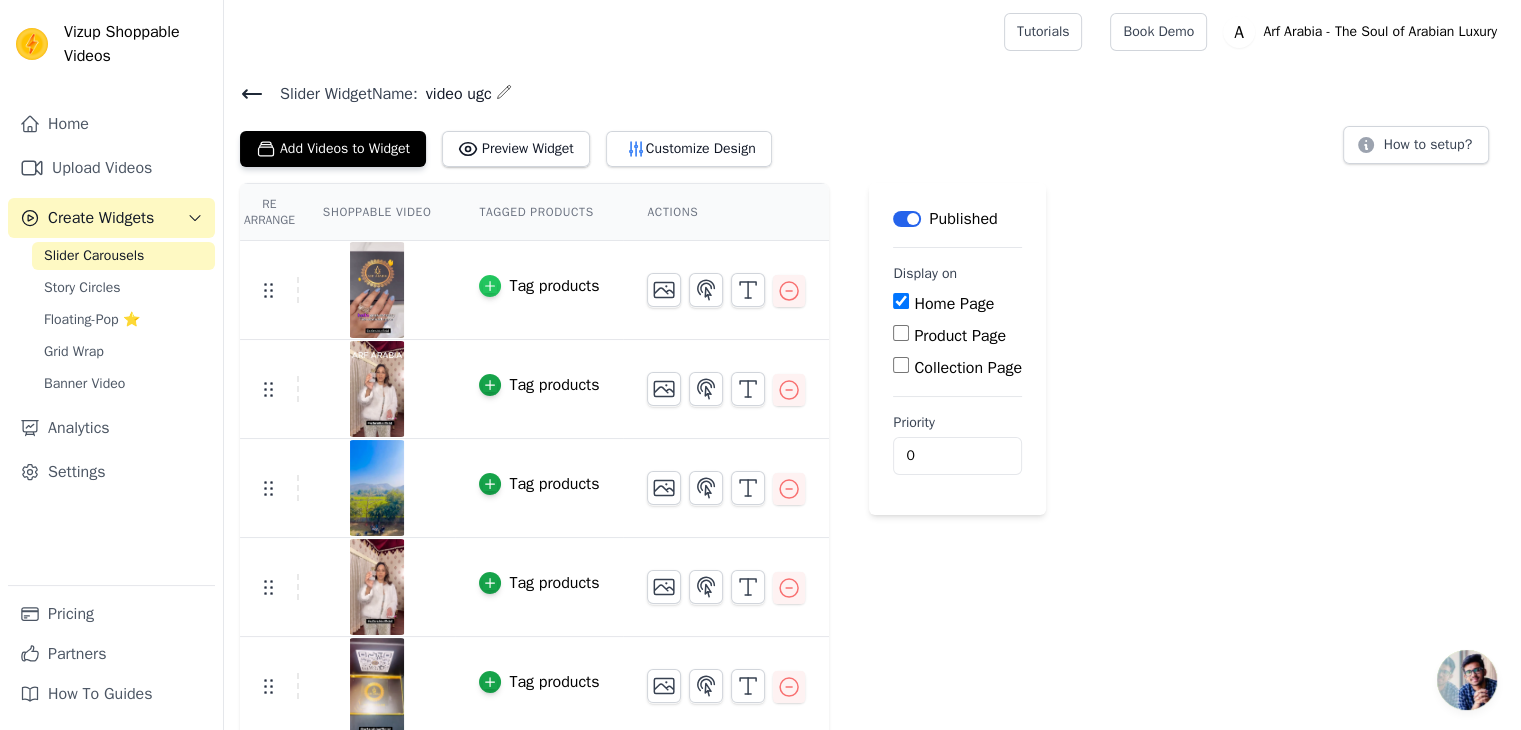 click 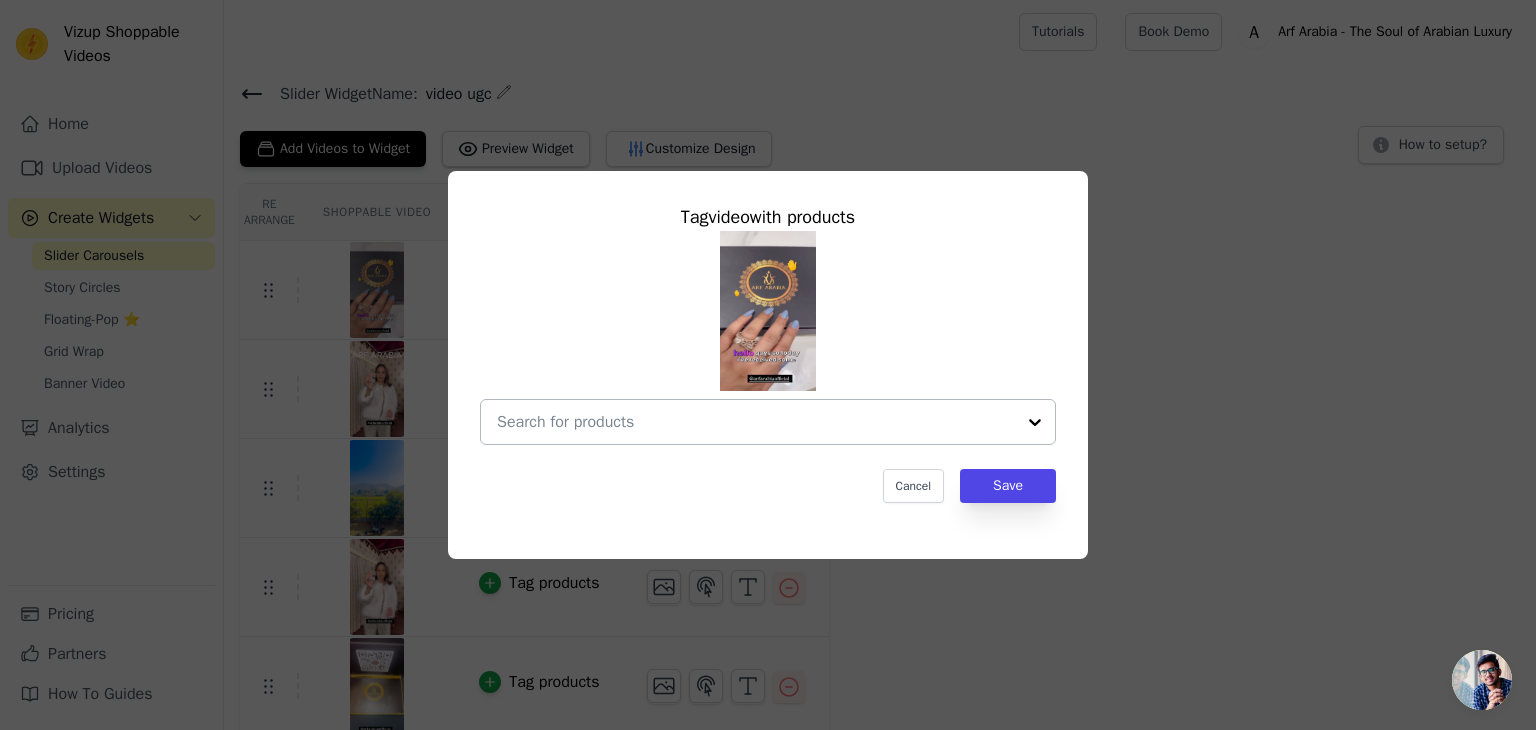 click at bounding box center [756, 422] 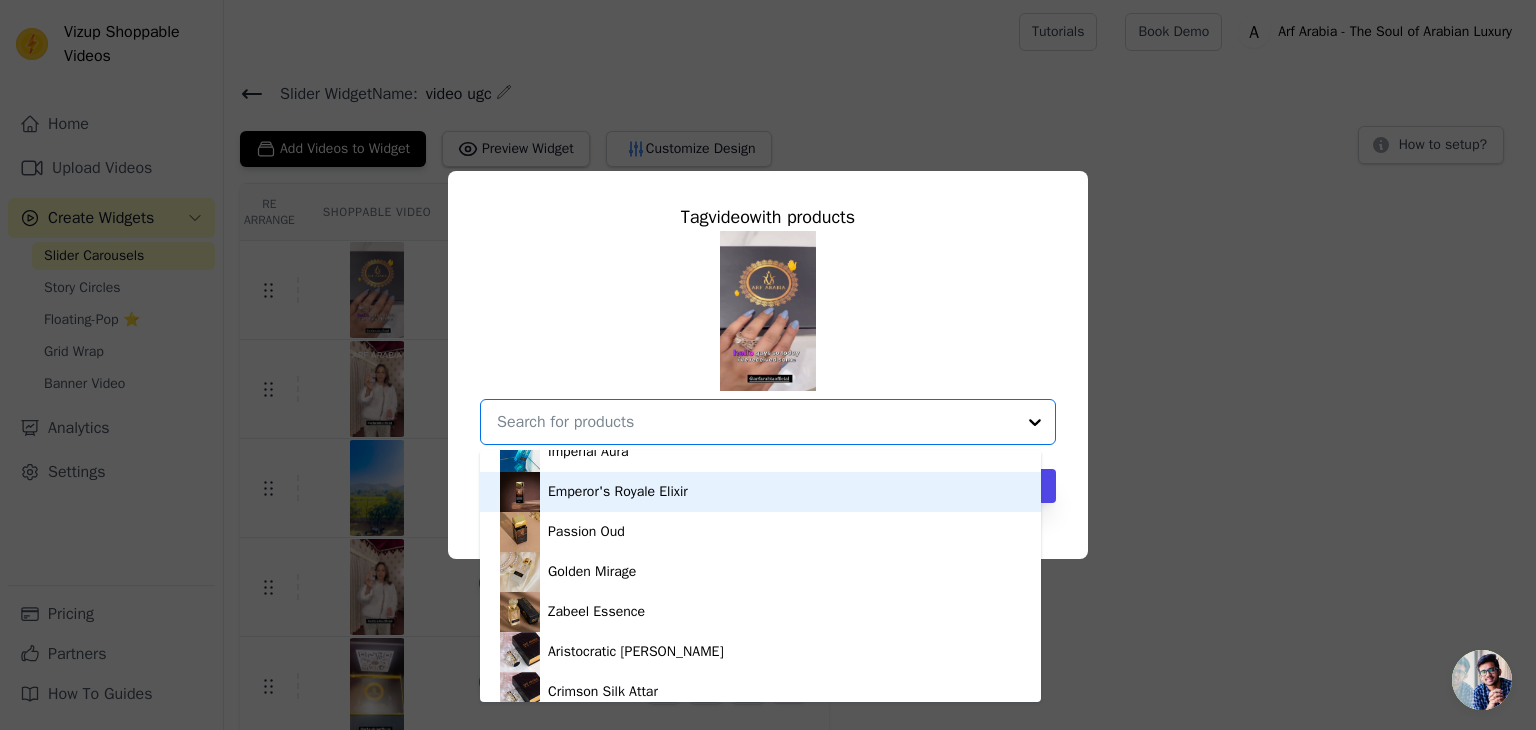 scroll, scrollTop: 122, scrollLeft: 0, axis: vertical 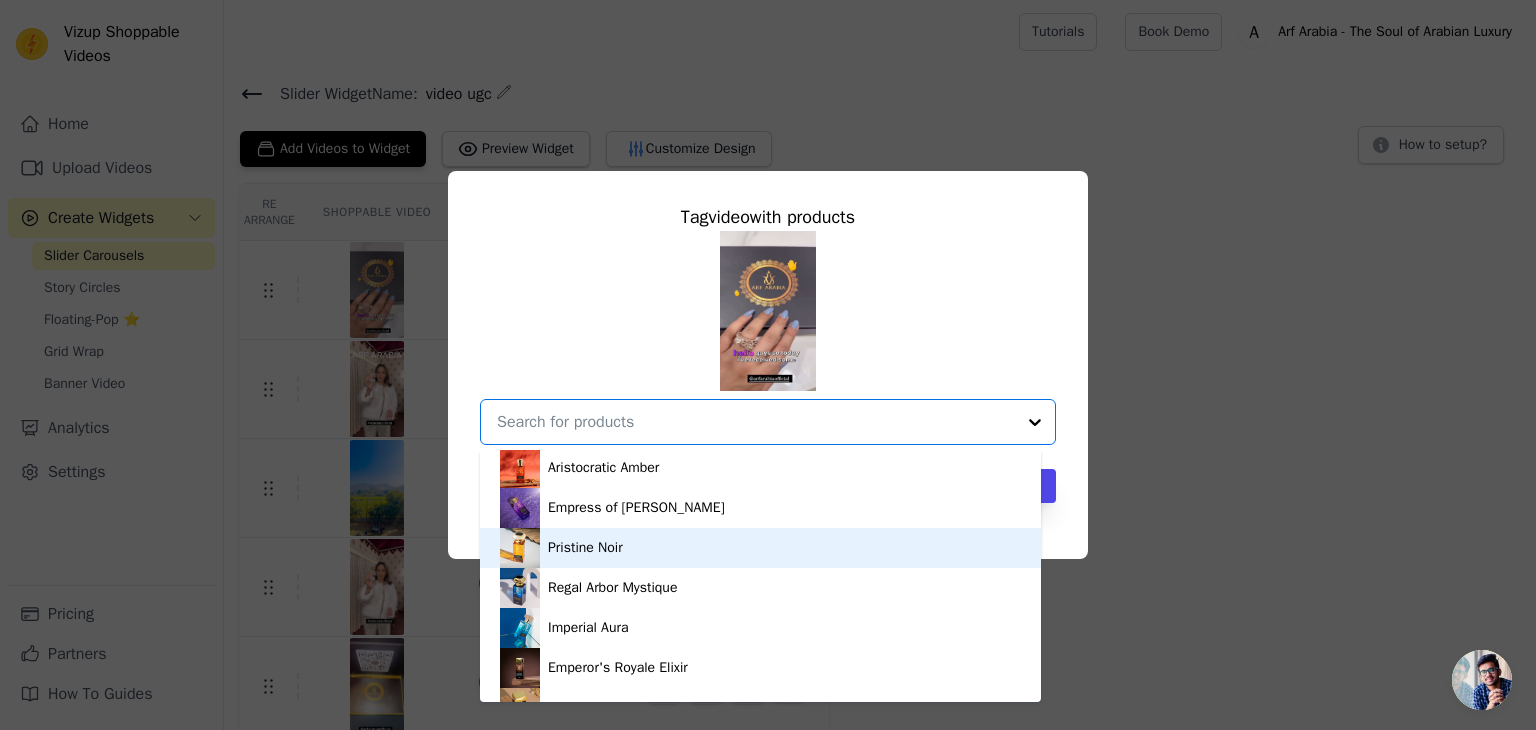 click on "Pristine Noir" at bounding box center [585, 548] 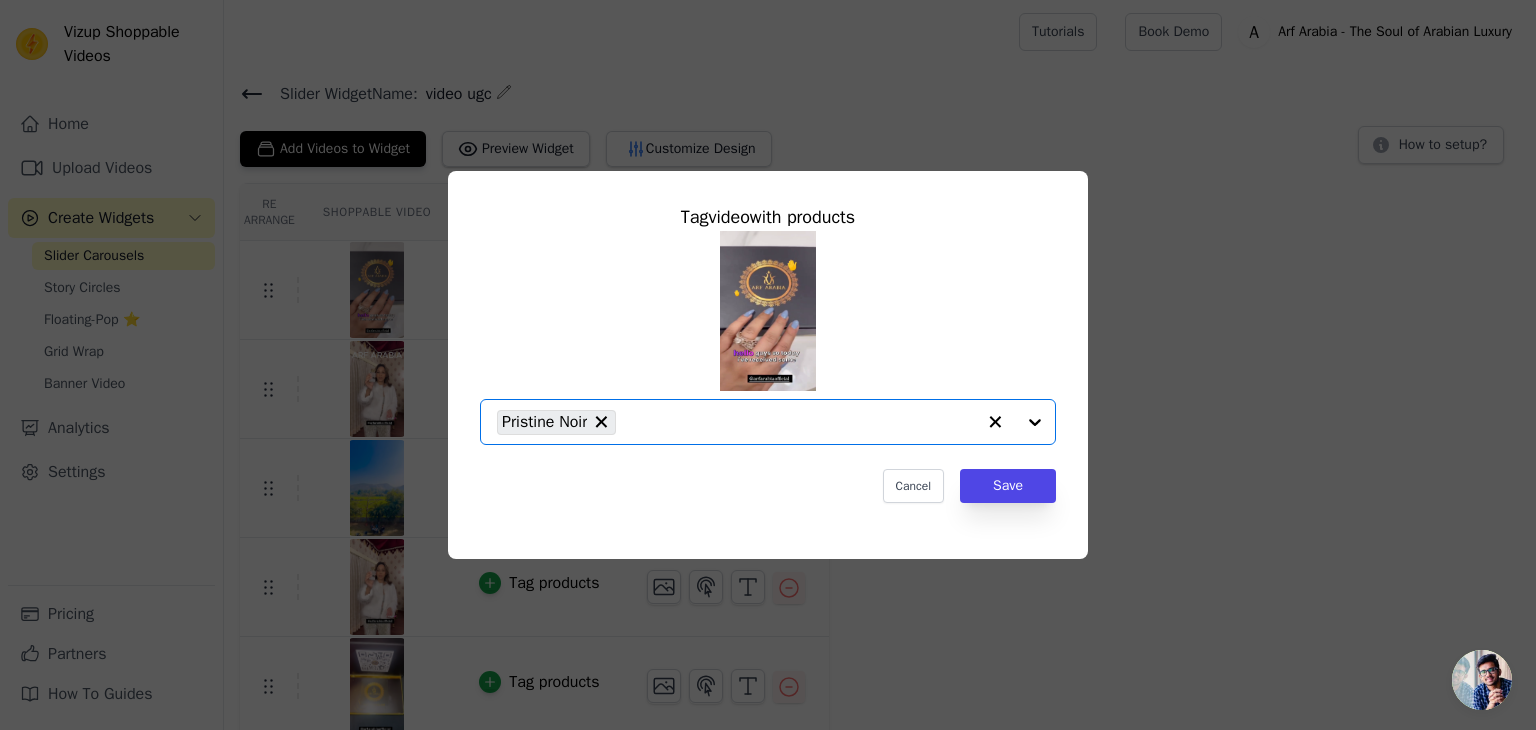 click 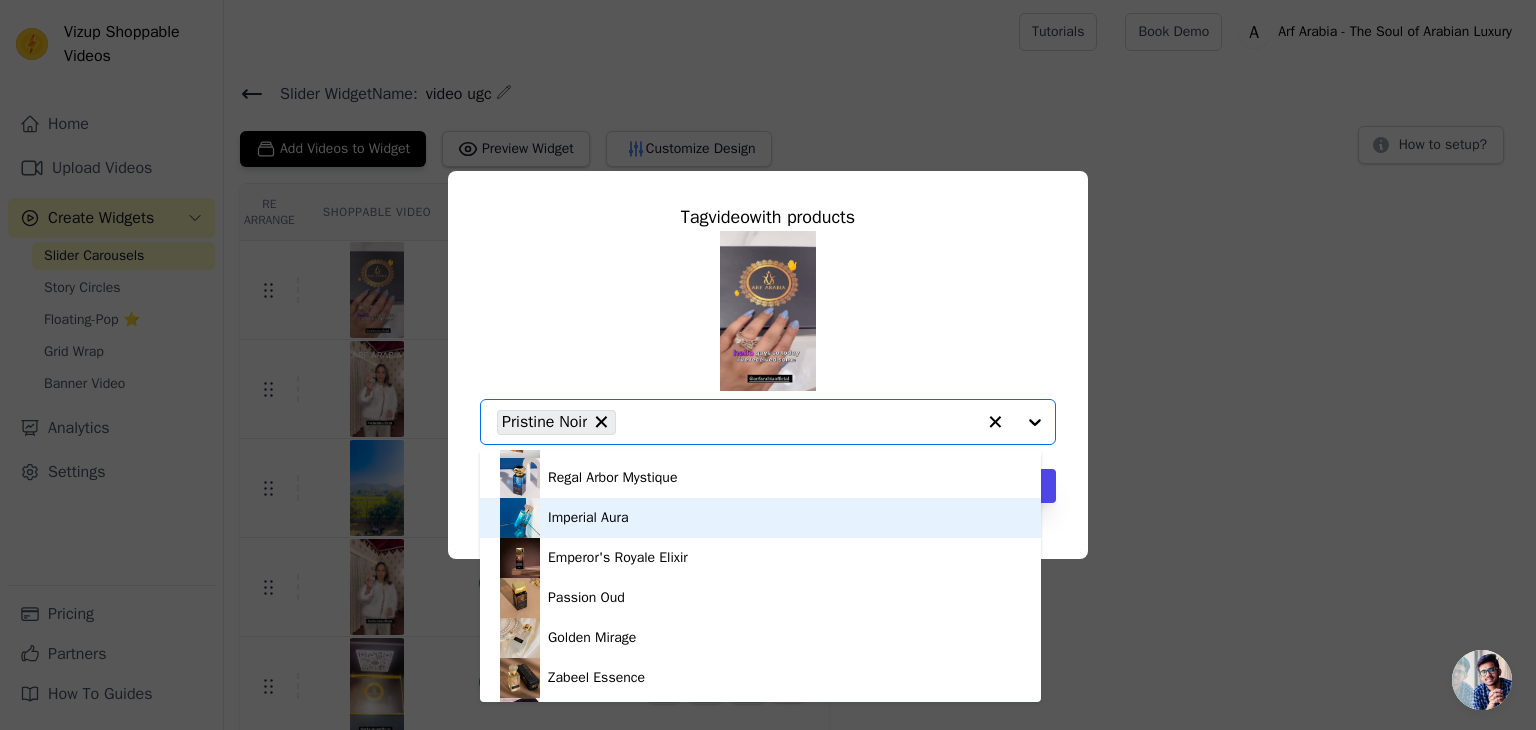 scroll, scrollTop: 278, scrollLeft: 0, axis: vertical 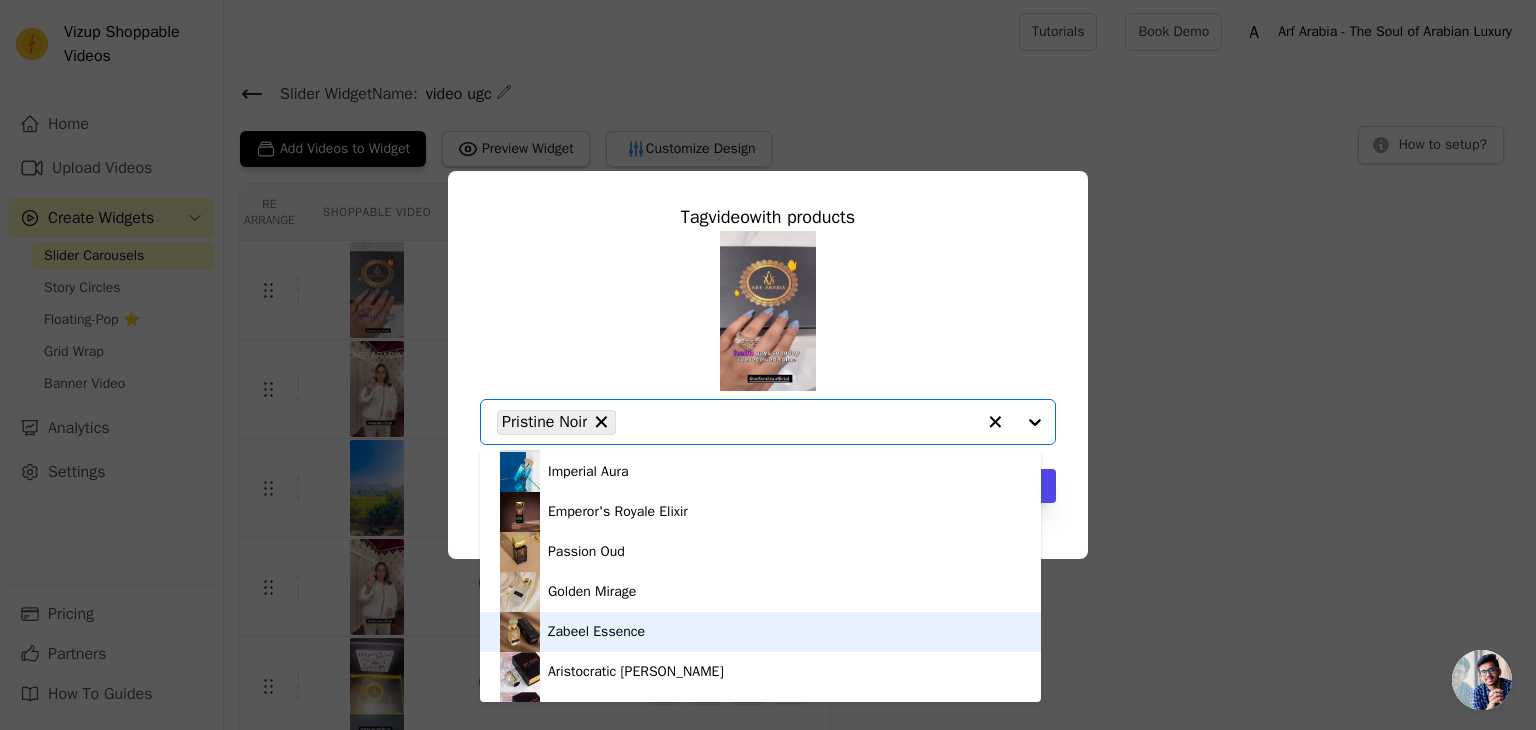 click on "Zabeel Essence" at bounding box center [596, 632] 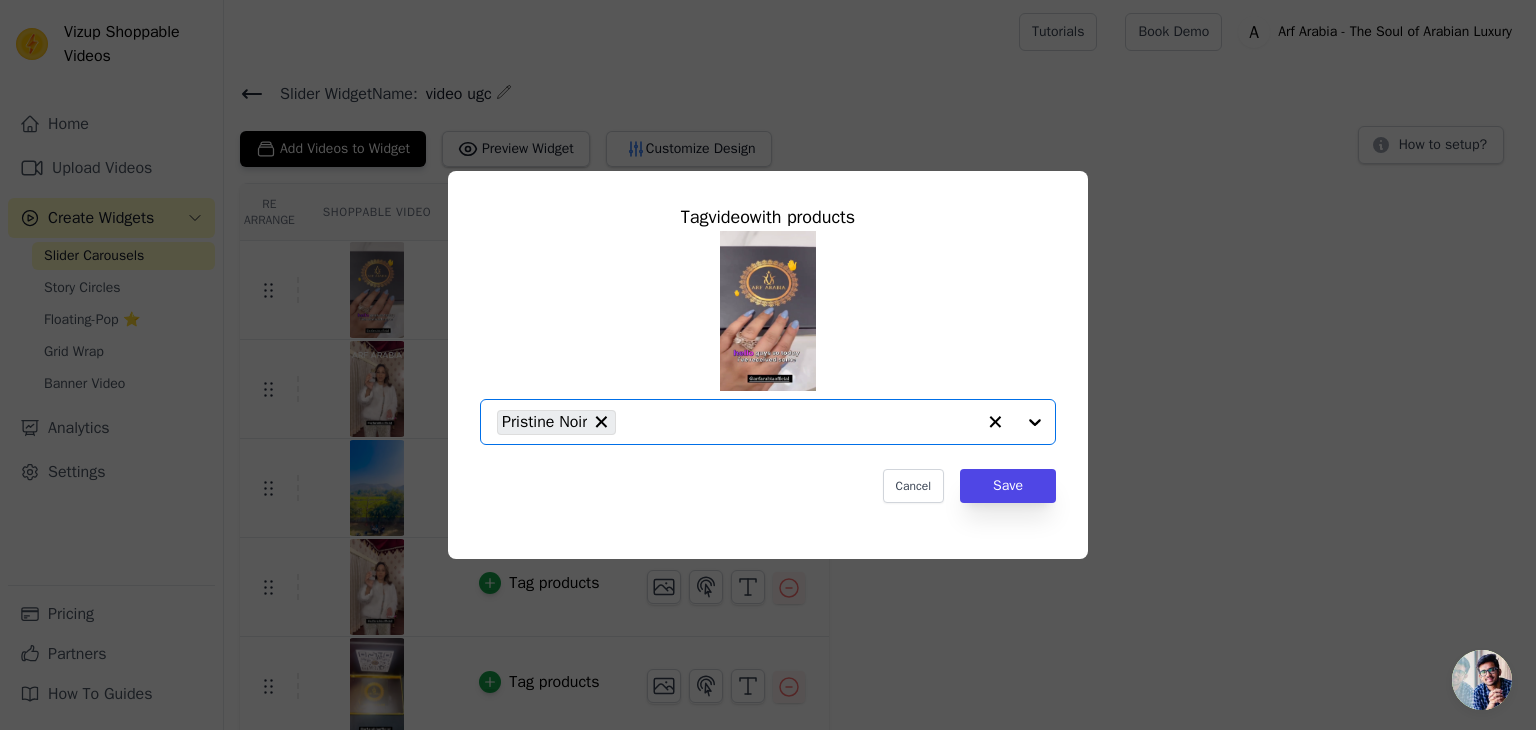click 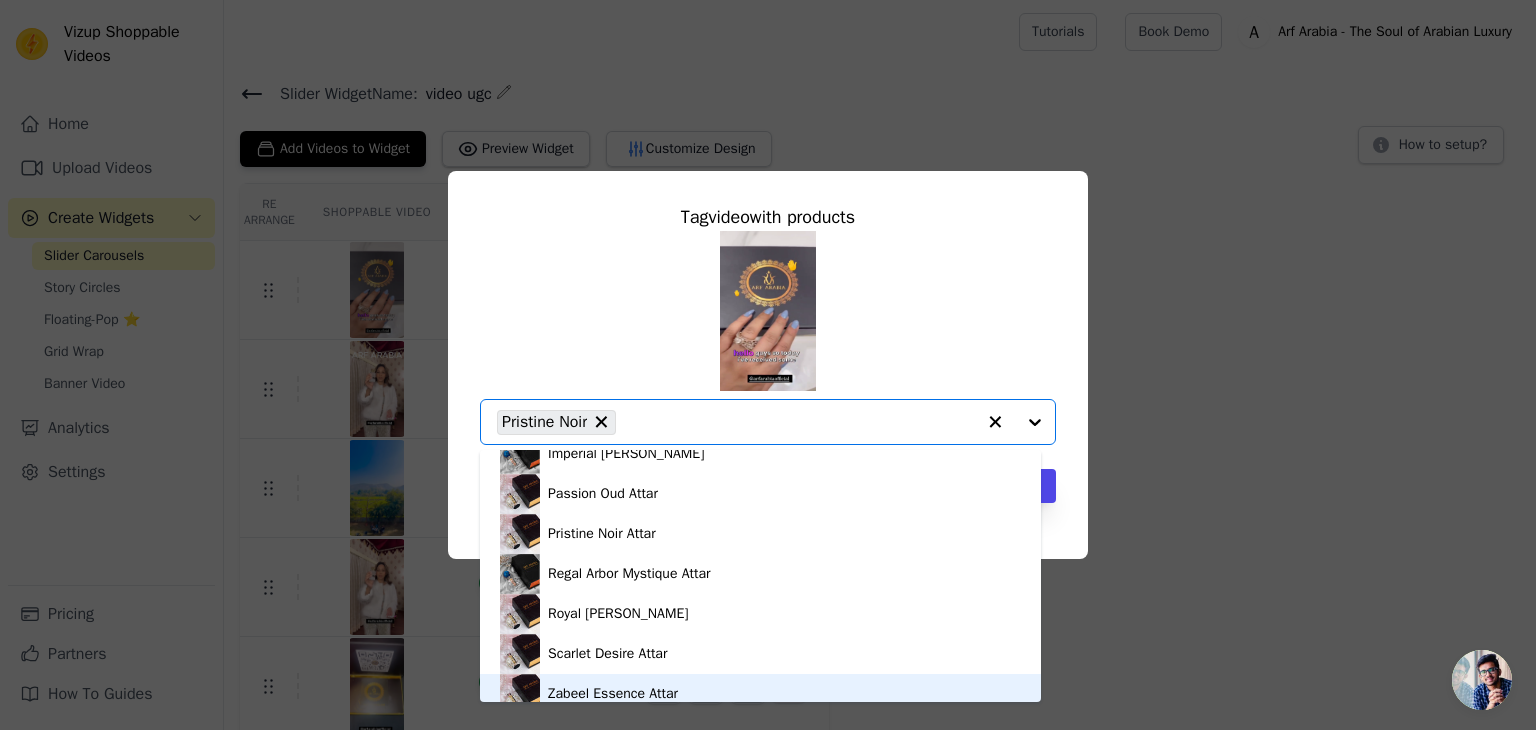 scroll, scrollTop: 708, scrollLeft: 0, axis: vertical 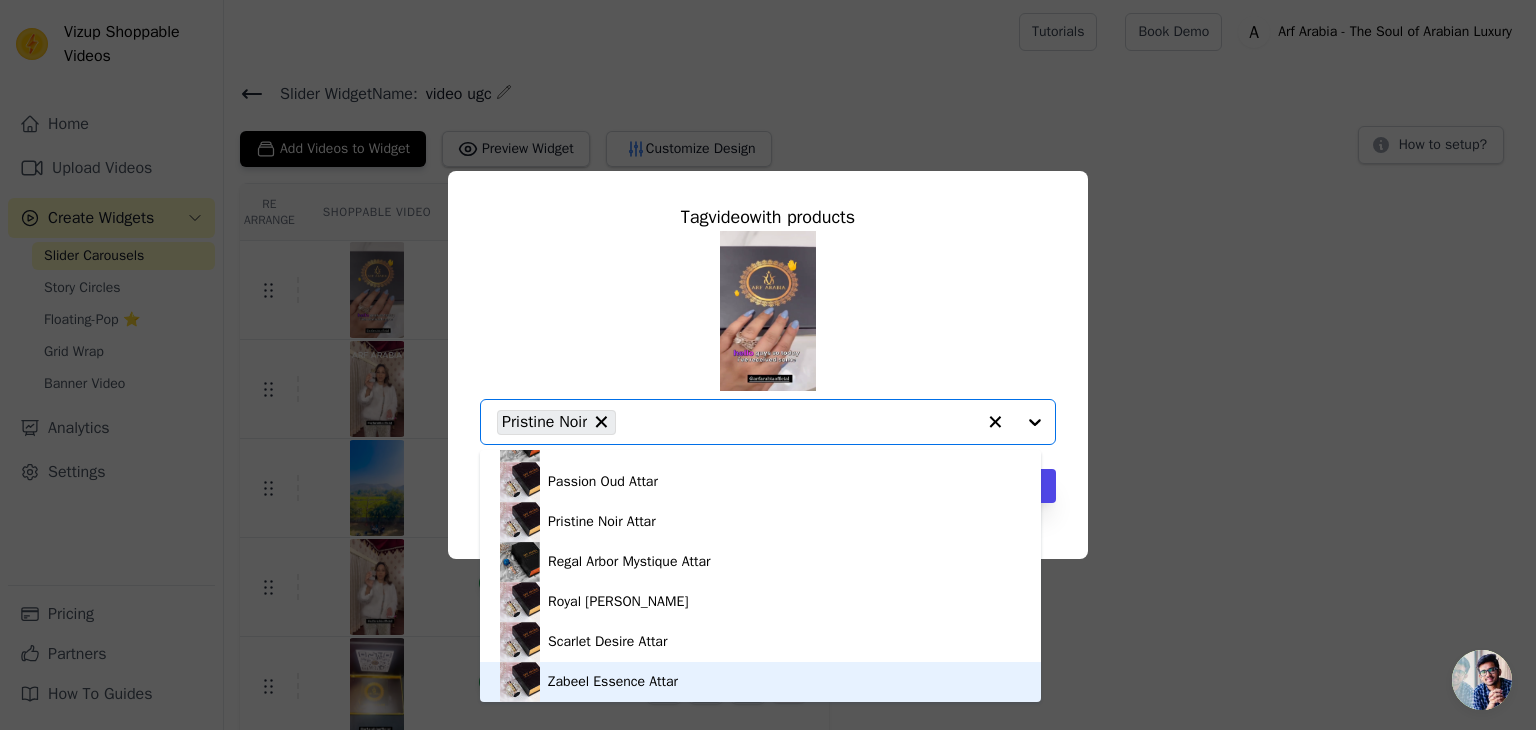 click on "Zabeel Essence Attar" at bounding box center (613, 682) 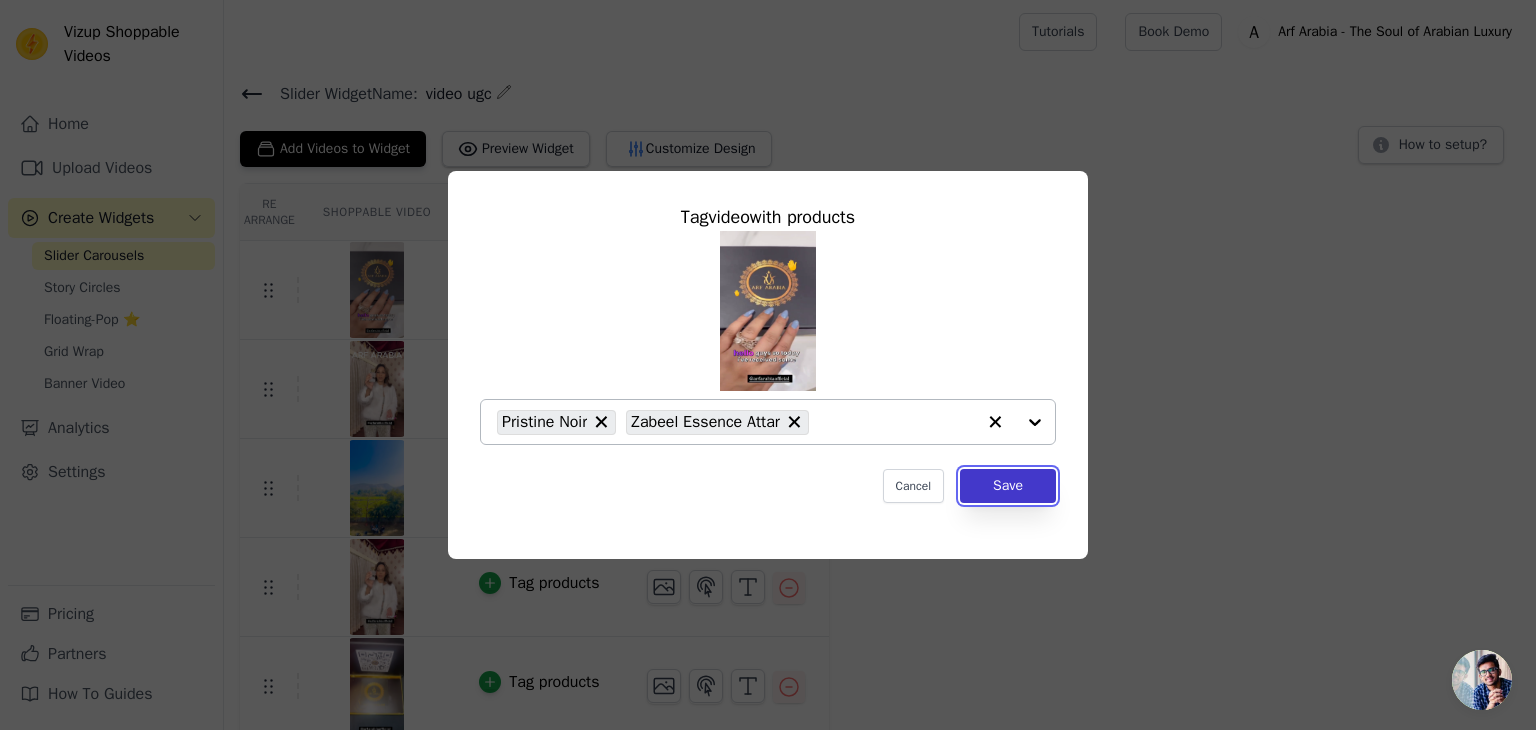 click on "Save" at bounding box center (1008, 486) 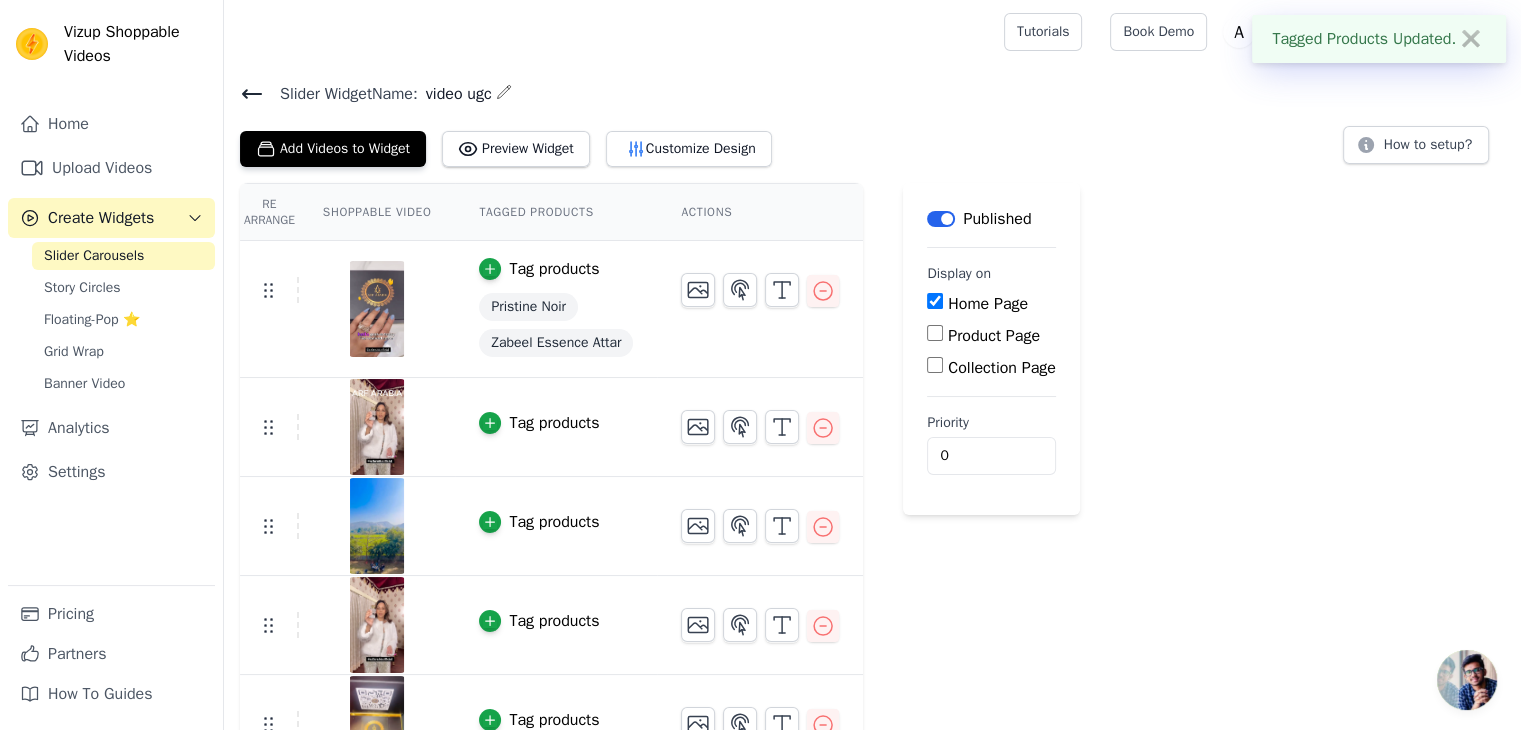 click on "Tag products" at bounding box center [554, 423] 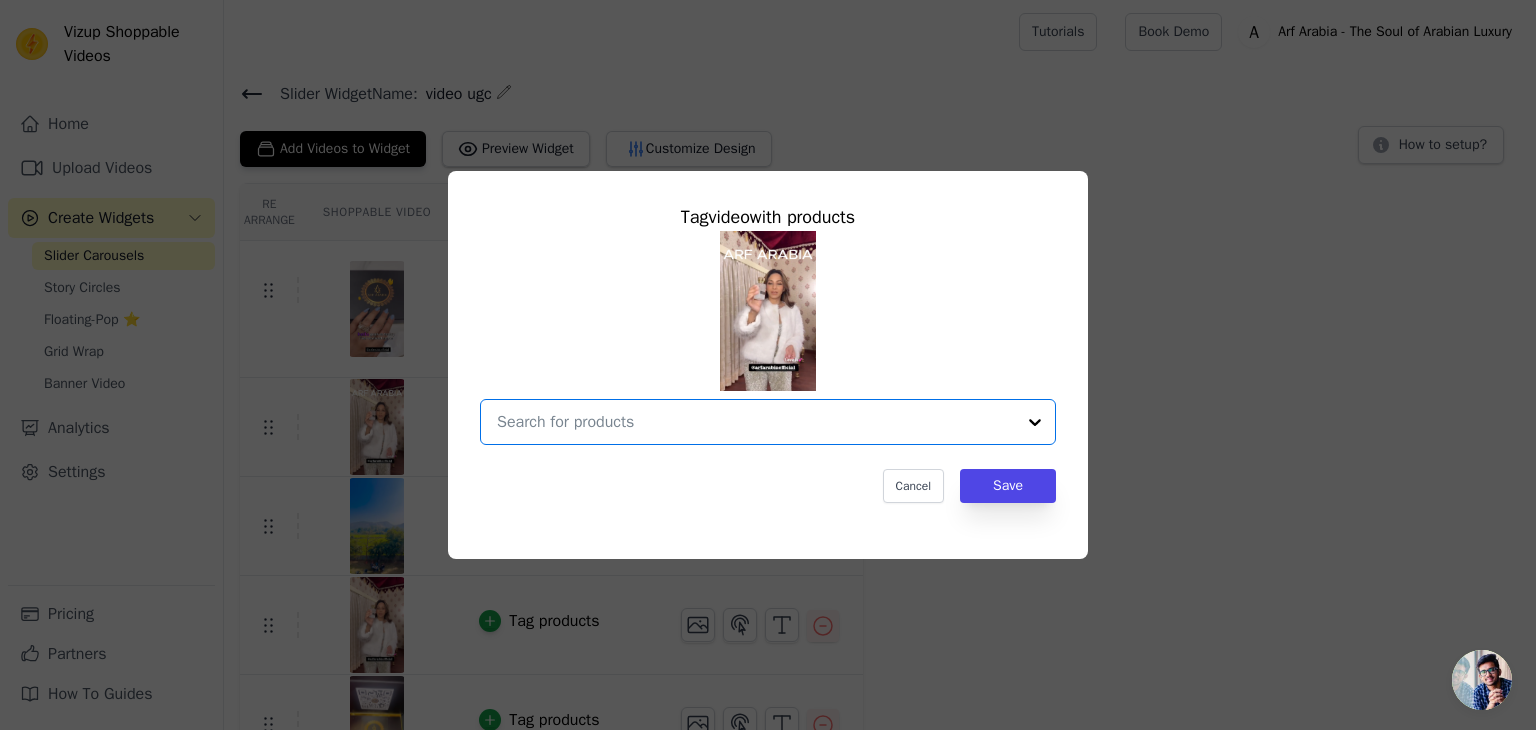 click at bounding box center [756, 422] 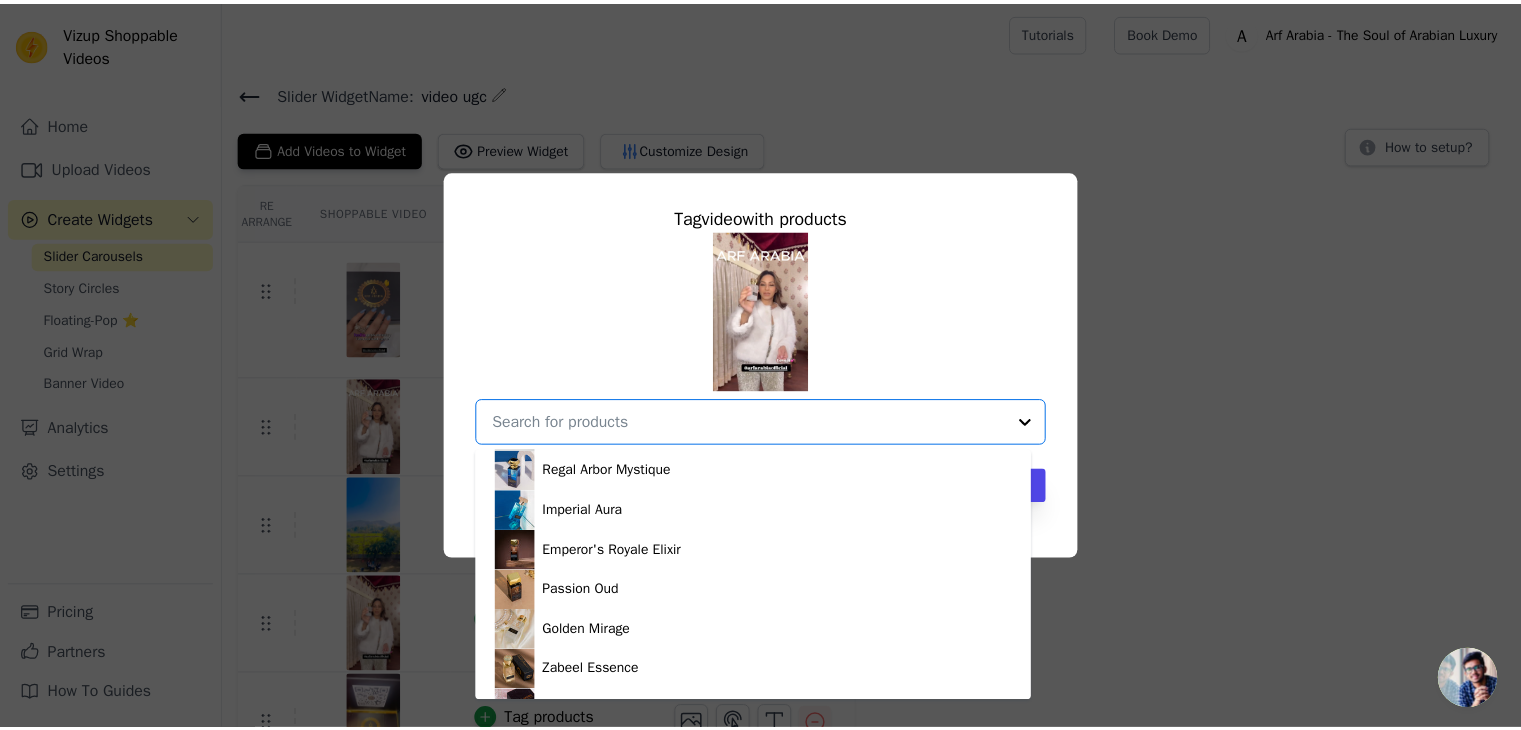 scroll, scrollTop: 240, scrollLeft: 0, axis: vertical 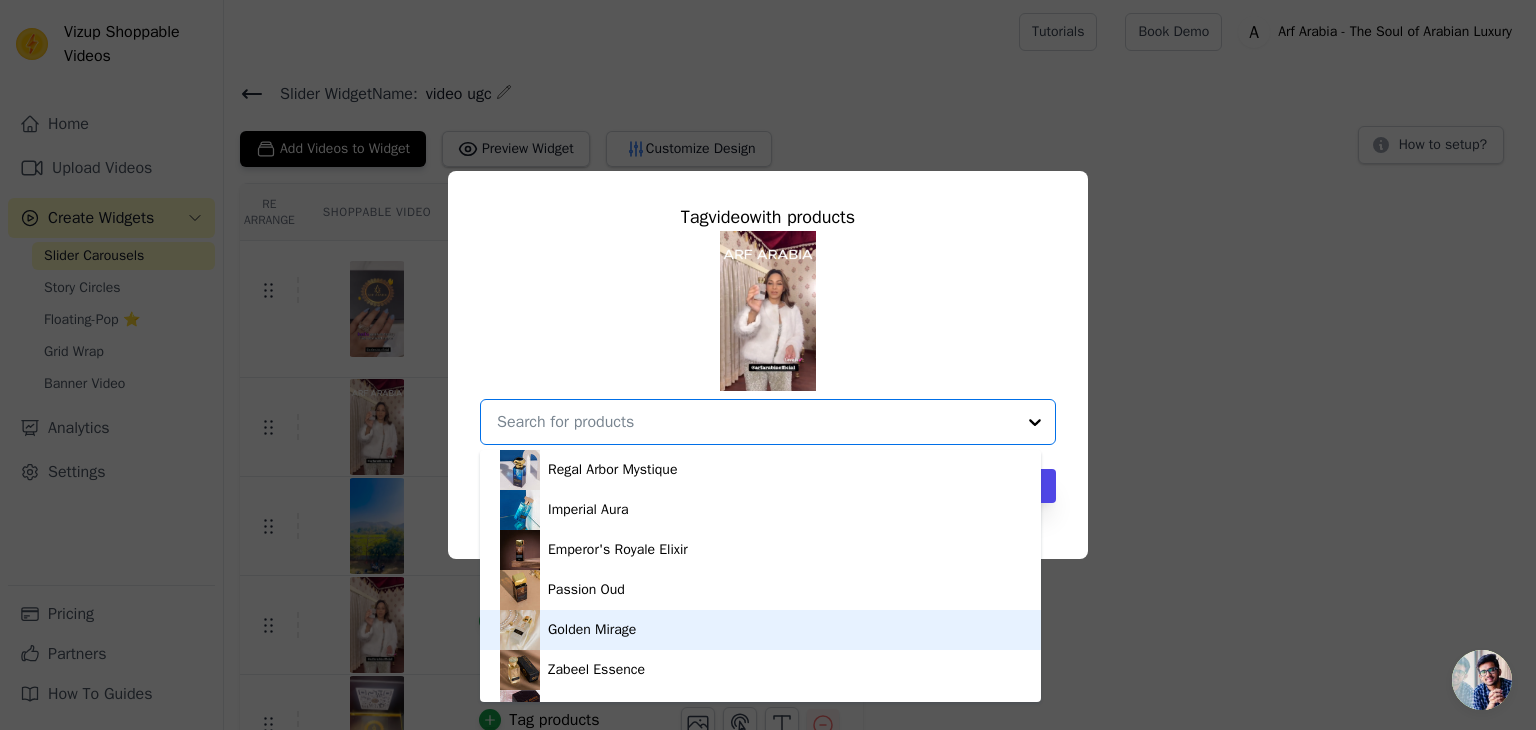 click on "Golden Mirage" at bounding box center [592, 630] 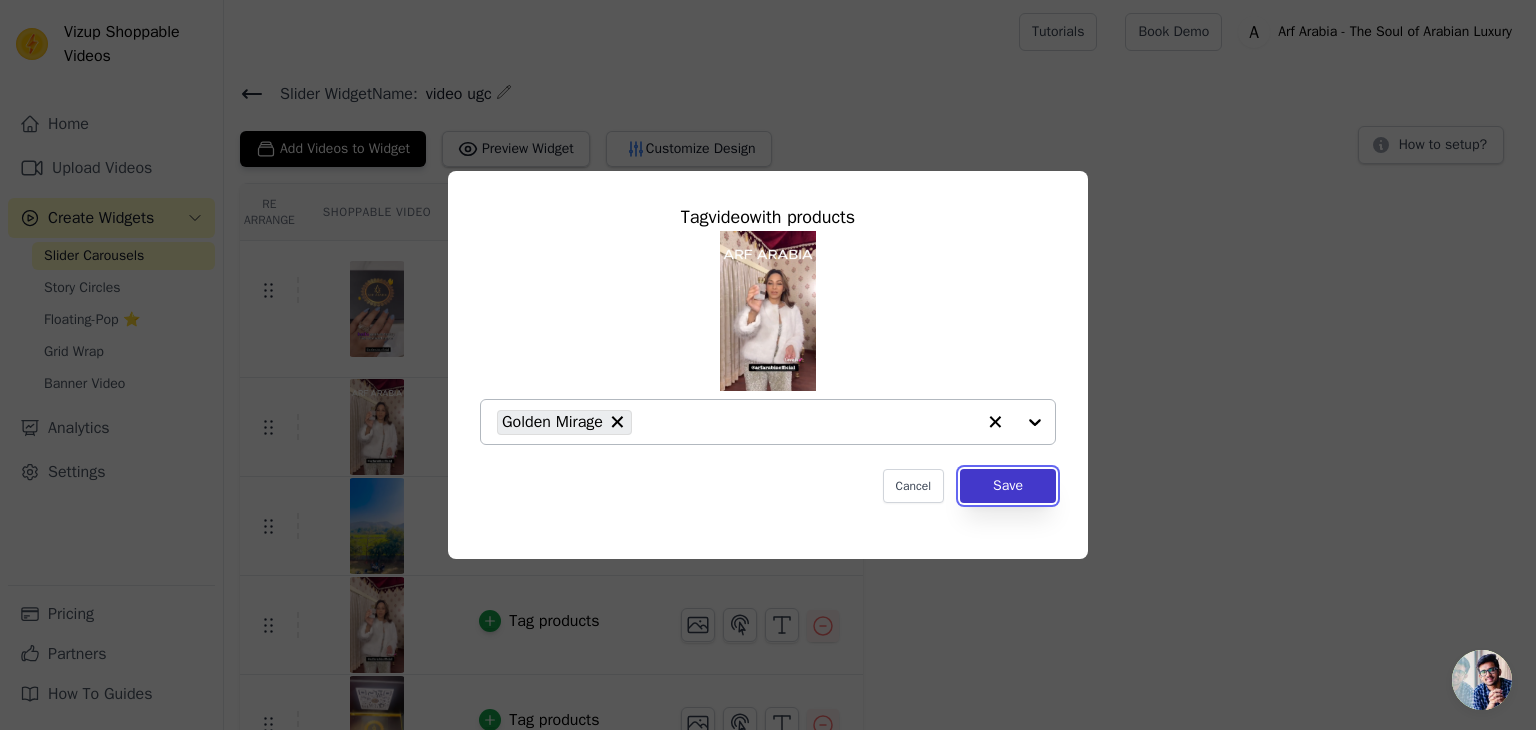click on "Save" at bounding box center [1008, 486] 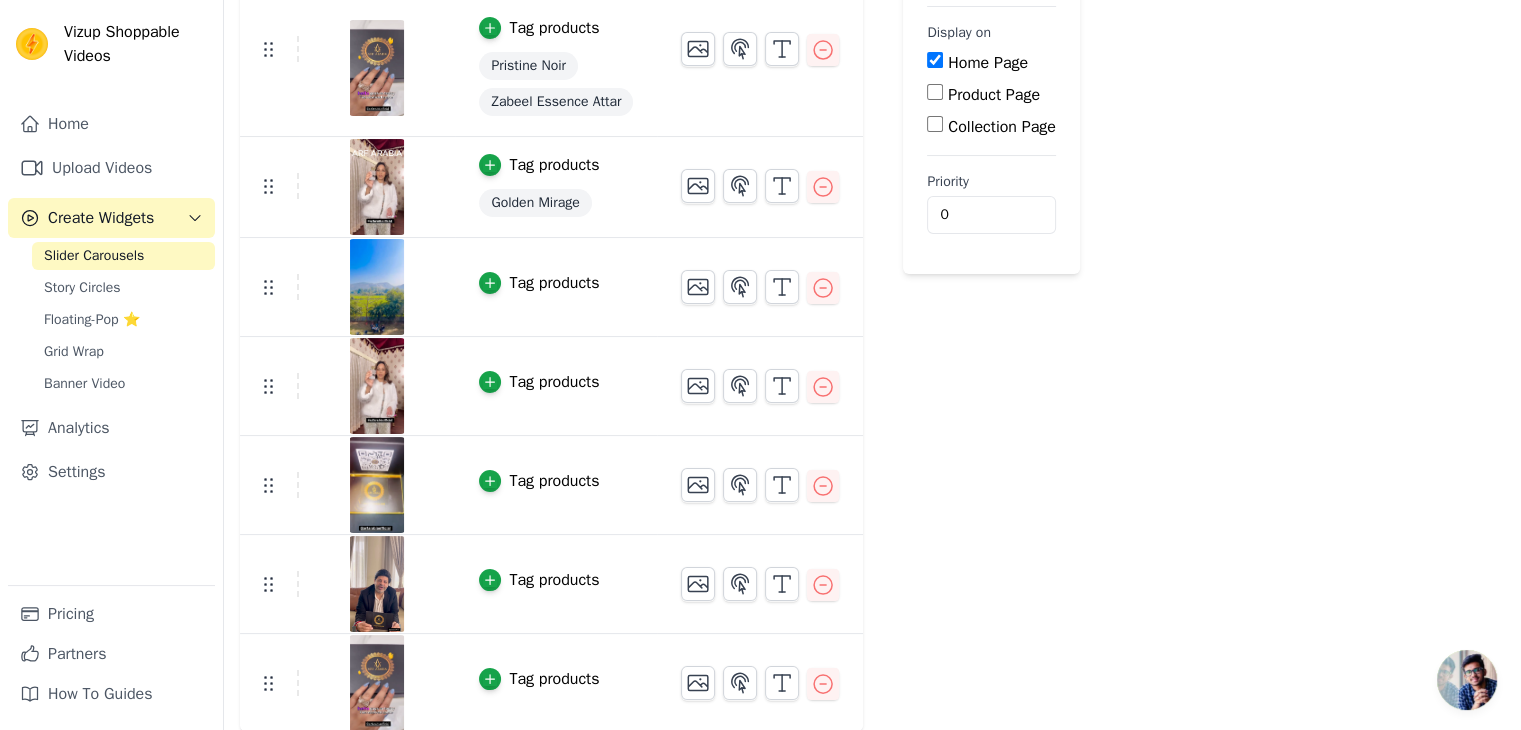 scroll, scrollTop: 224, scrollLeft: 0, axis: vertical 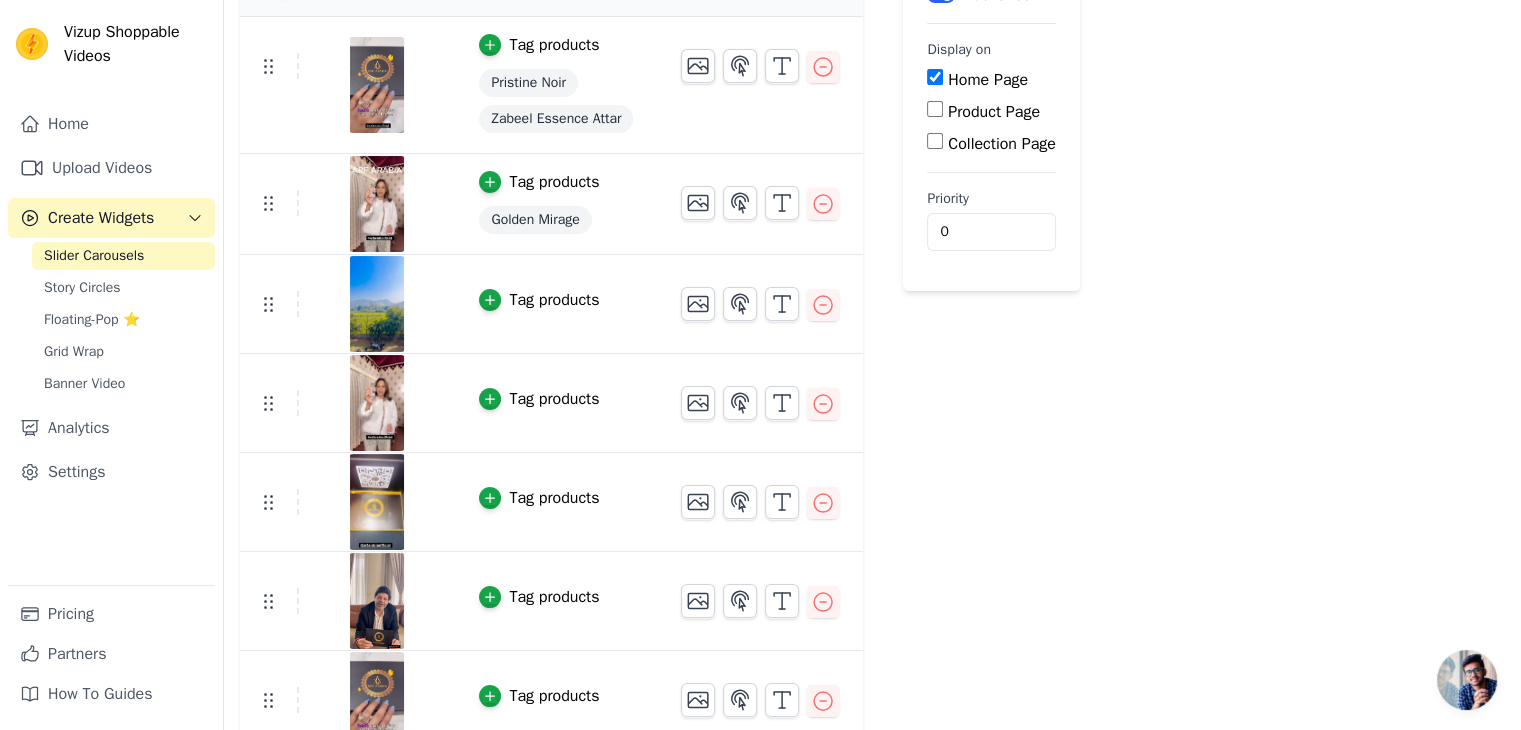 click at bounding box center (377, 502) 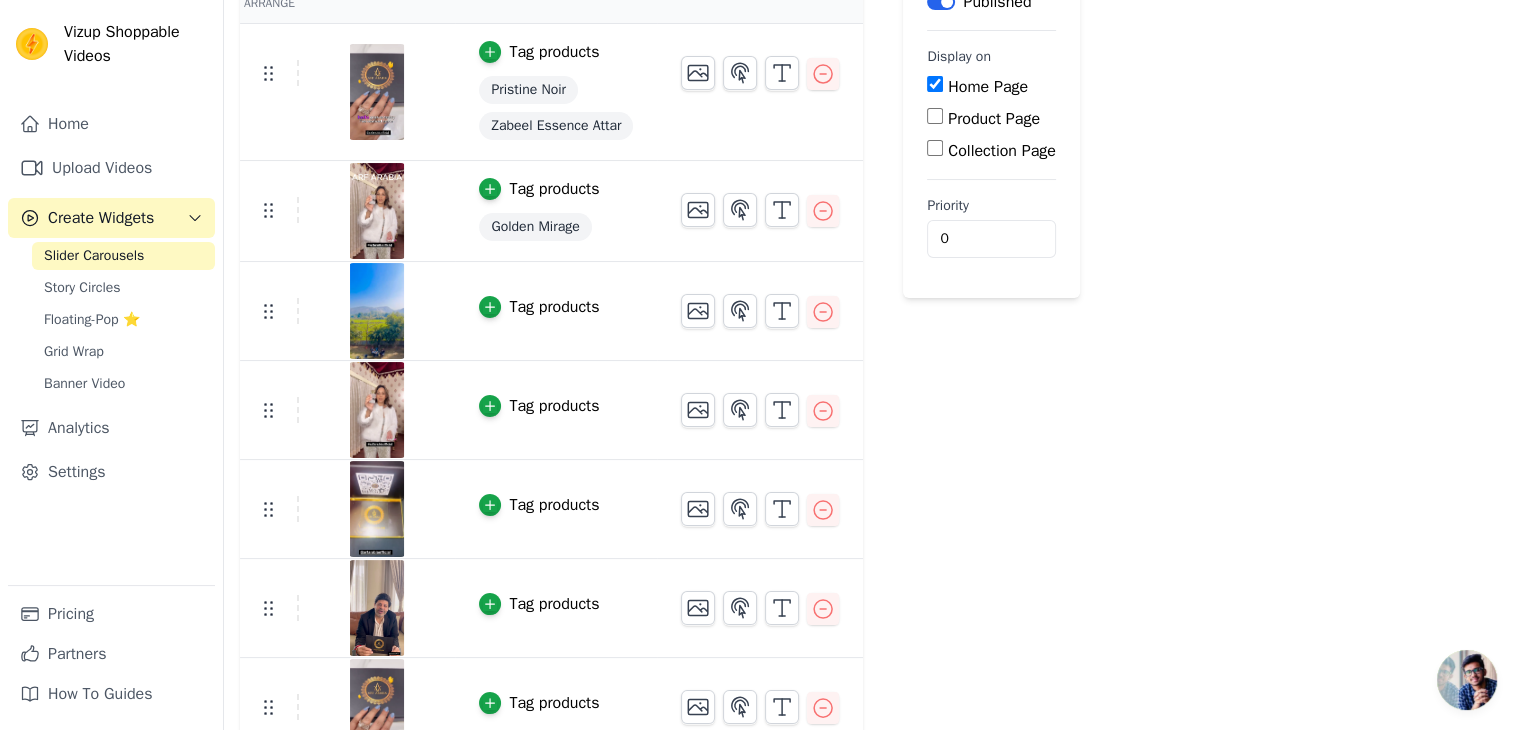 scroll, scrollTop: 241, scrollLeft: 0, axis: vertical 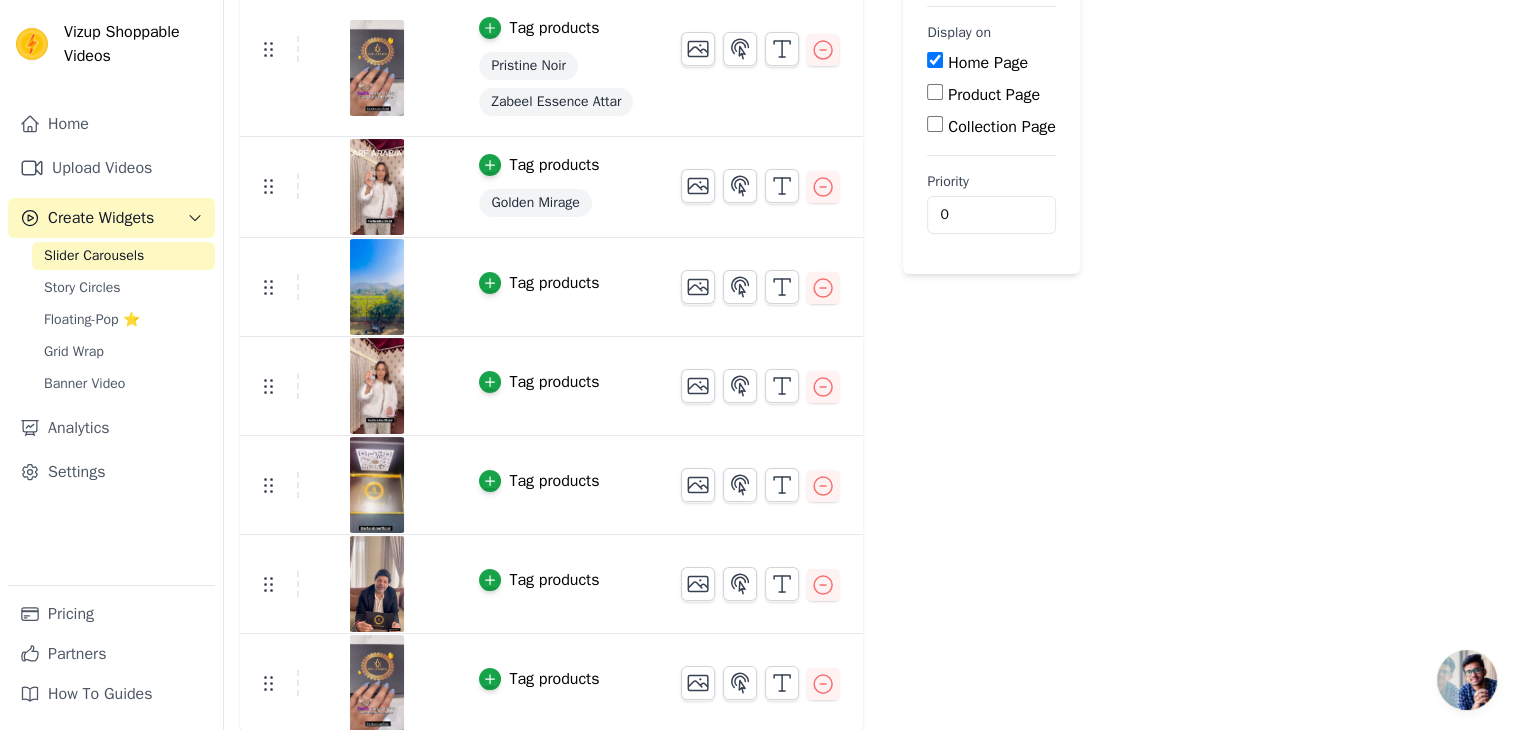 click at bounding box center (377, 683) 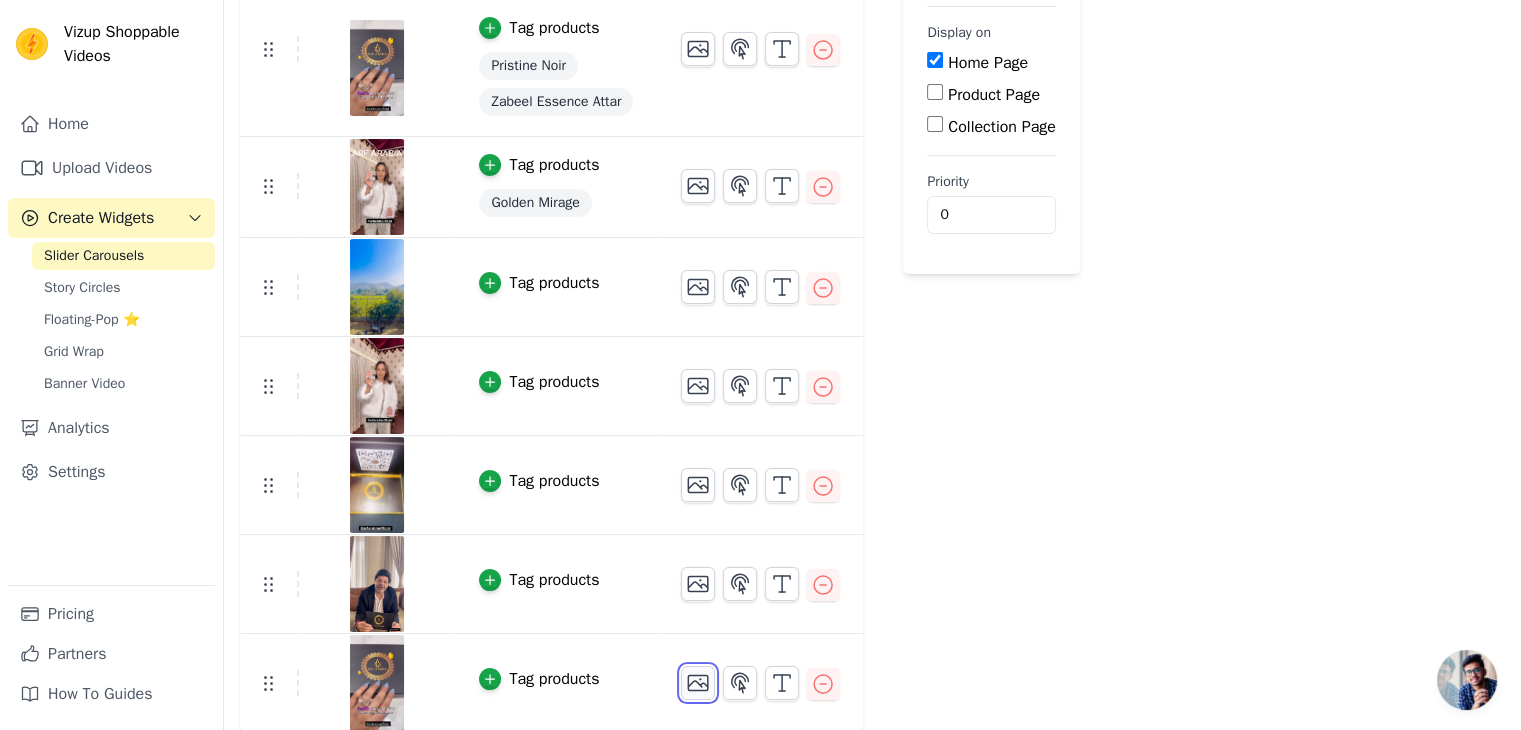 click 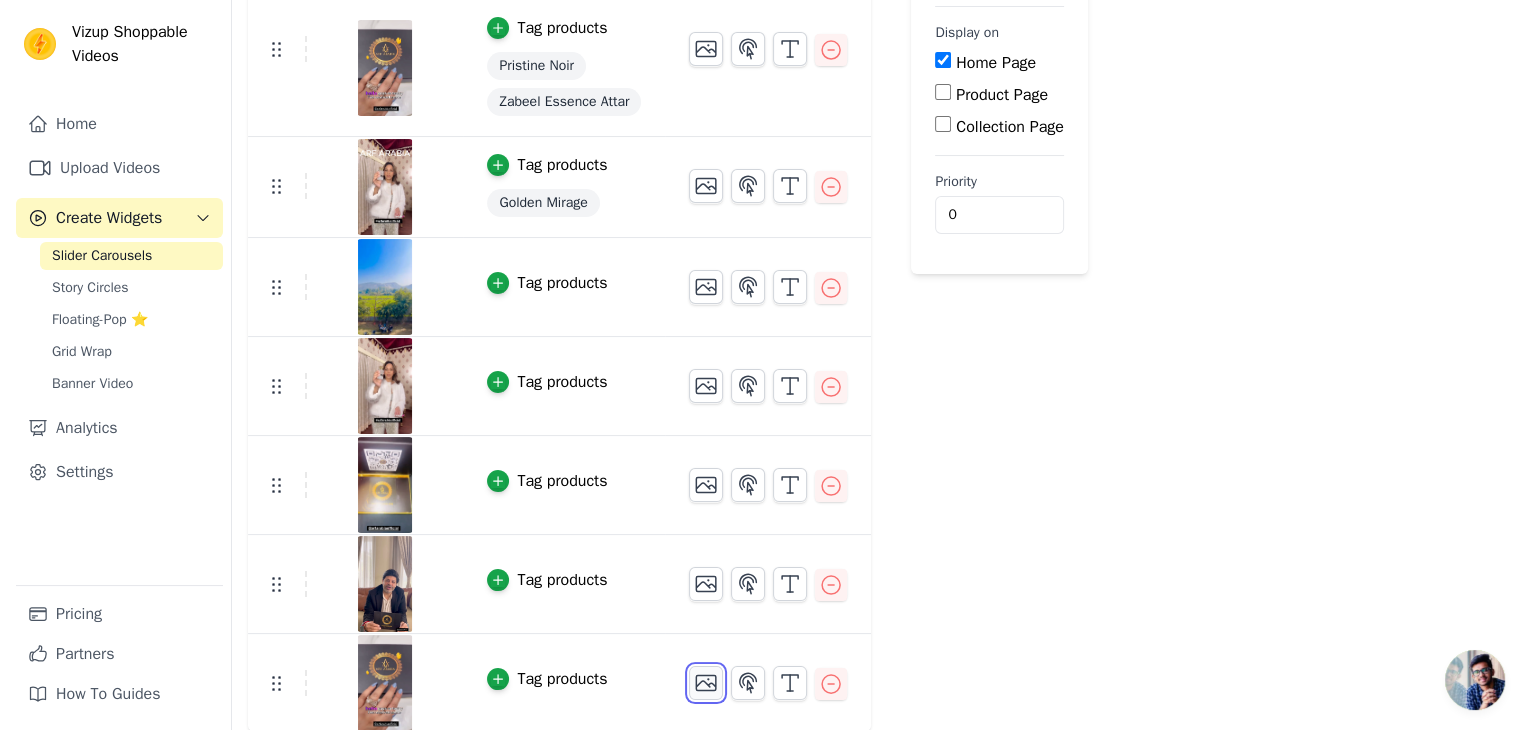 scroll, scrollTop: 0, scrollLeft: 0, axis: both 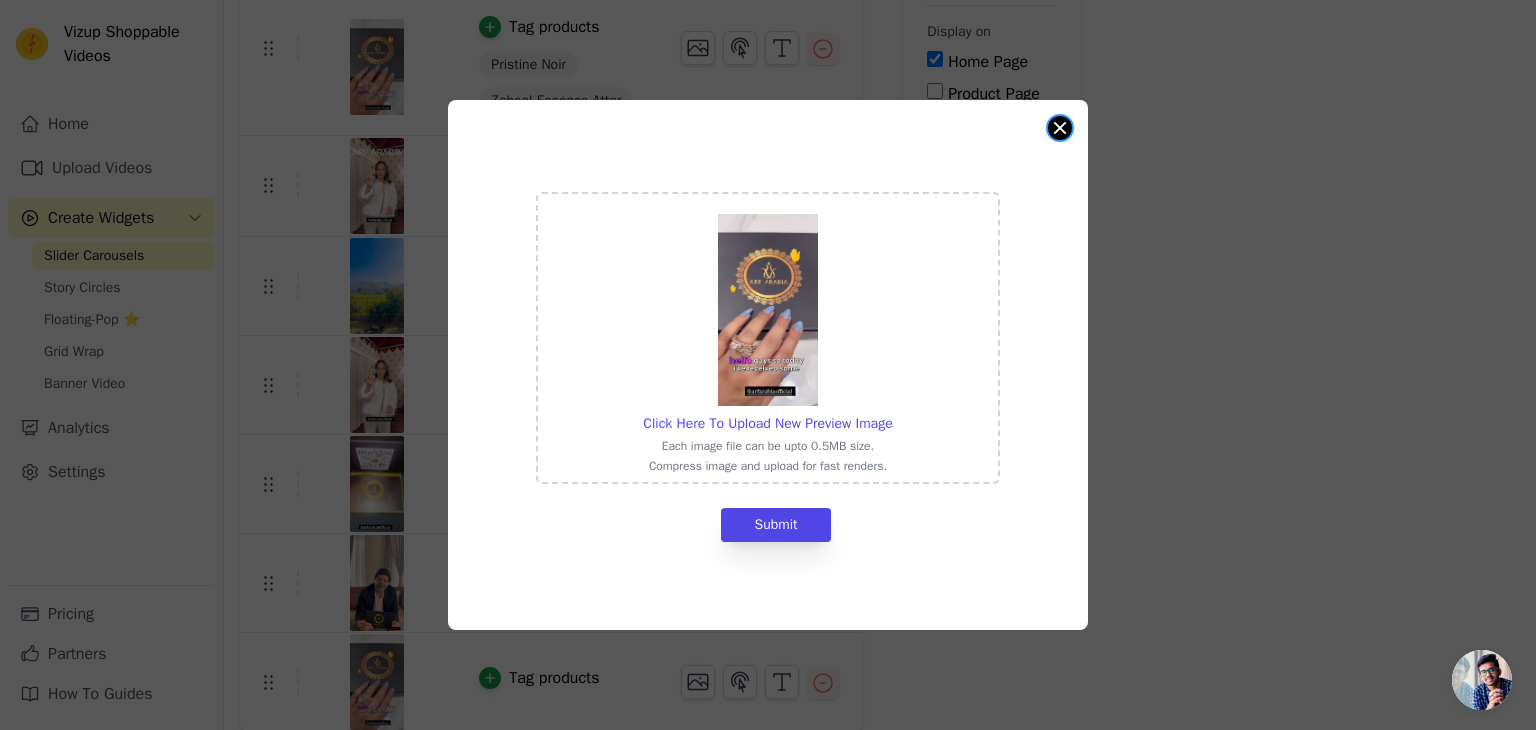 click at bounding box center (1060, 128) 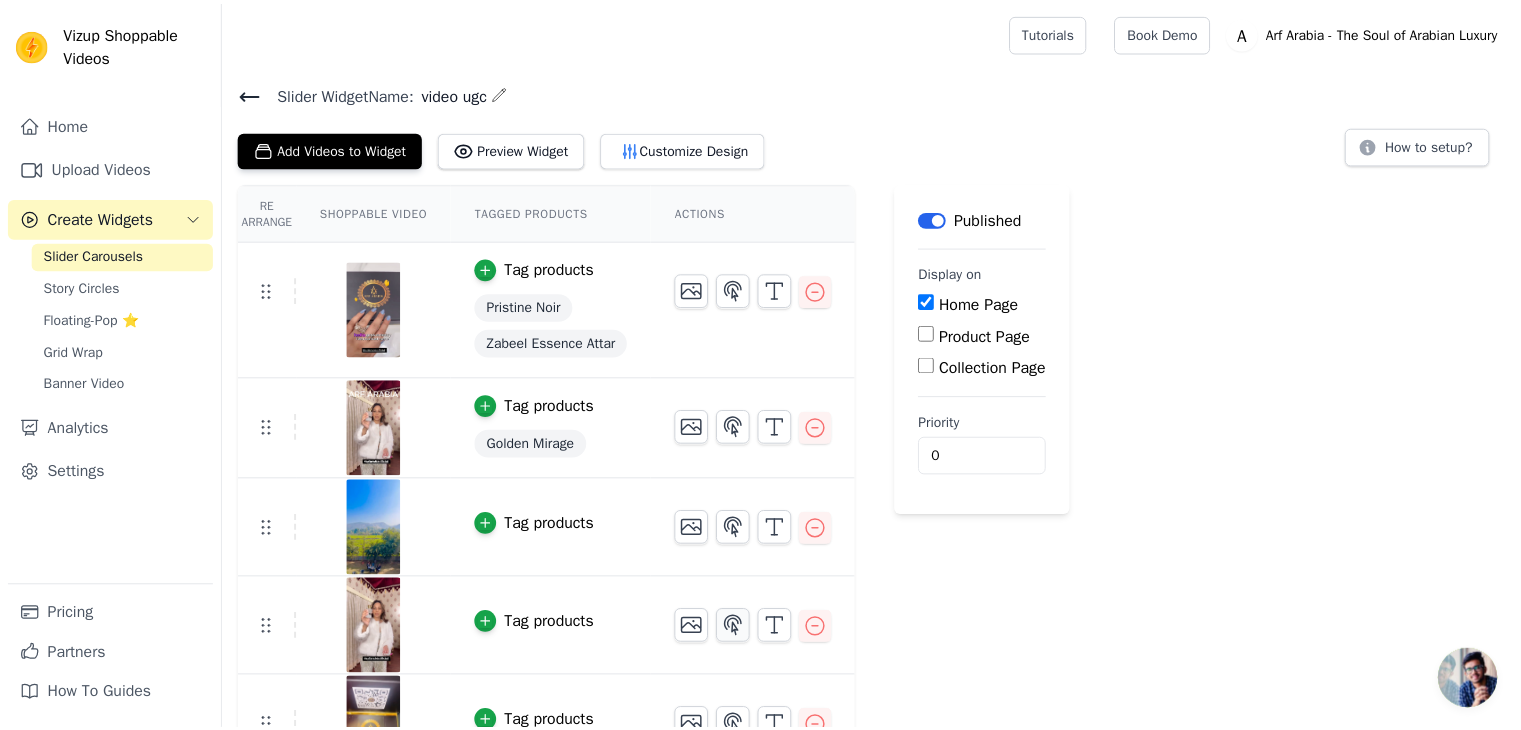 scroll, scrollTop: 241, scrollLeft: 0, axis: vertical 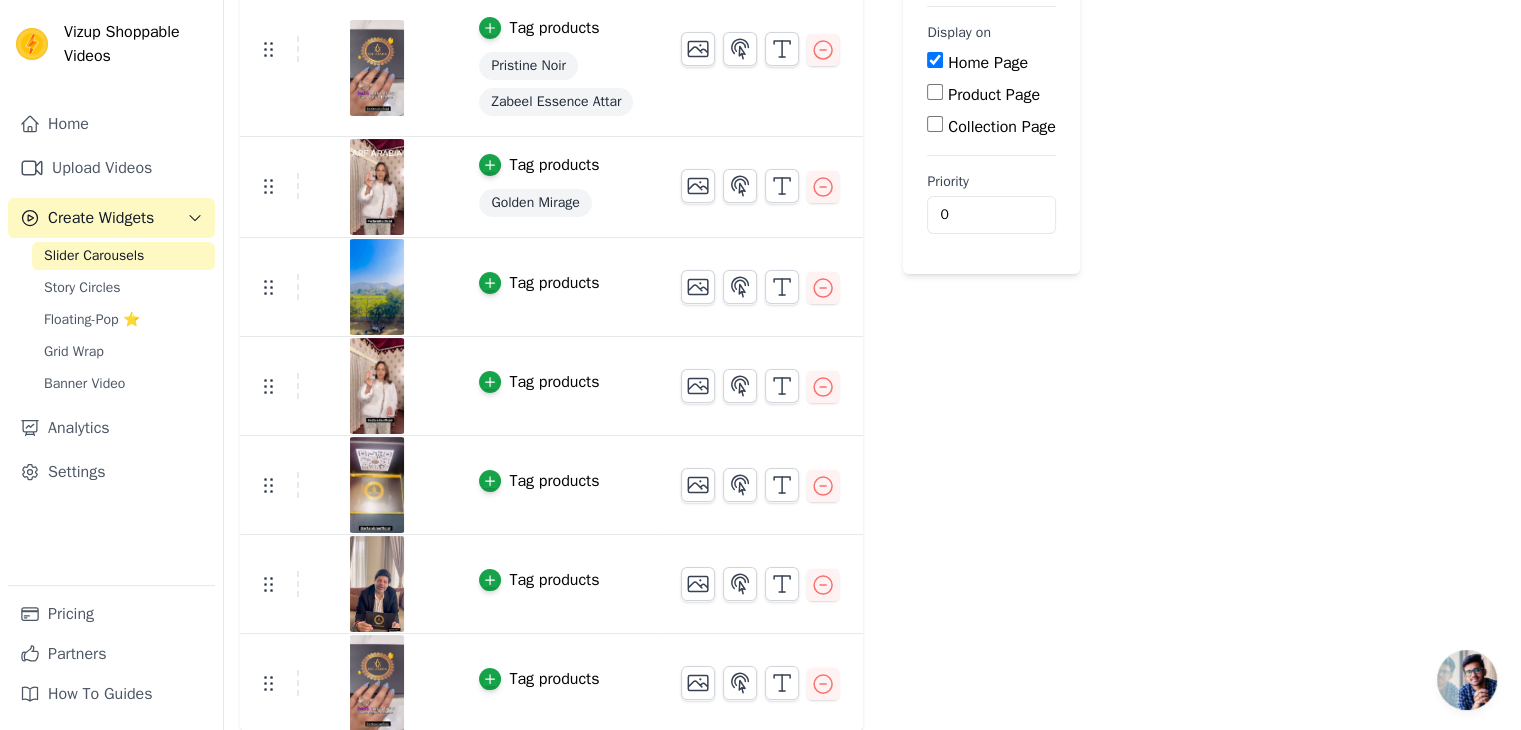 click on "Tag products" at bounding box center [554, 679] 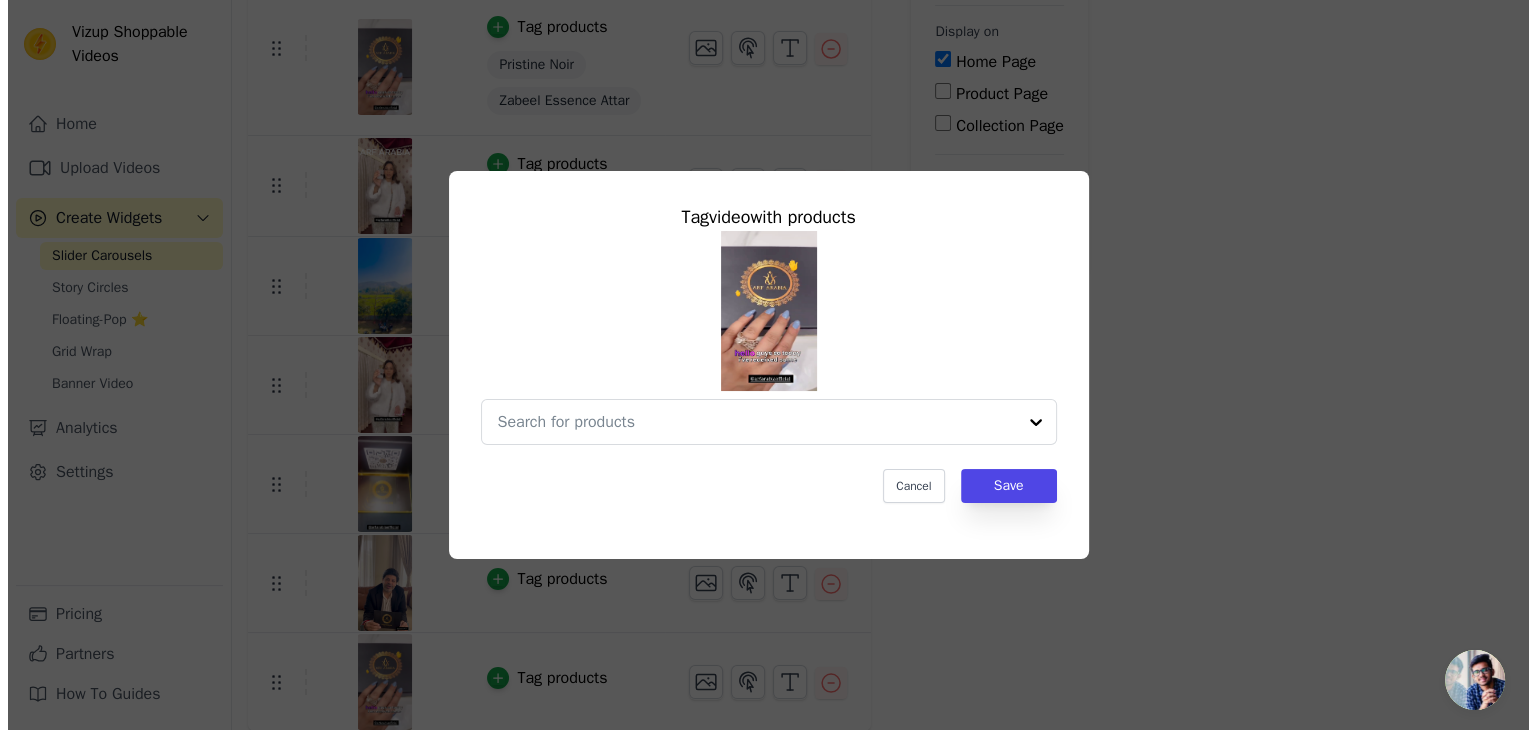 scroll, scrollTop: 0, scrollLeft: 0, axis: both 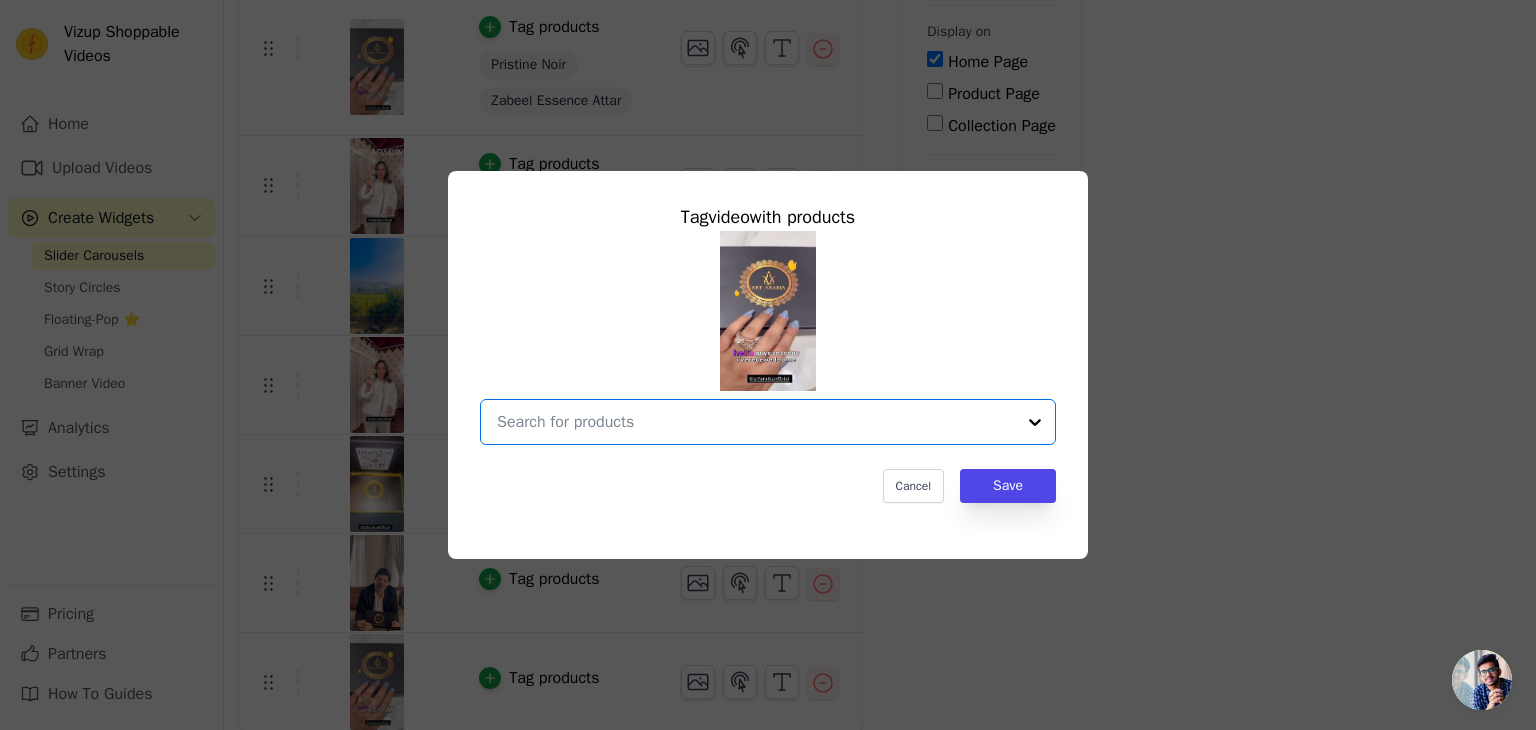 click at bounding box center (756, 422) 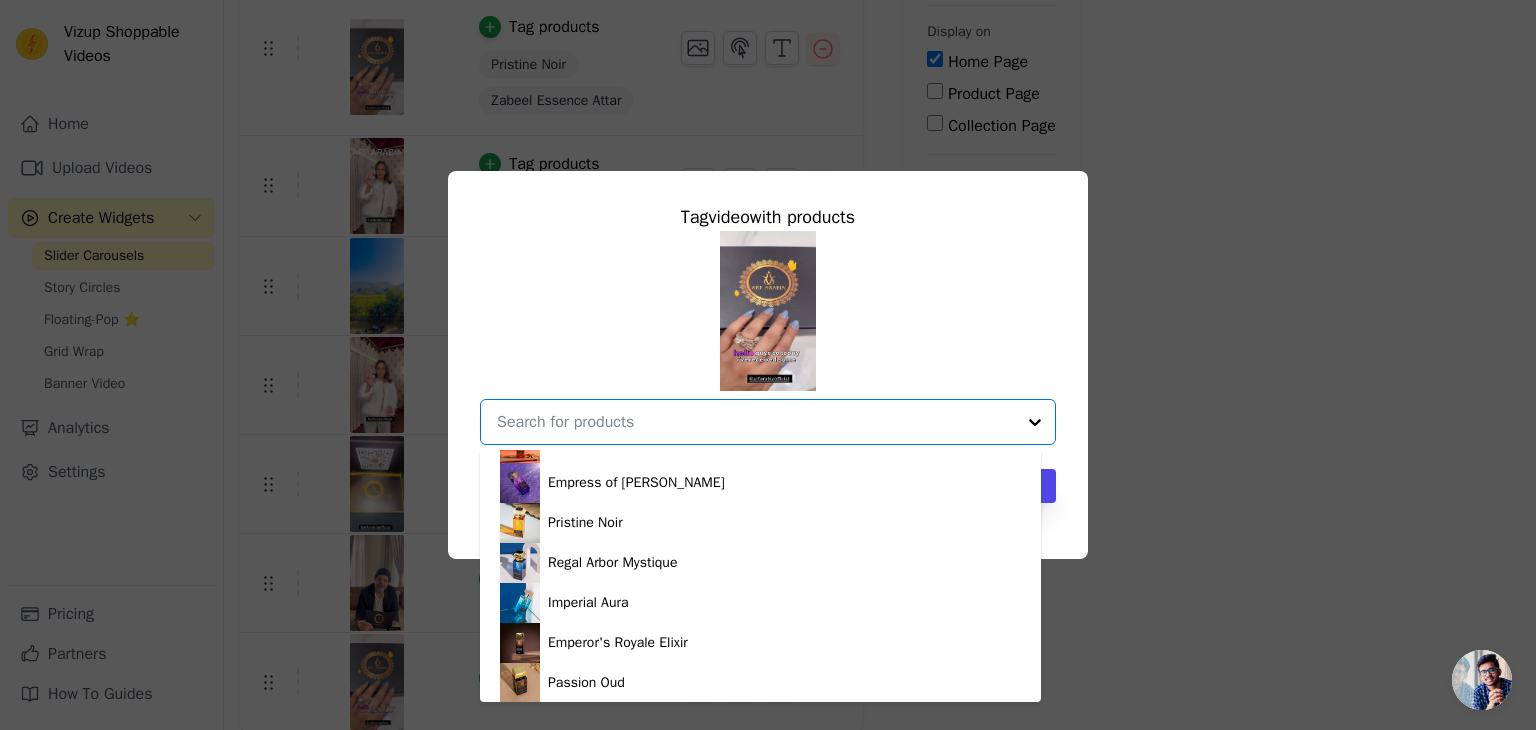 scroll, scrollTop: 167, scrollLeft: 0, axis: vertical 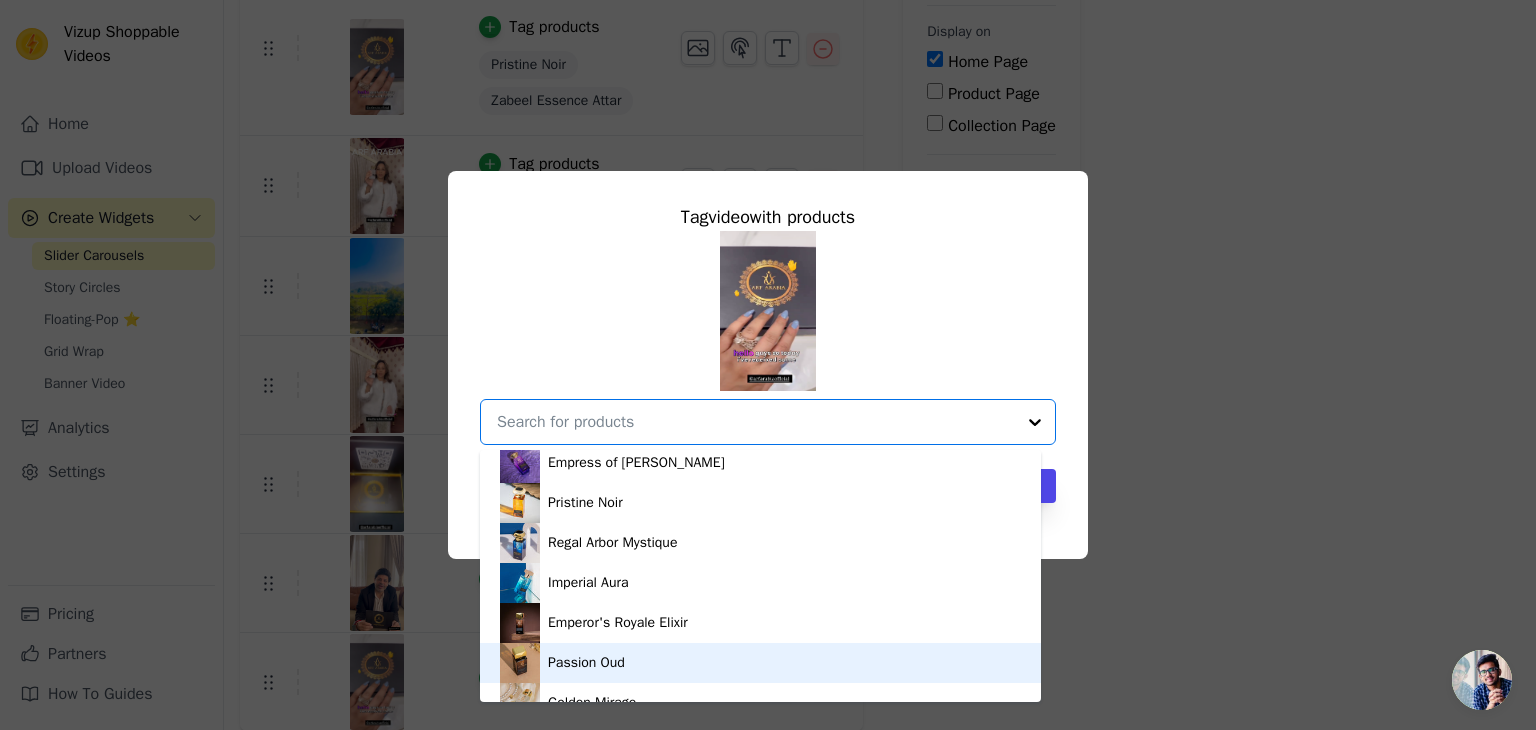 click on "Passion Oud" at bounding box center (760, 663) 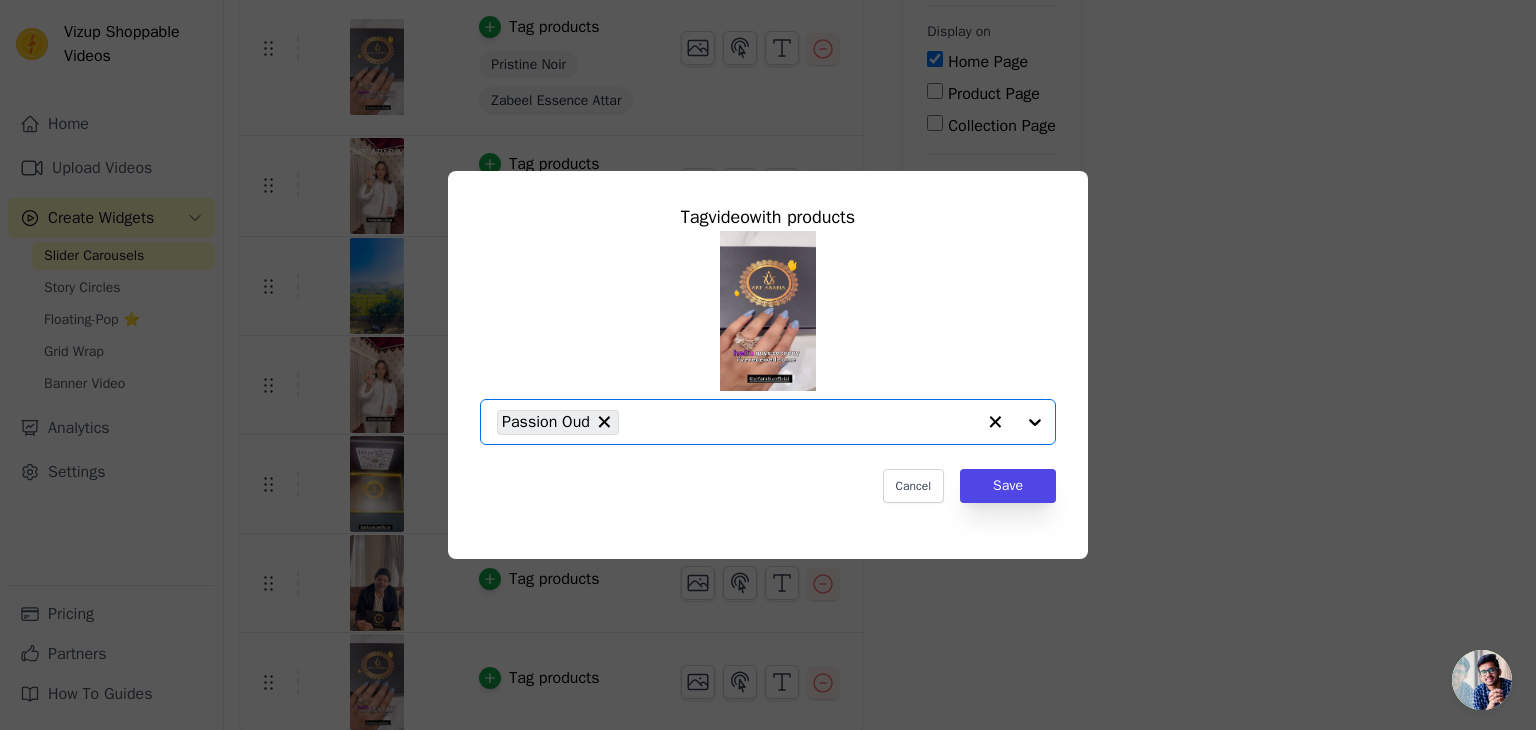 click 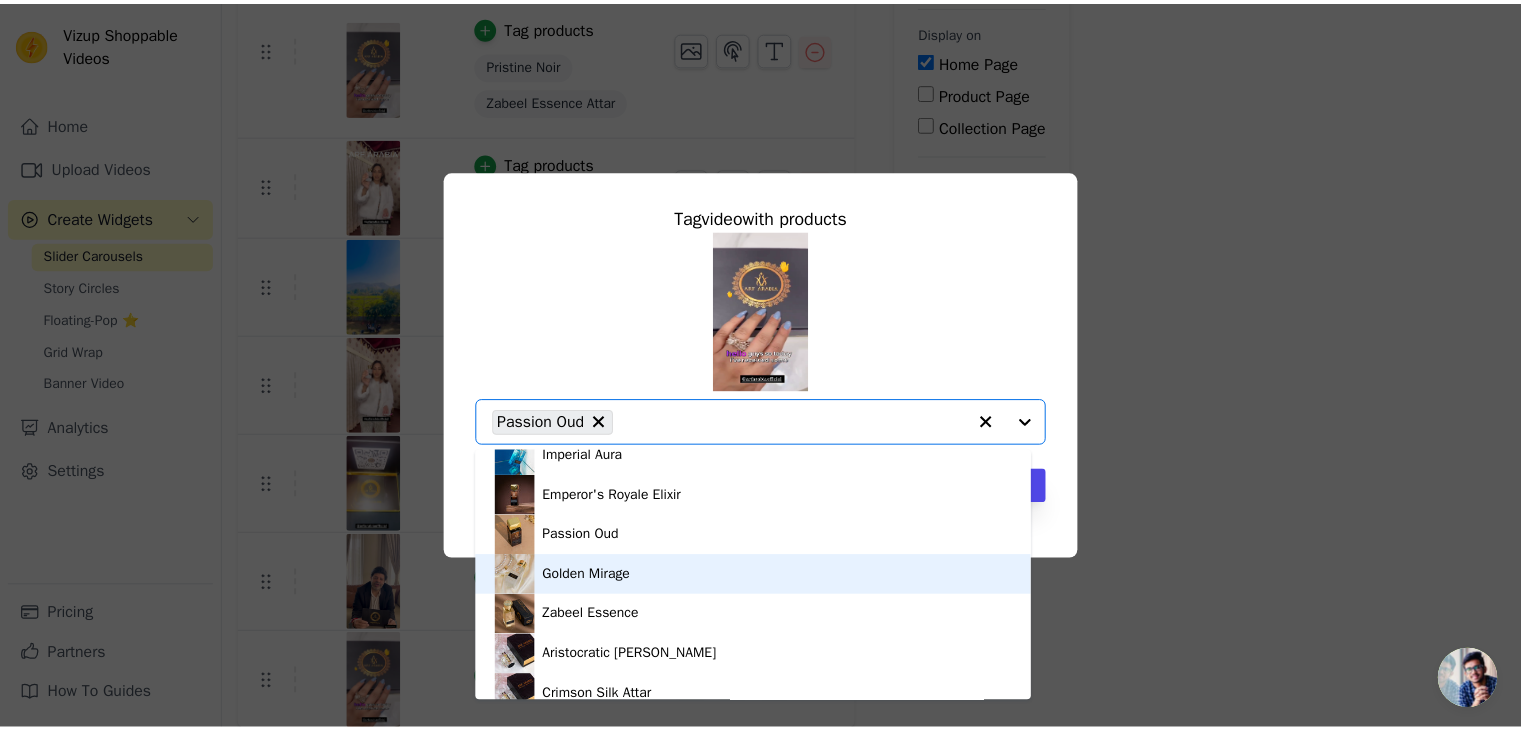 scroll, scrollTop: 383, scrollLeft: 0, axis: vertical 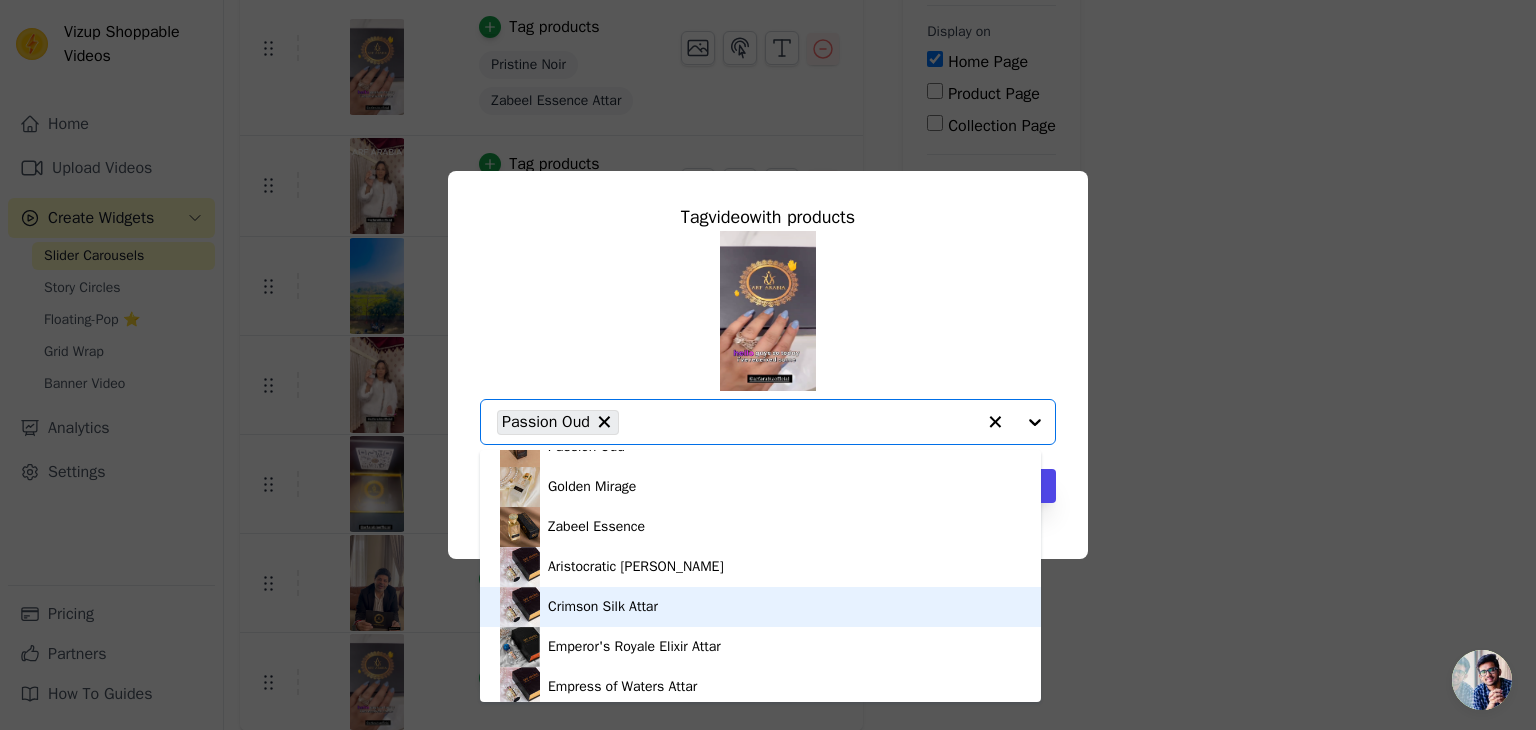 click on "Crimson Silk Attar" at bounding box center [760, 607] 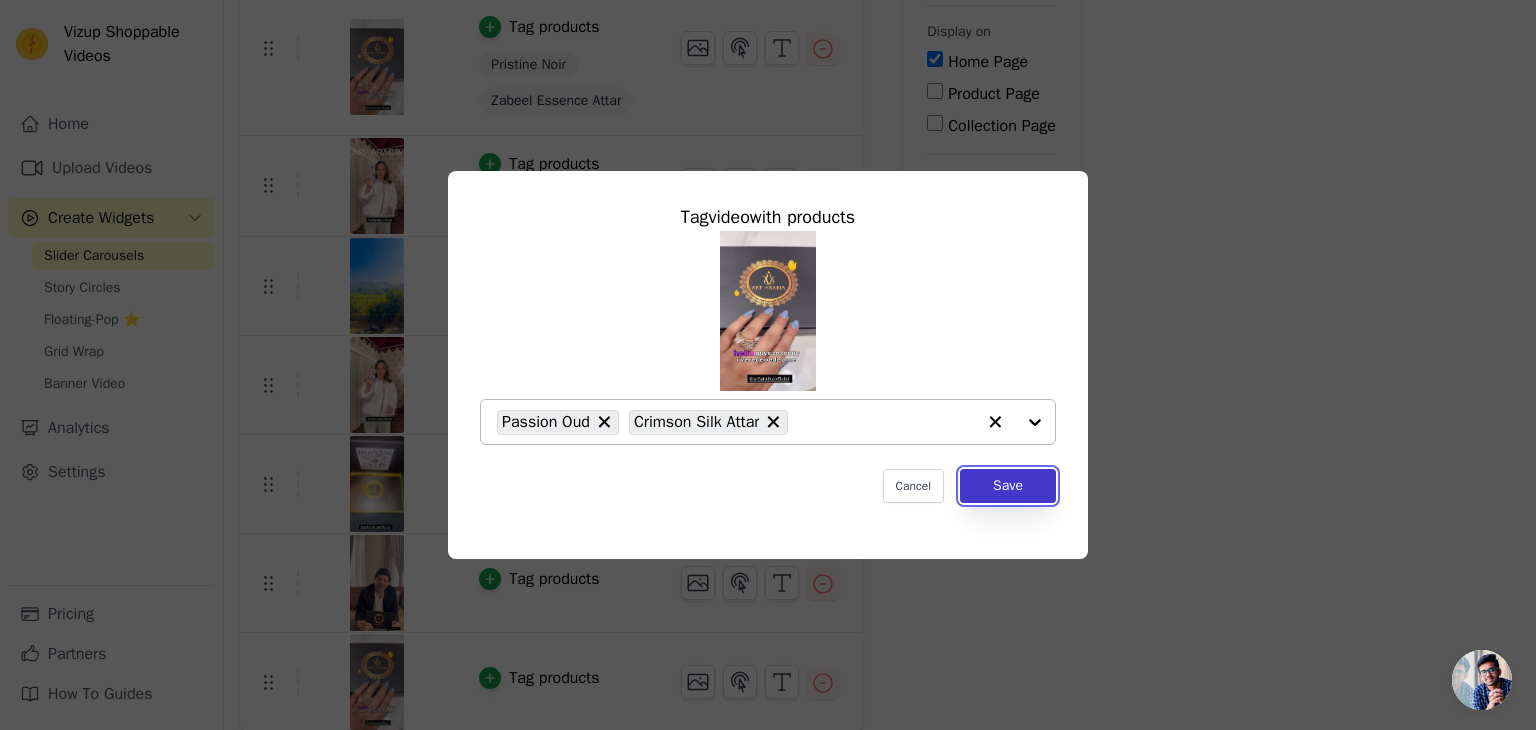 click on "Save" at bounding box center (1008, 486) 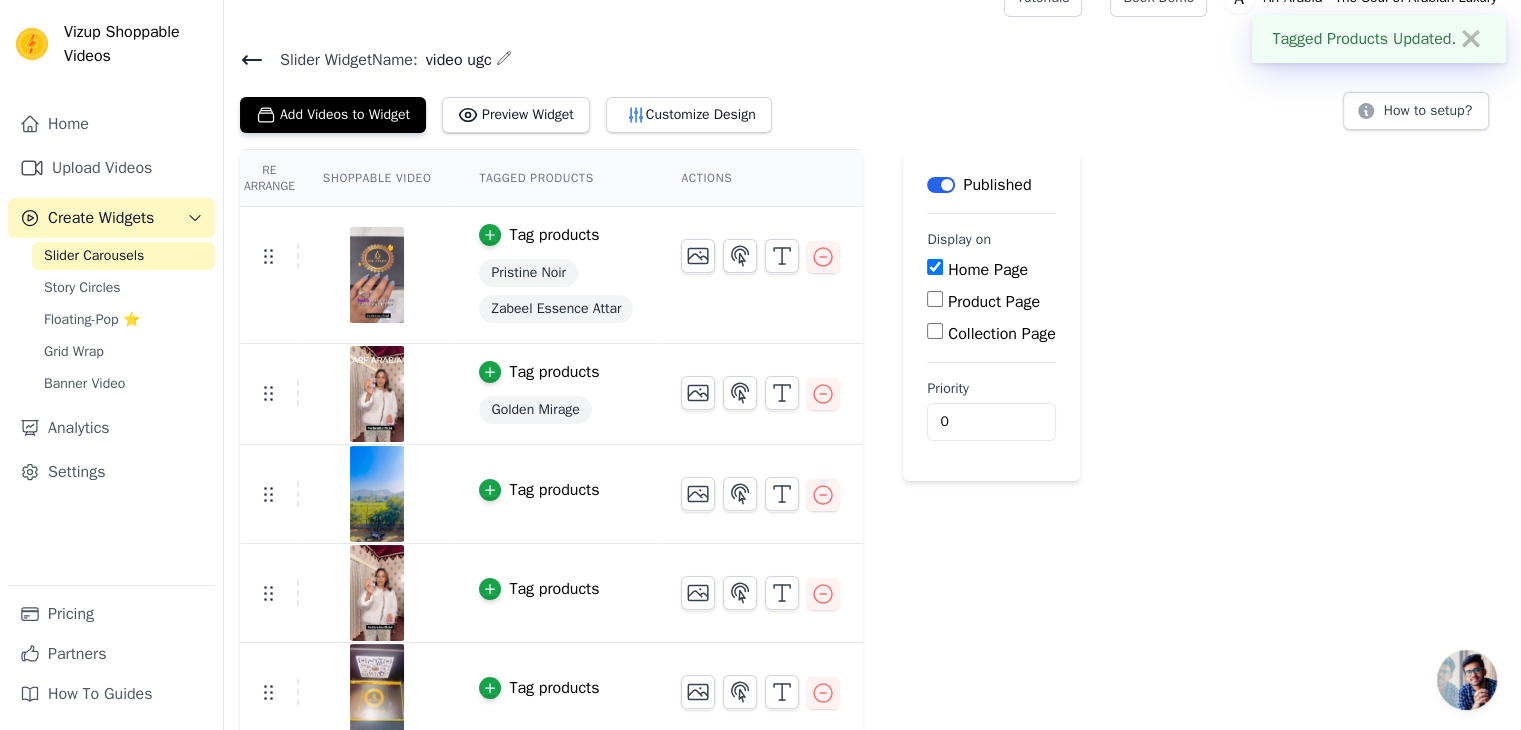 scroll, scrollTop: 36, scrollLeft: 0, axis: vertical 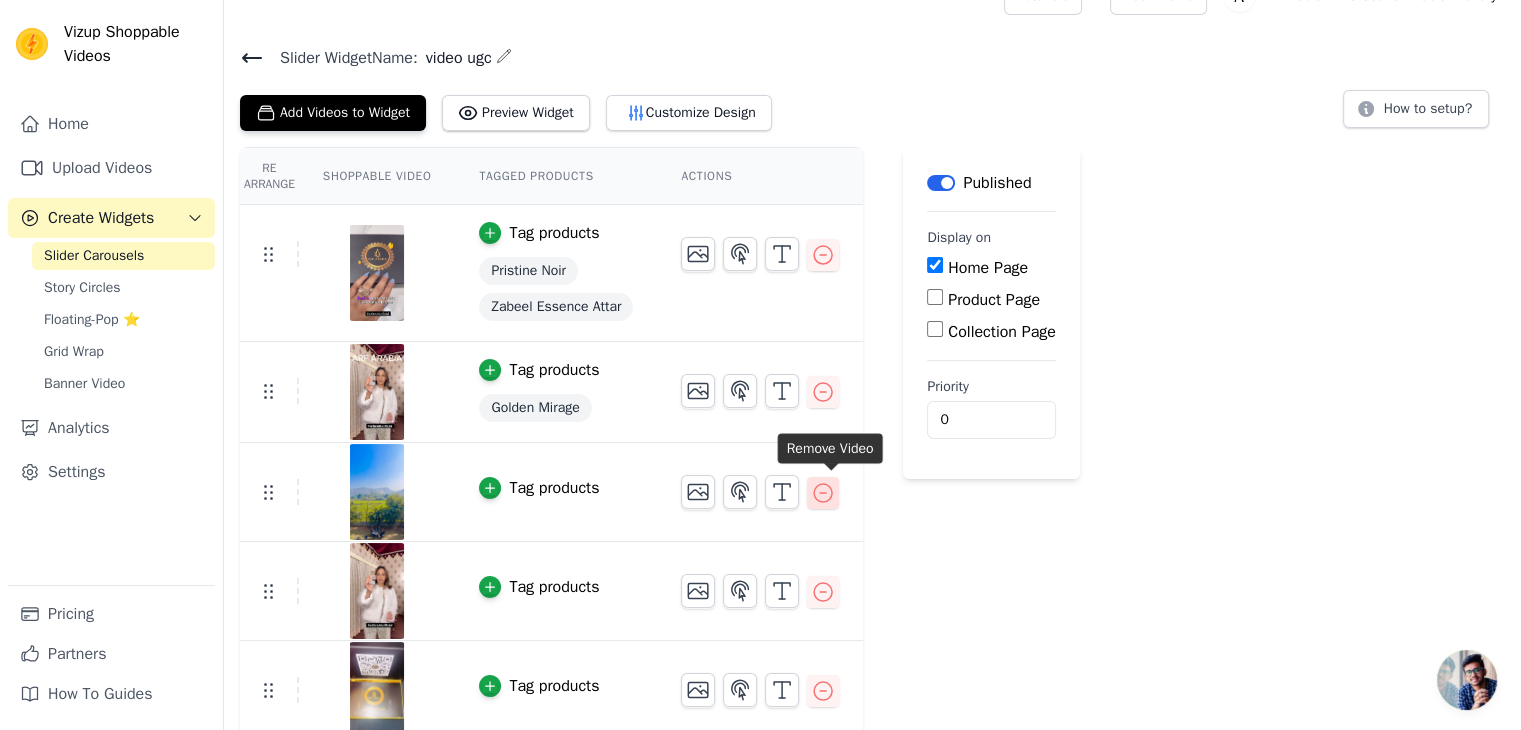 click 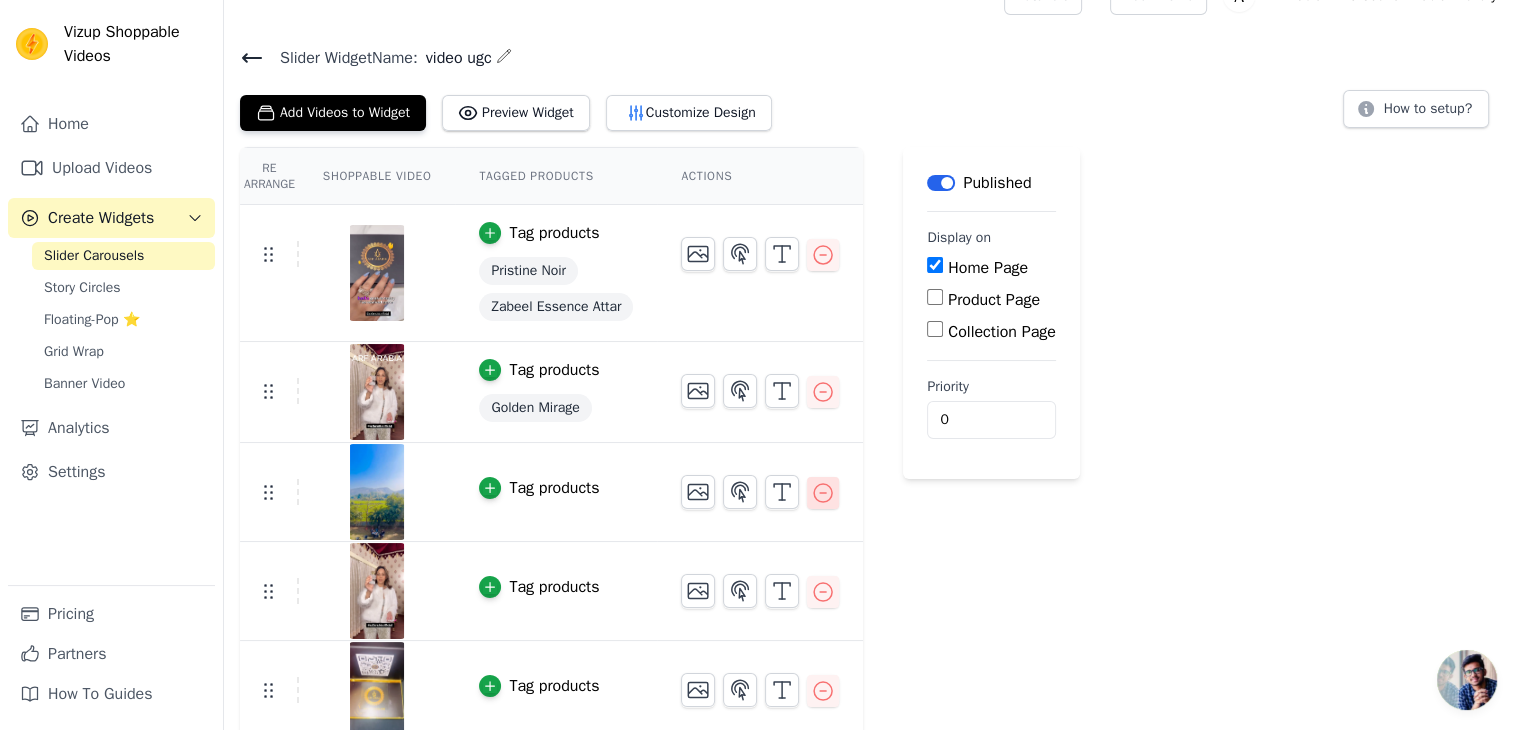 scroll, scrollTop: 0, scrollLeft: 0, axis: both 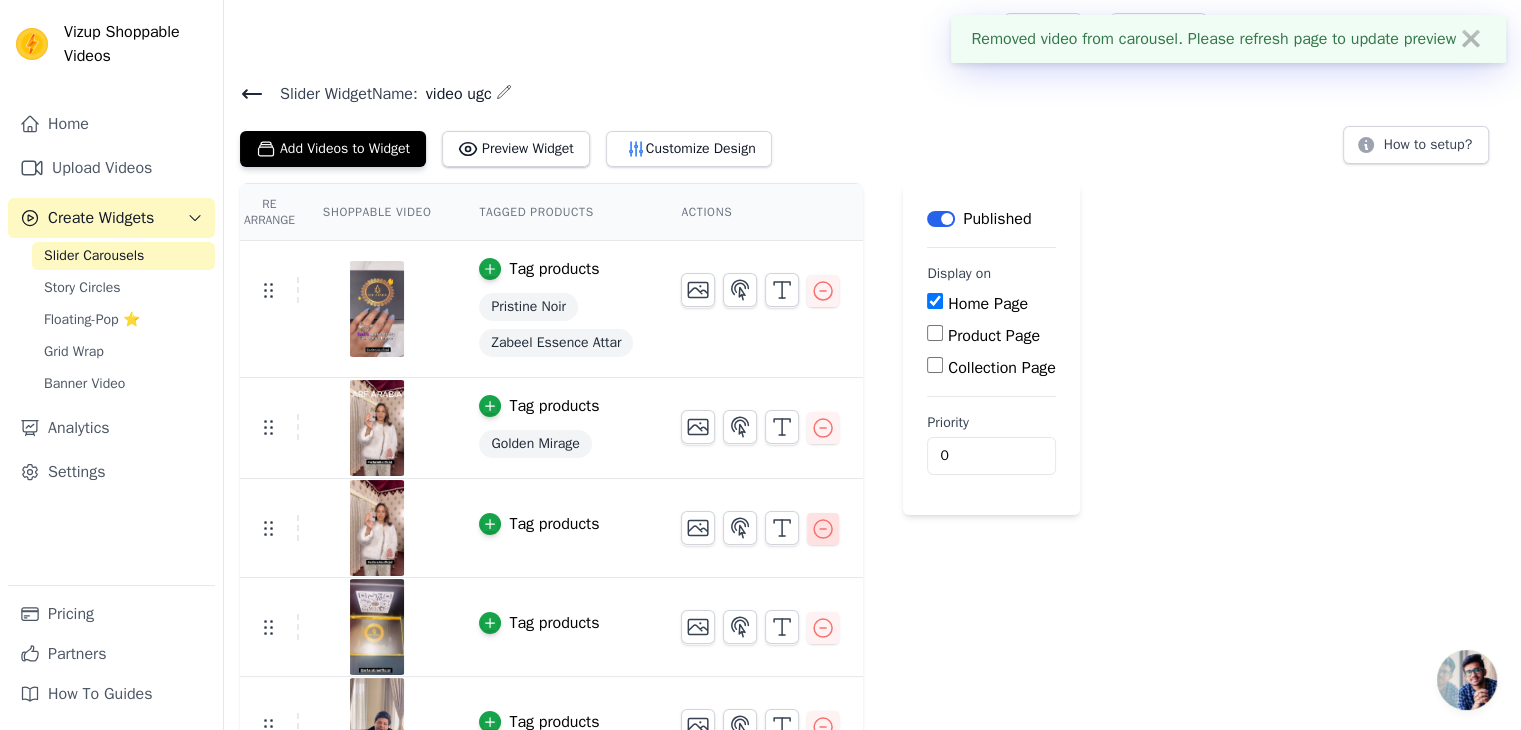 click 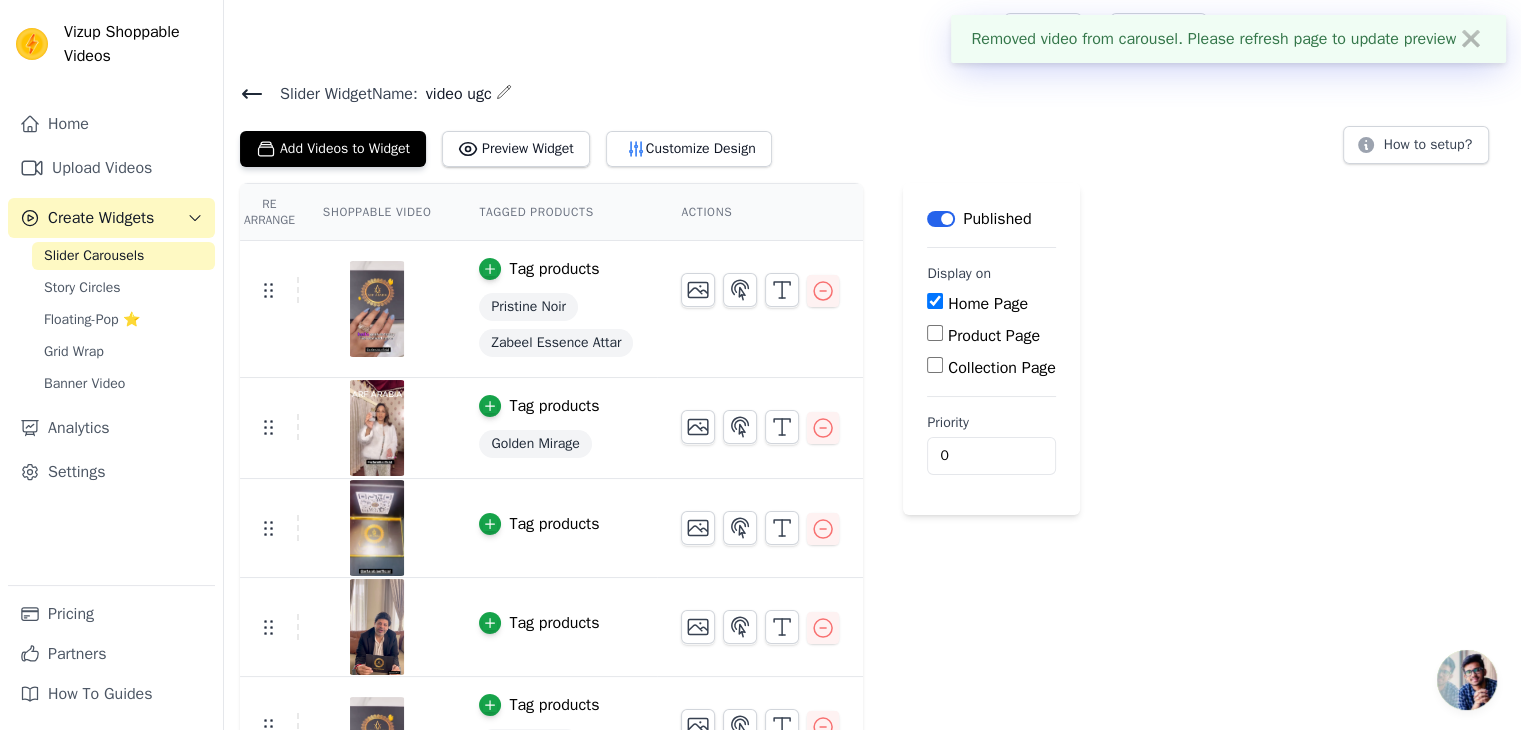 scroll, scrollTop: 81, scrollLeft: 0, axis: vertical 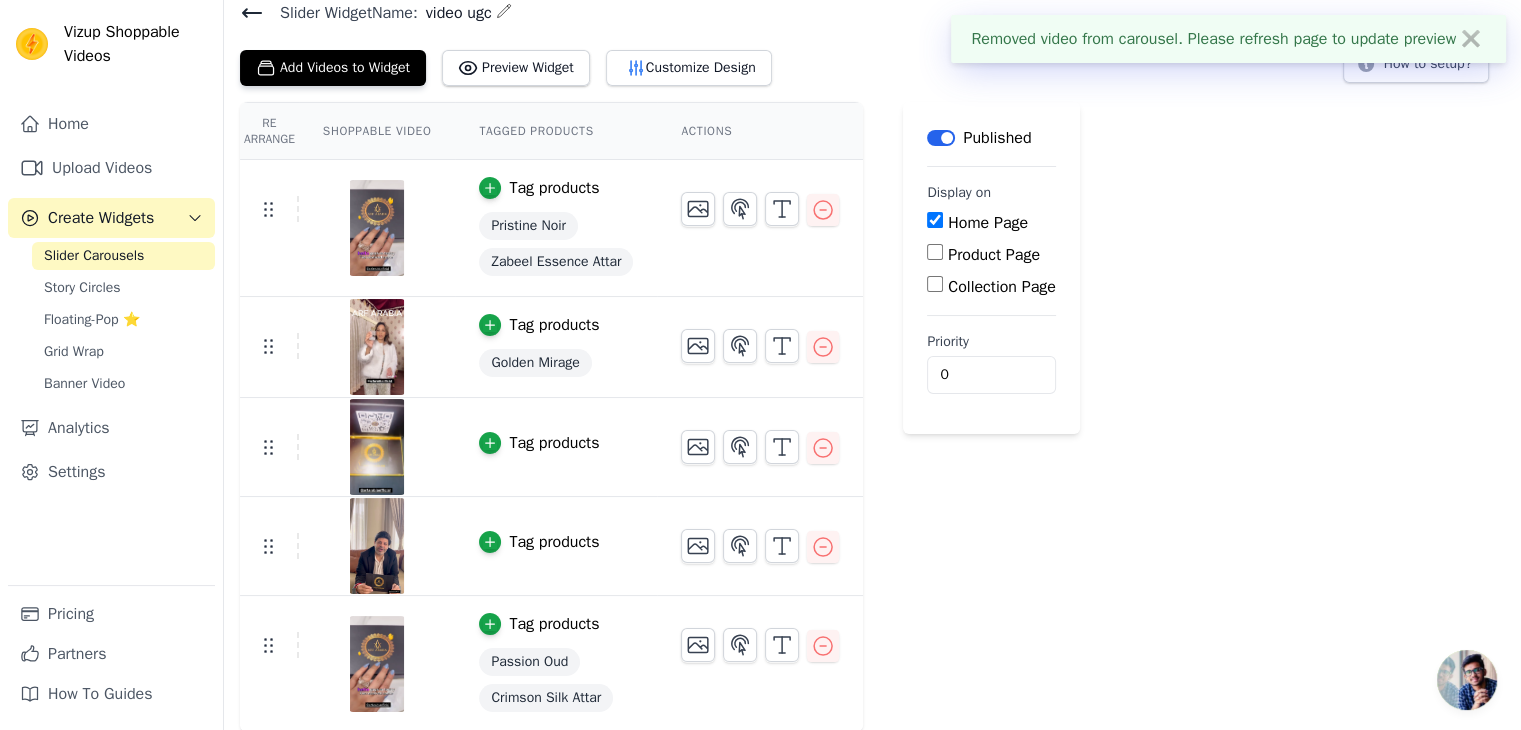click at bounding box center (377, 447) 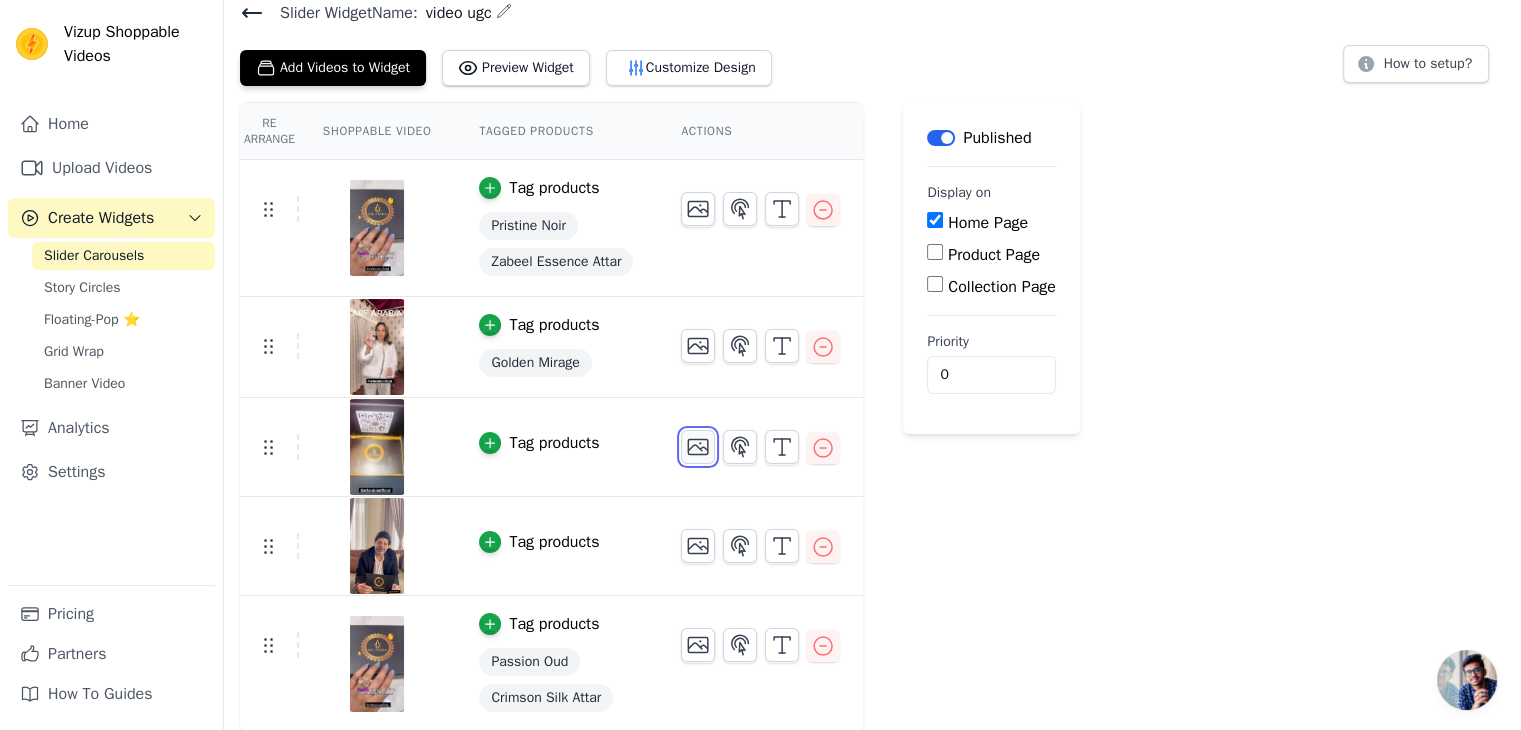 click 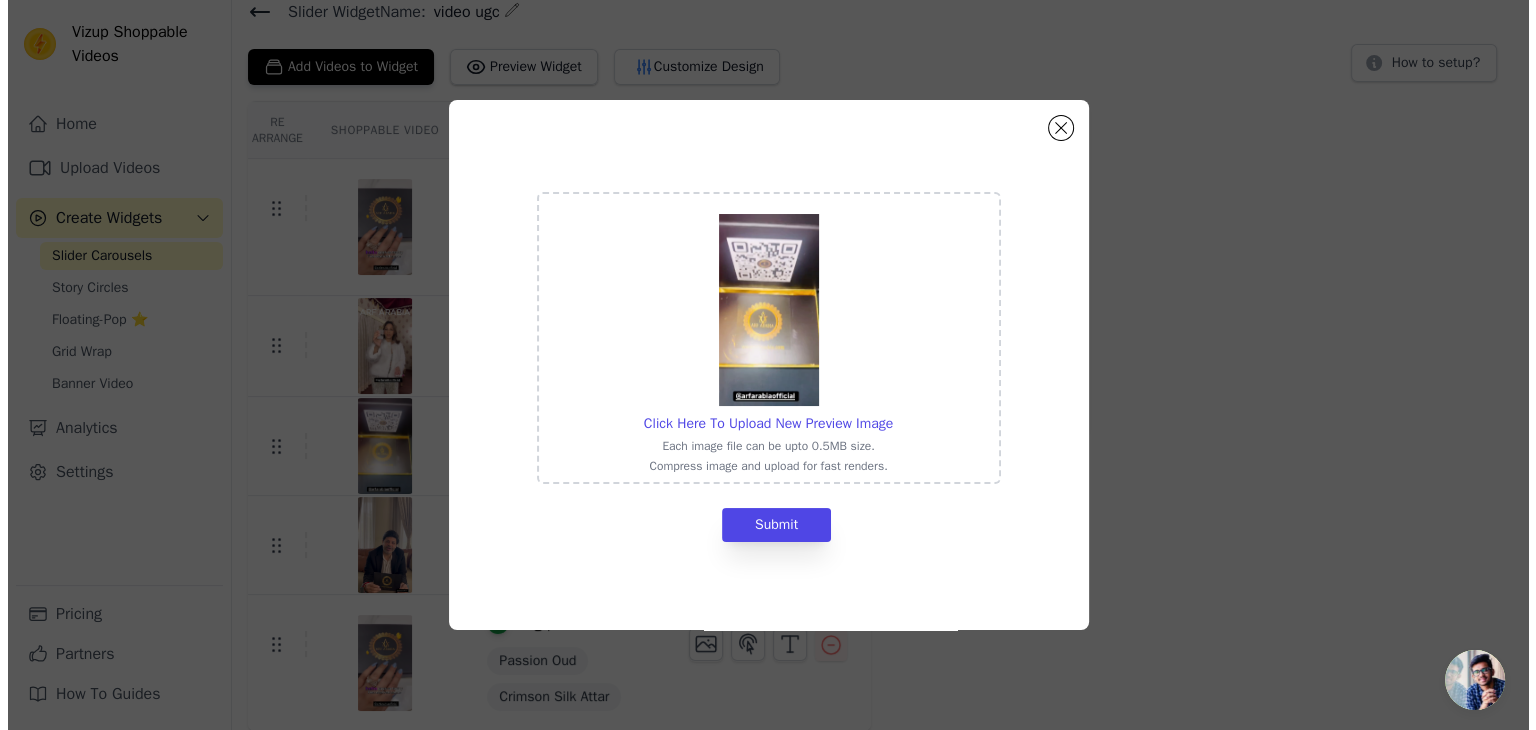 scroll, scrollTop: 0, scrollLeft: 0, axis: both 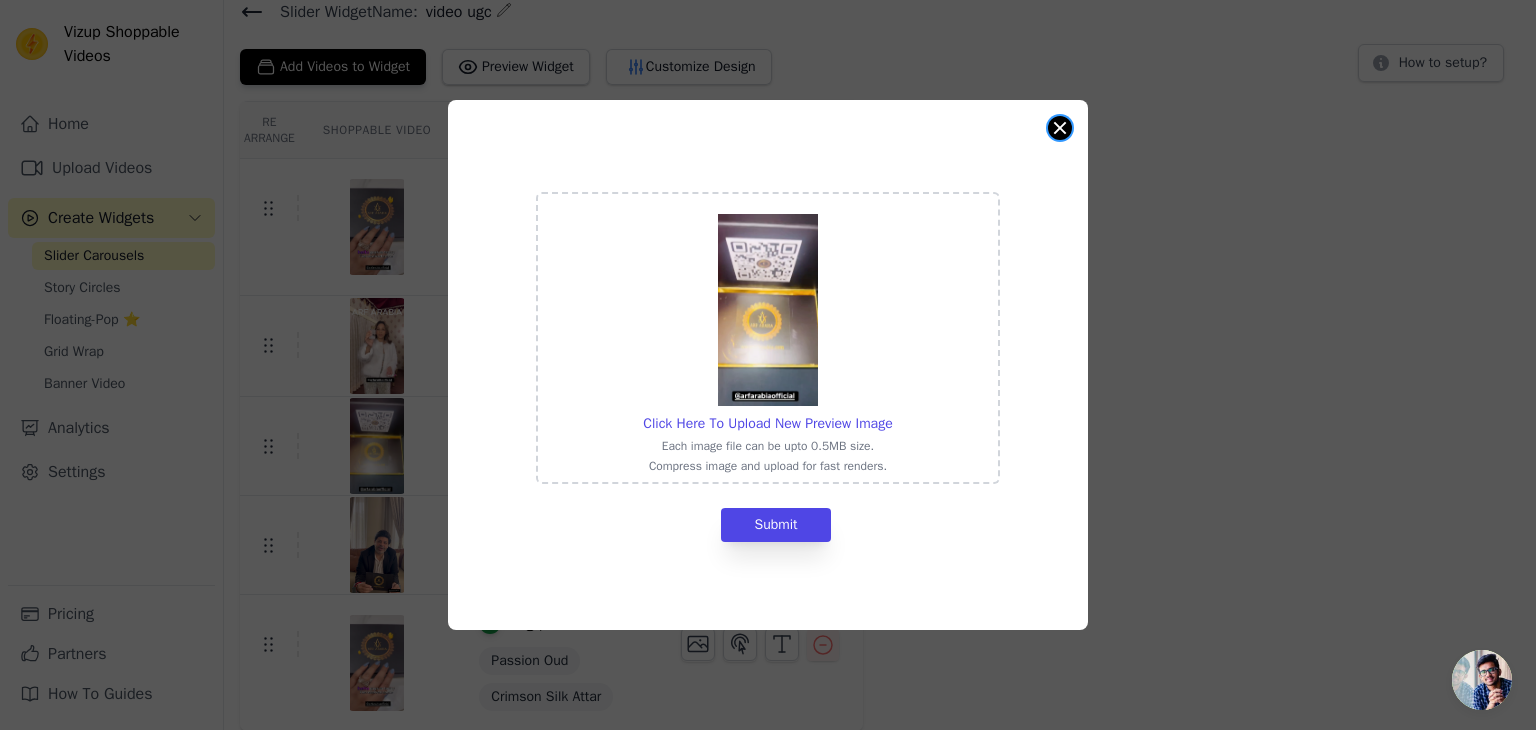 click at bounding box center (1060, 128) 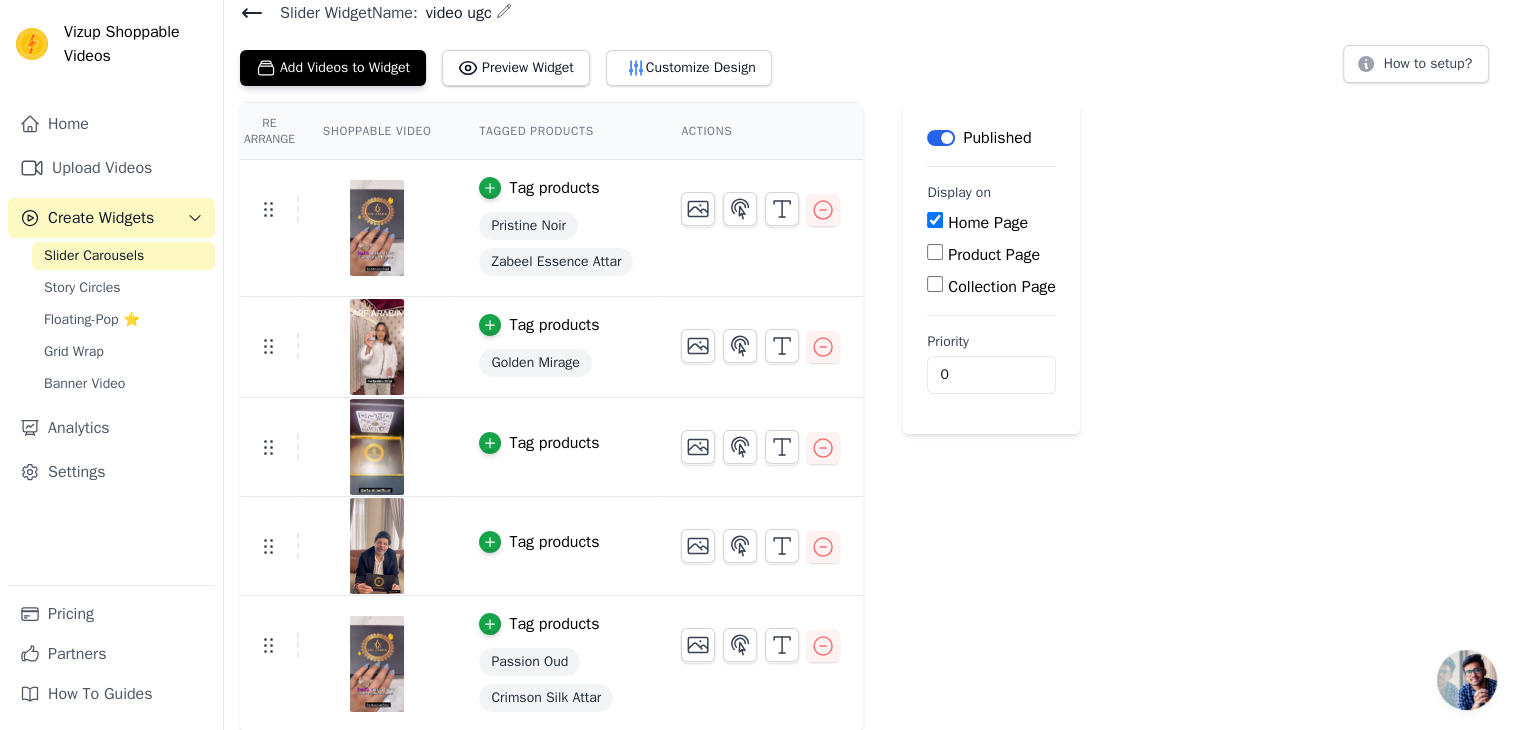 scroll, scrollTop: 0, scrollLeft: 0, axis: both 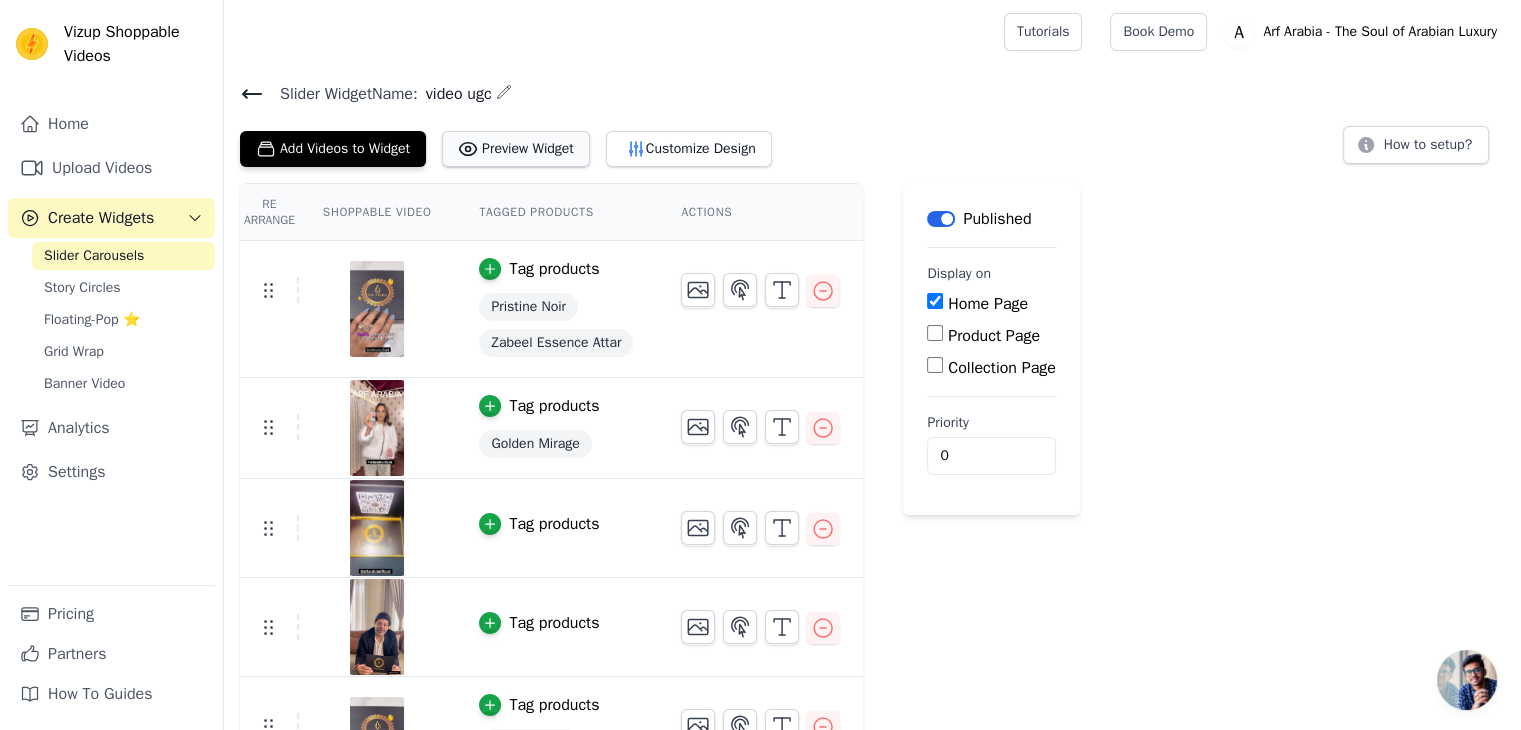 click on "Preview Widget" at bounding box center [516, 149] 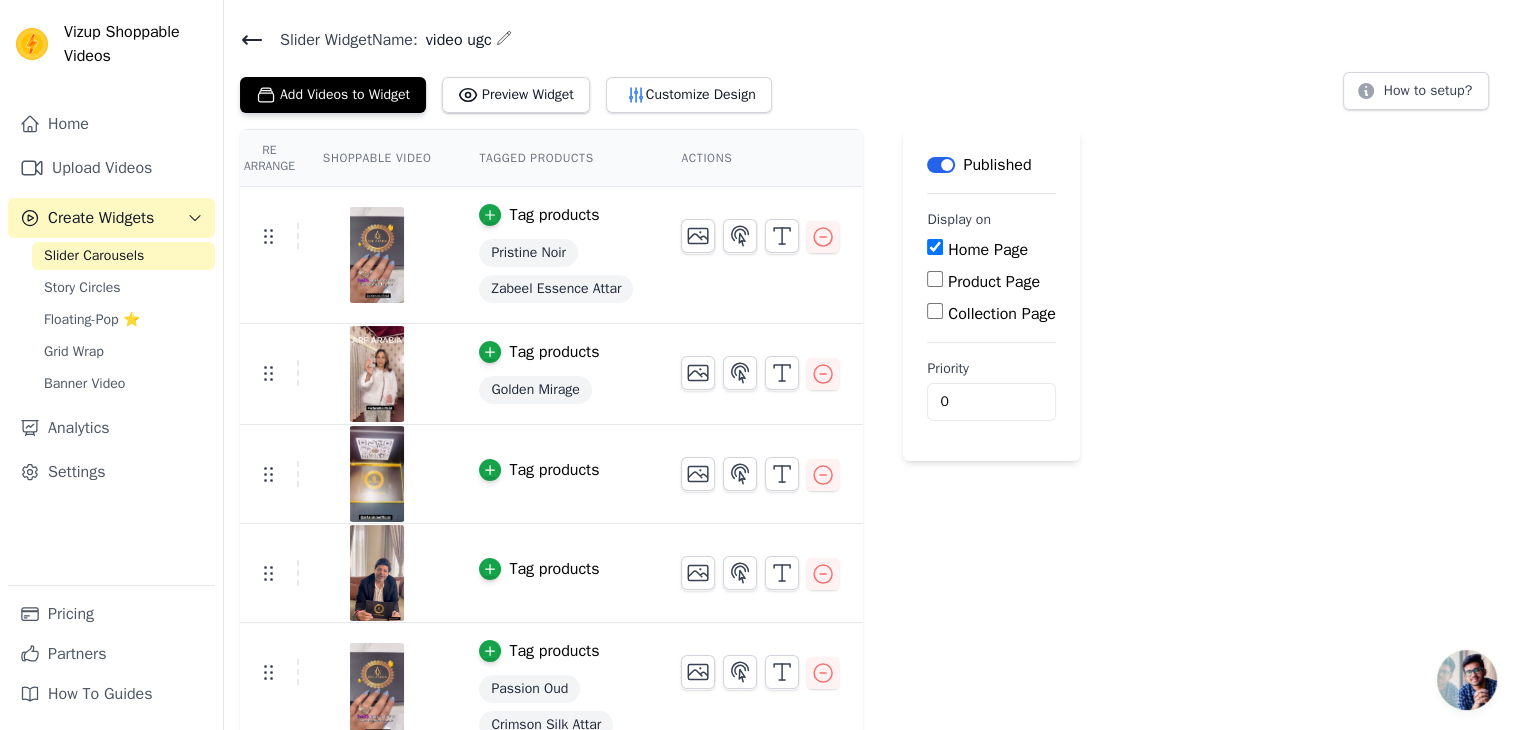 scroll, scrollTop: 0, scrollLeft: 0, axis: both 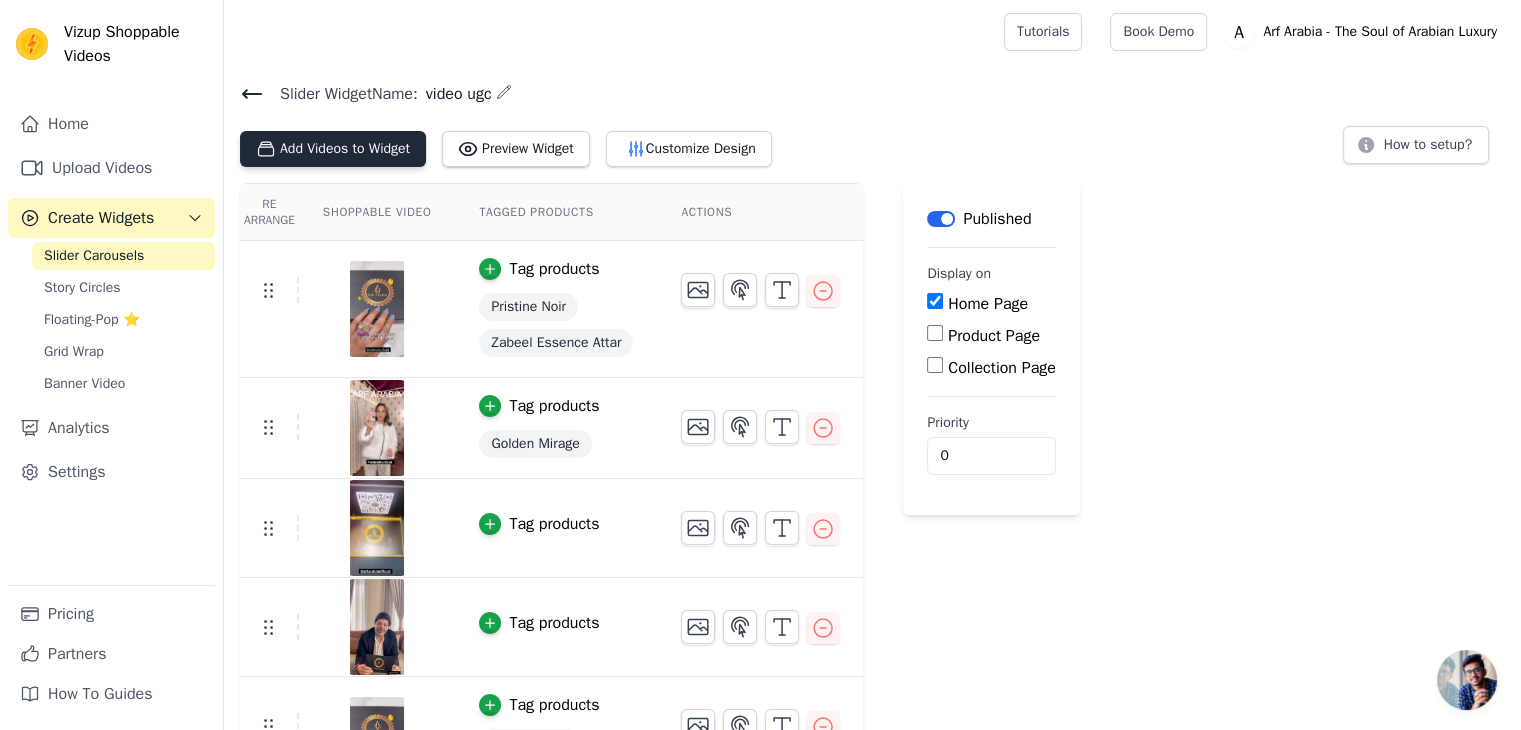 click on "Add Videos to Widget" at bounding box center (333, 149) 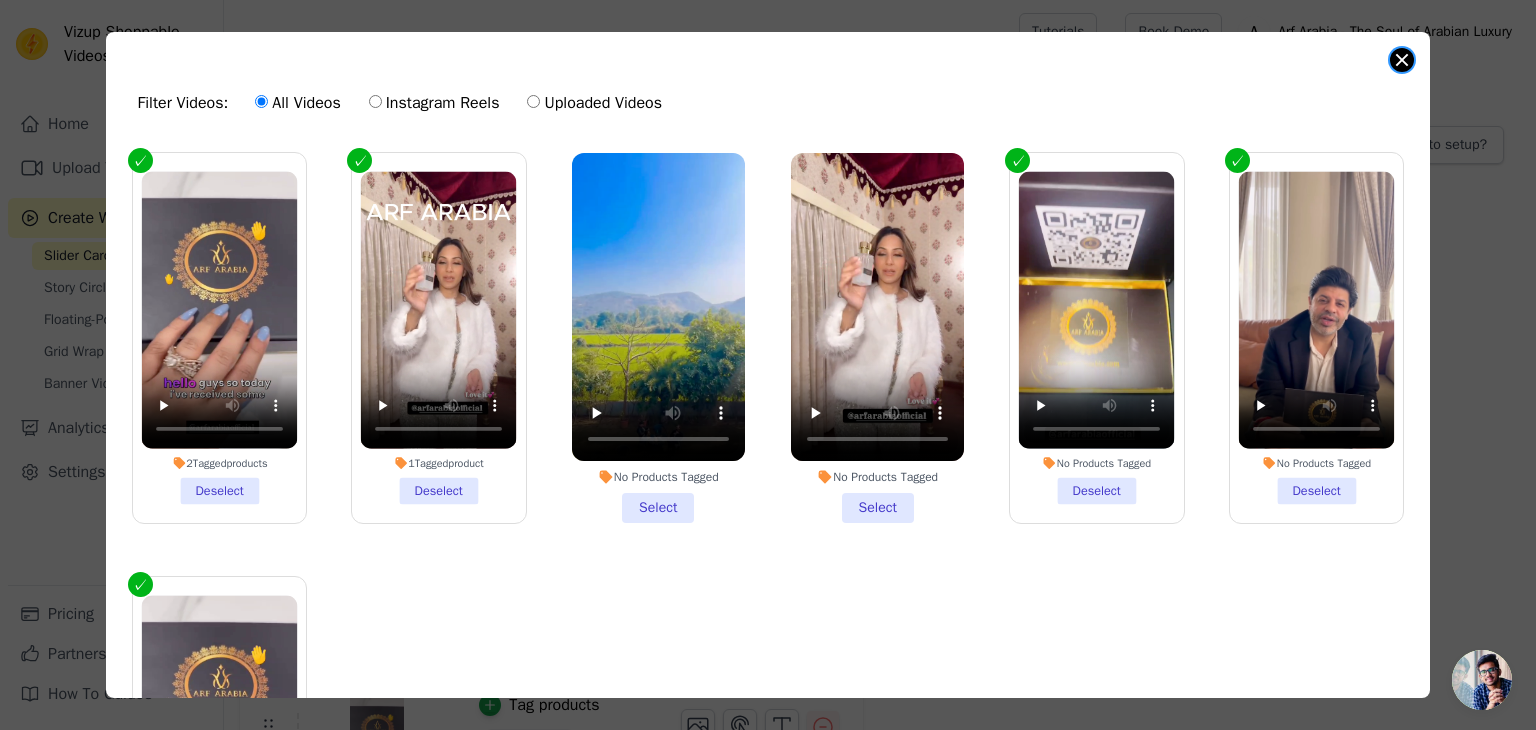click at bounding box center [1402, 60] 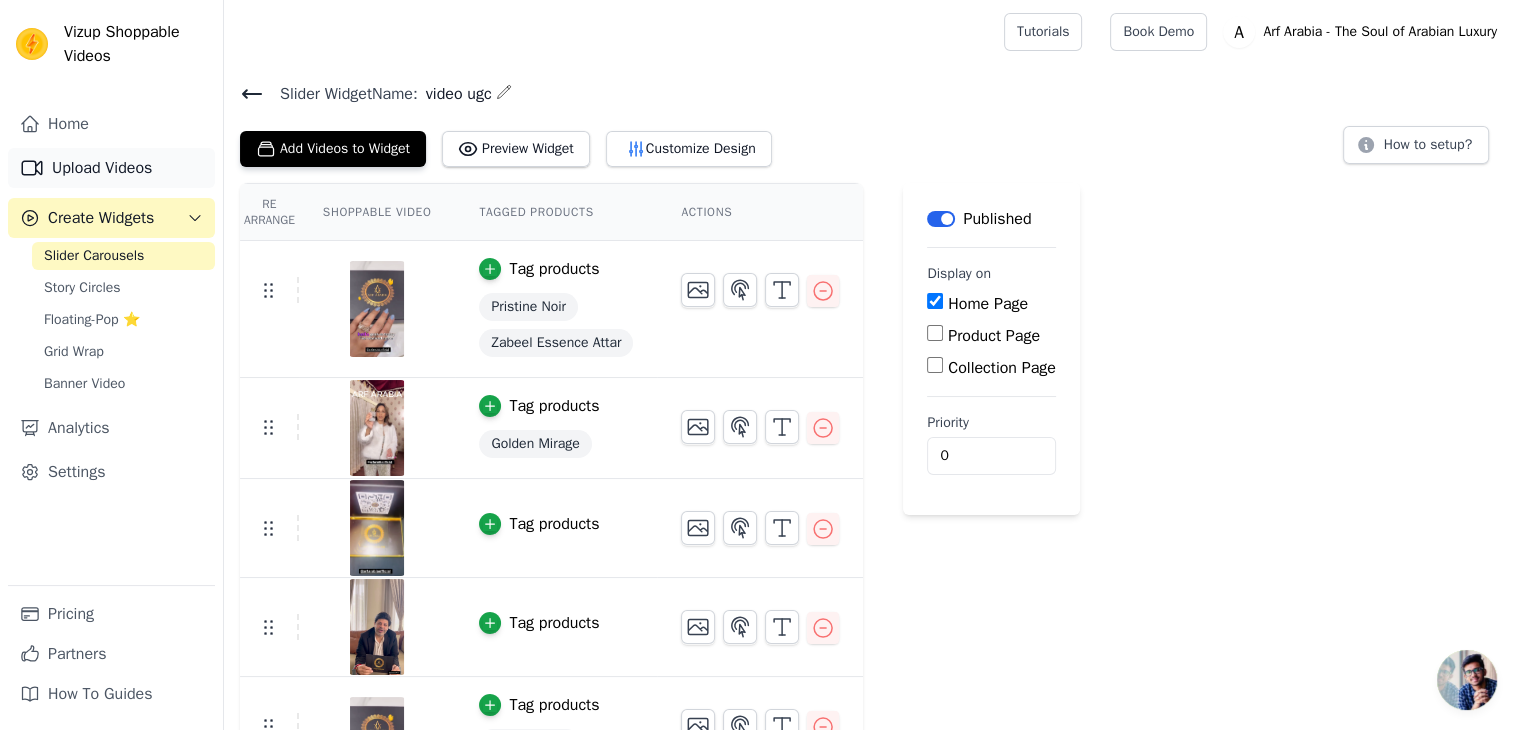 click on "Upload Videos" at bounding box center [111, 168] 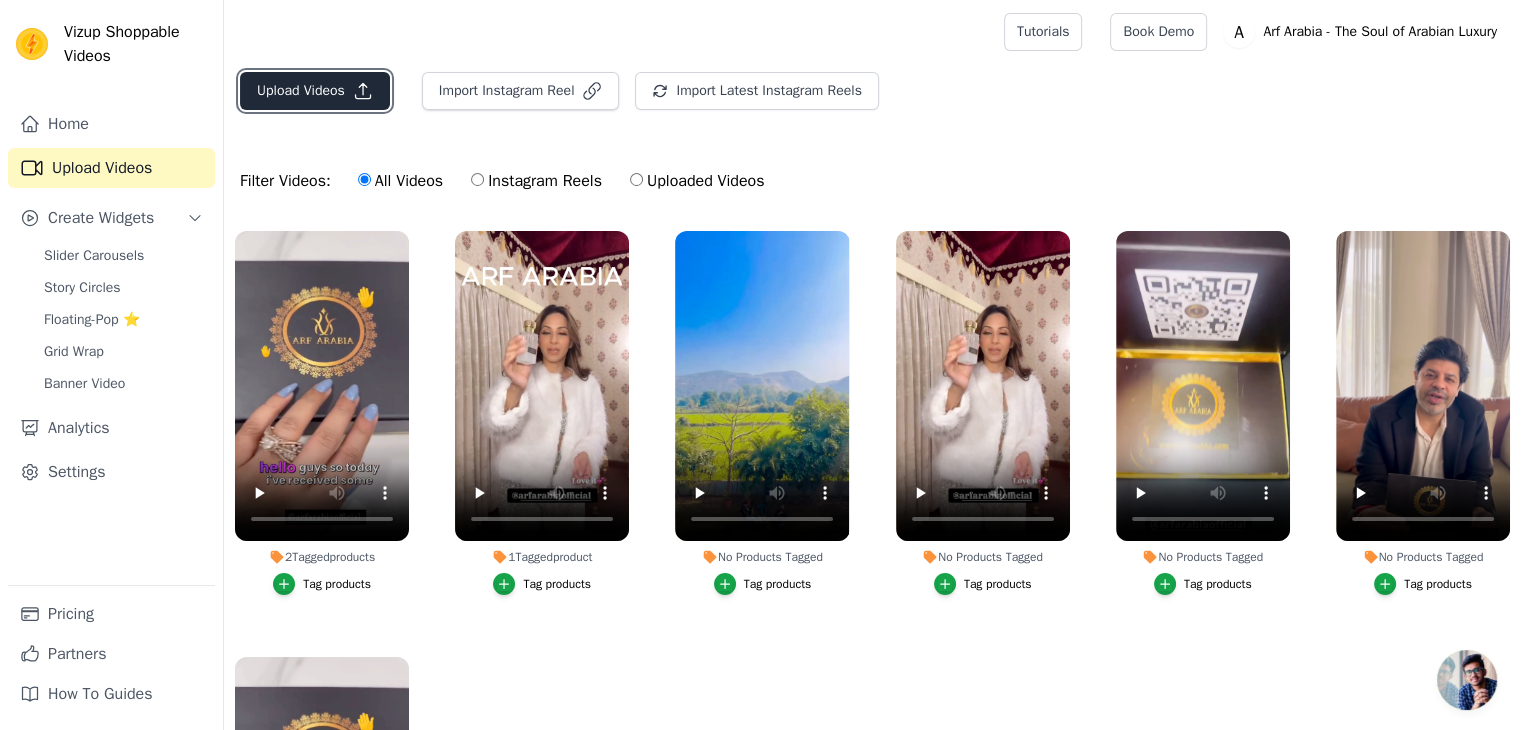 click on "Upload Videos" at bounding box center (315, 91) 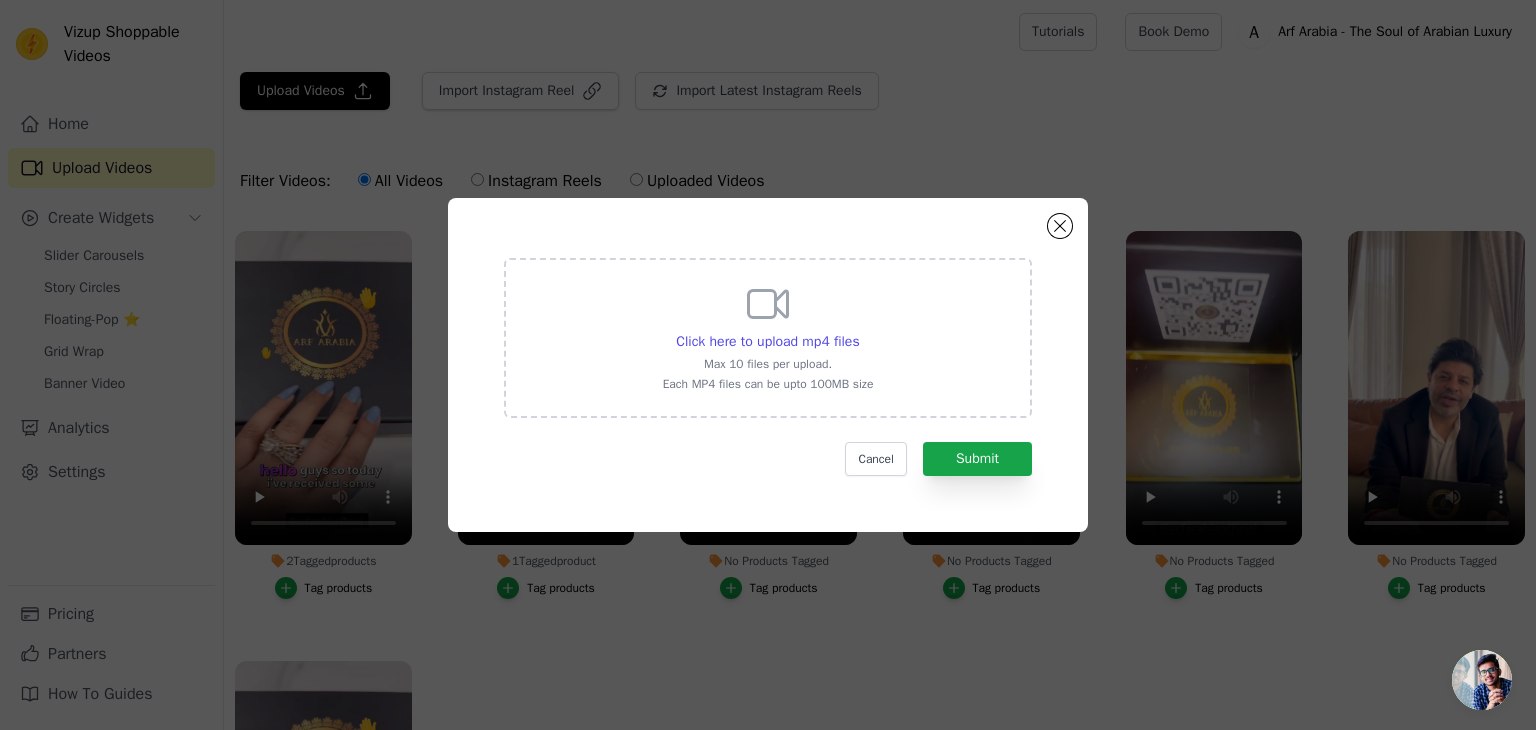 click on "Click here to upload mp4 files     Max 10 files per upload.   Each MP4 files can be upto 100MB size" at bounding box center (768, 336) 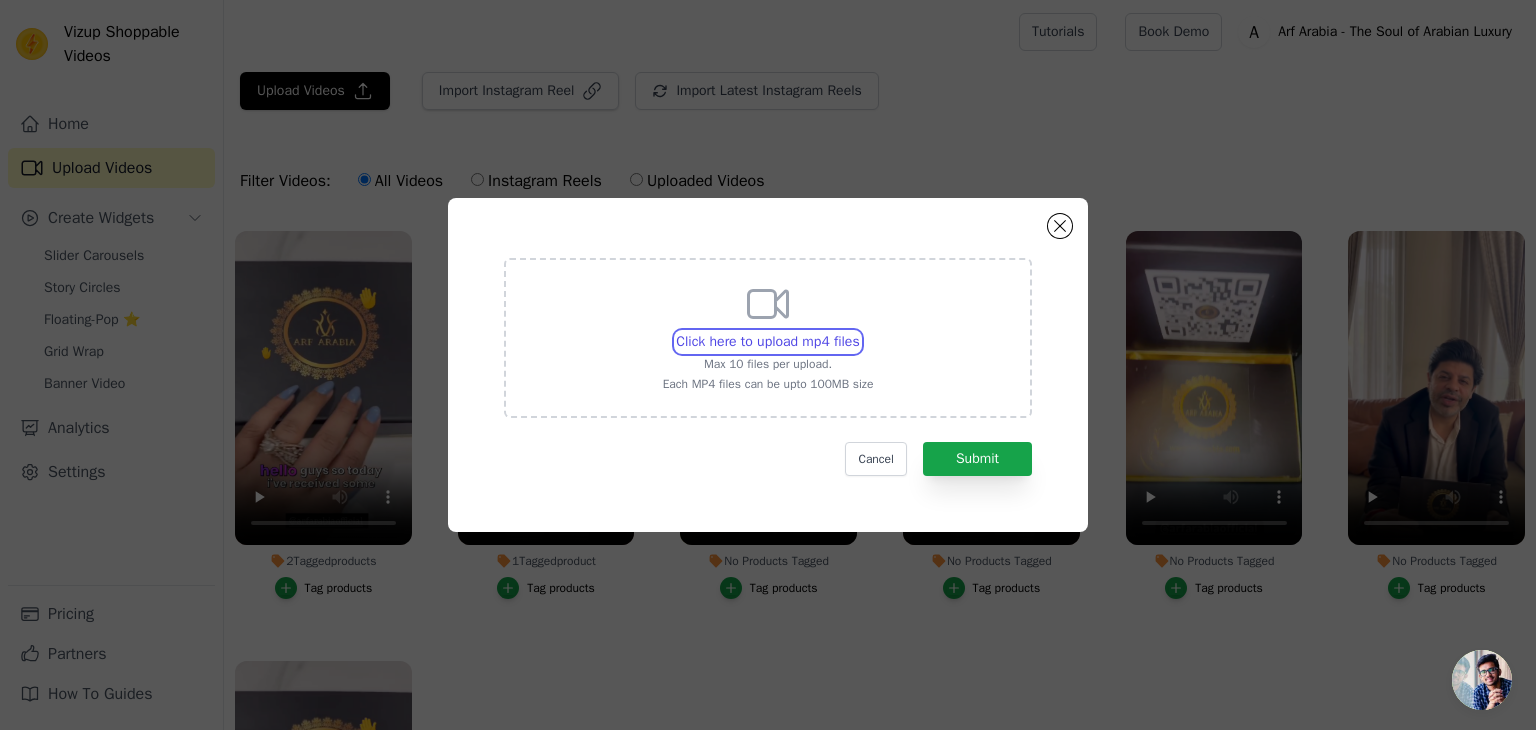 type on "C:\fakepath\Arf arabia.mp4" 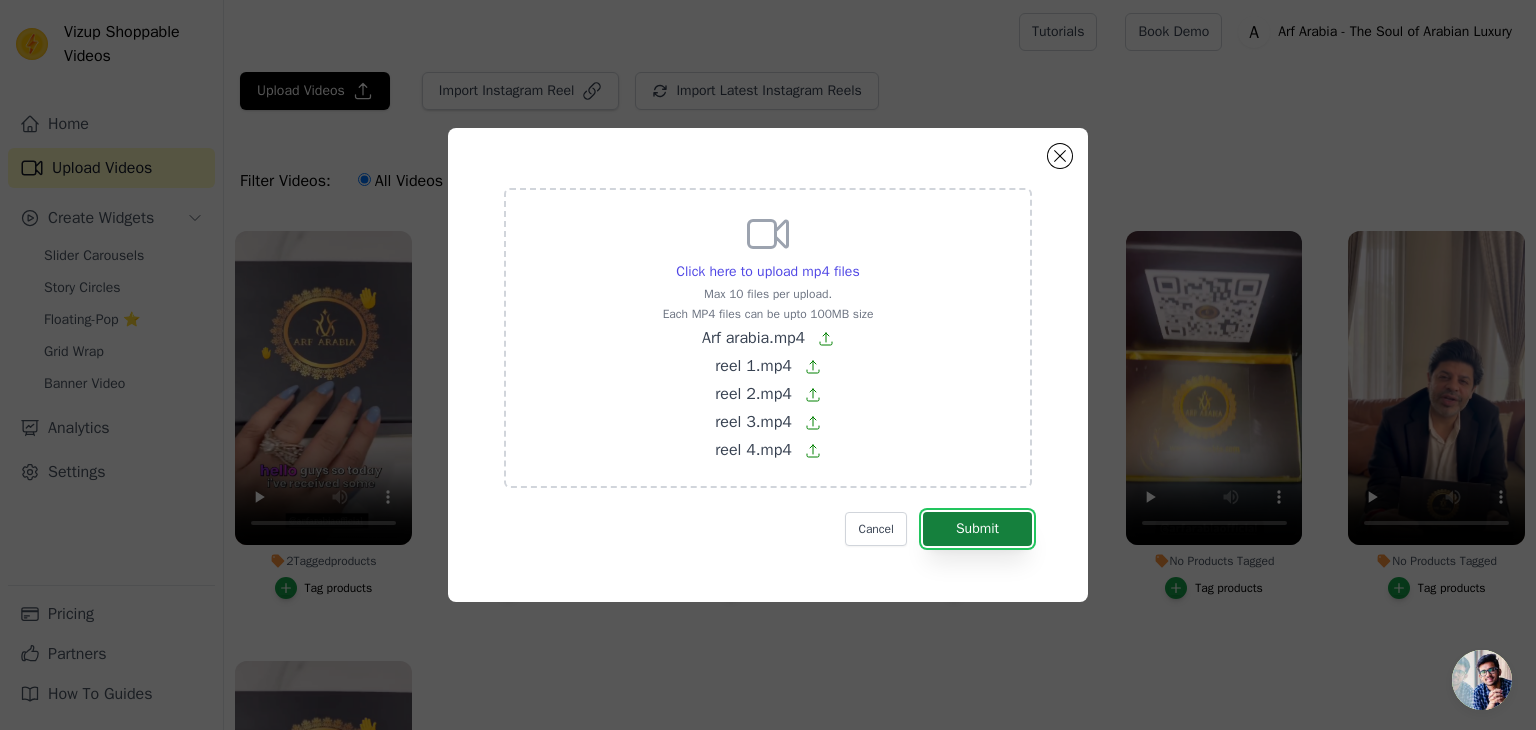 click on "Submit" at bounding box center (977, 529) 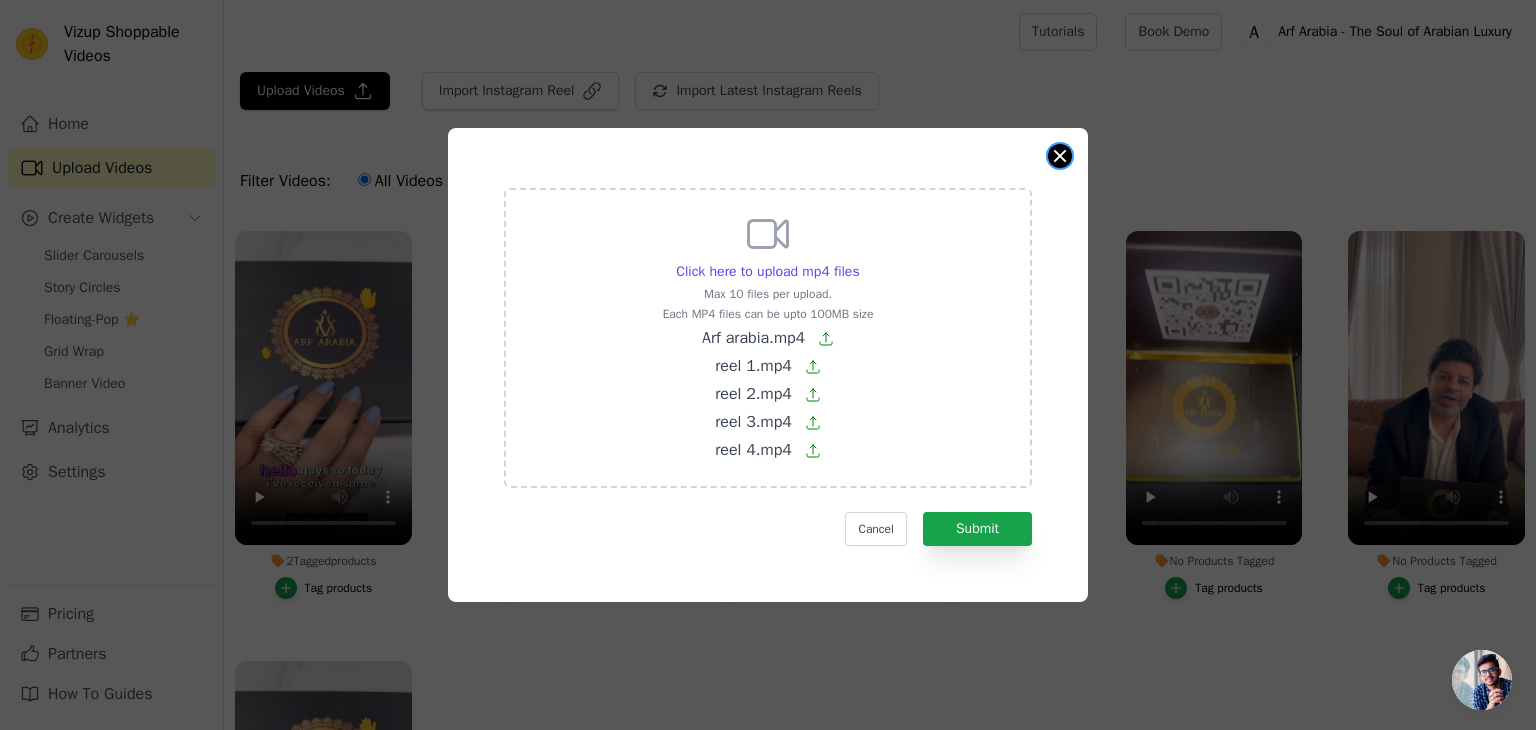 click on "Click here to upload mp4 files     Max 10 files per upload.   Each MP4 files can be upto 100MB size   Arf arabia.mp4     reel 1.mp4     reel 2.mp4     reel 3.mp4     reel 4.mp4       Cancel   Submit" at bounding box center (768, 365) 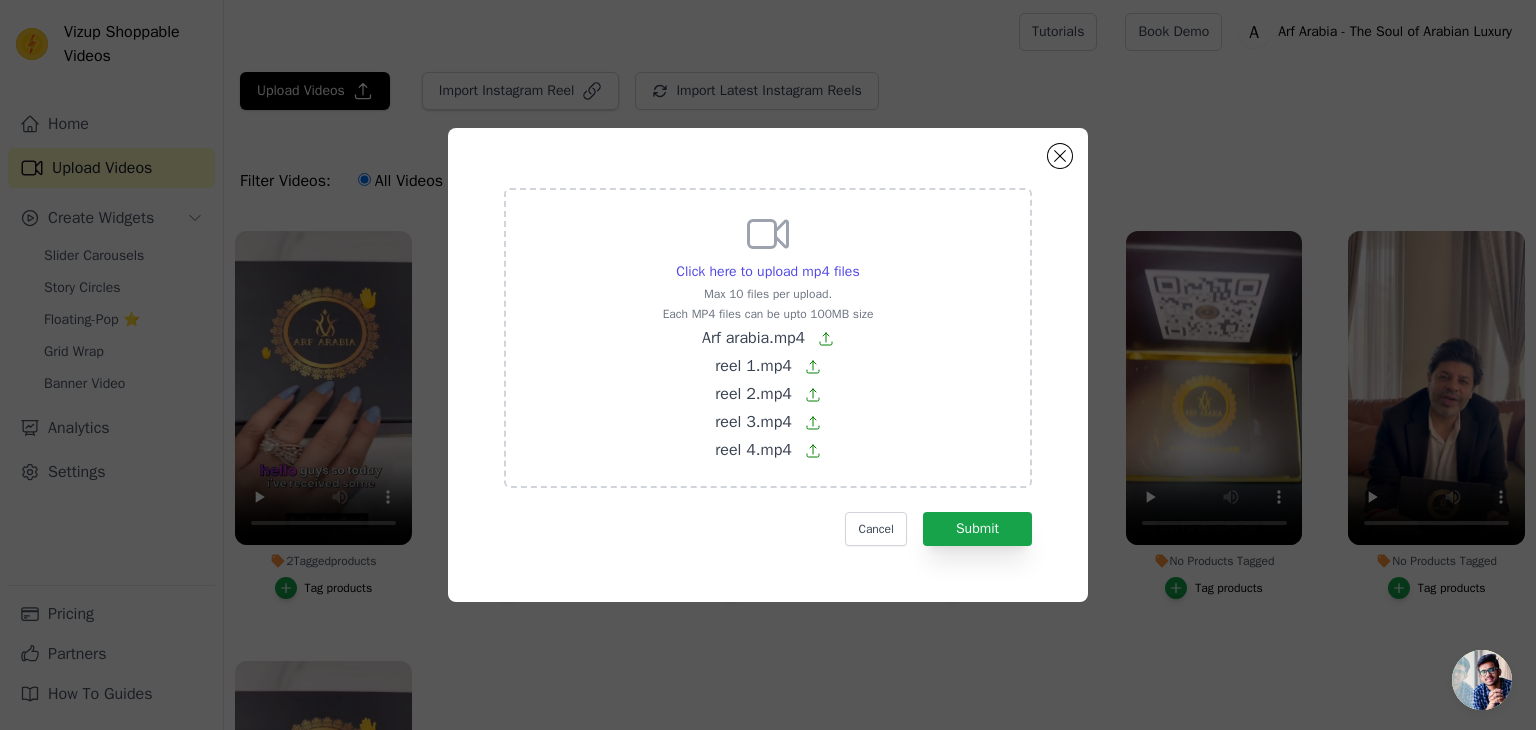 click on "Click here to upload mp4 files     Max 10 files per upload.   Each MP4 files can be upto 100MB size   Arf arabia.mp4     reel 1.mp4     reel 2.mp4     reel 3.mp4     reel 4.mp4       Cancel   Submit" 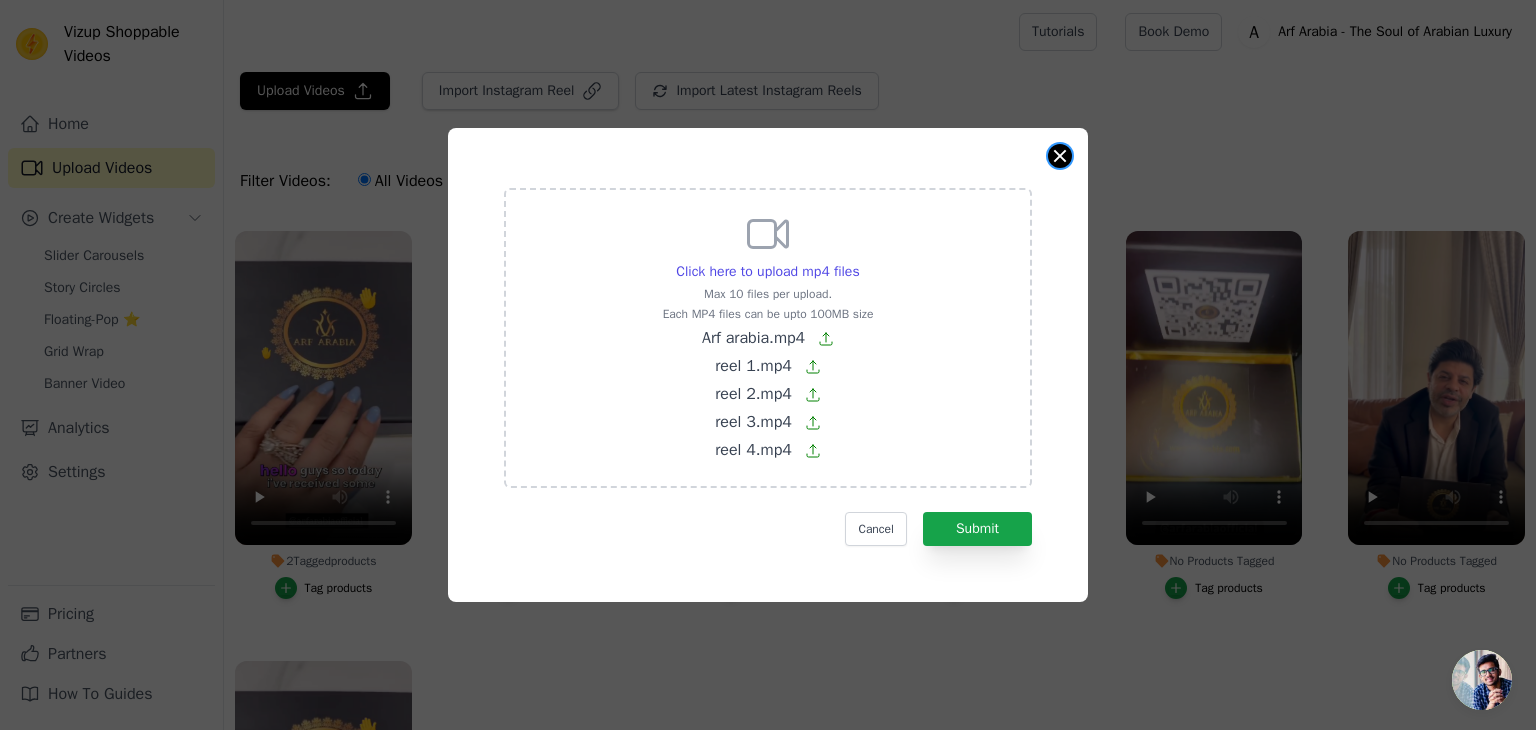 click at bounding box center [1060, 156] 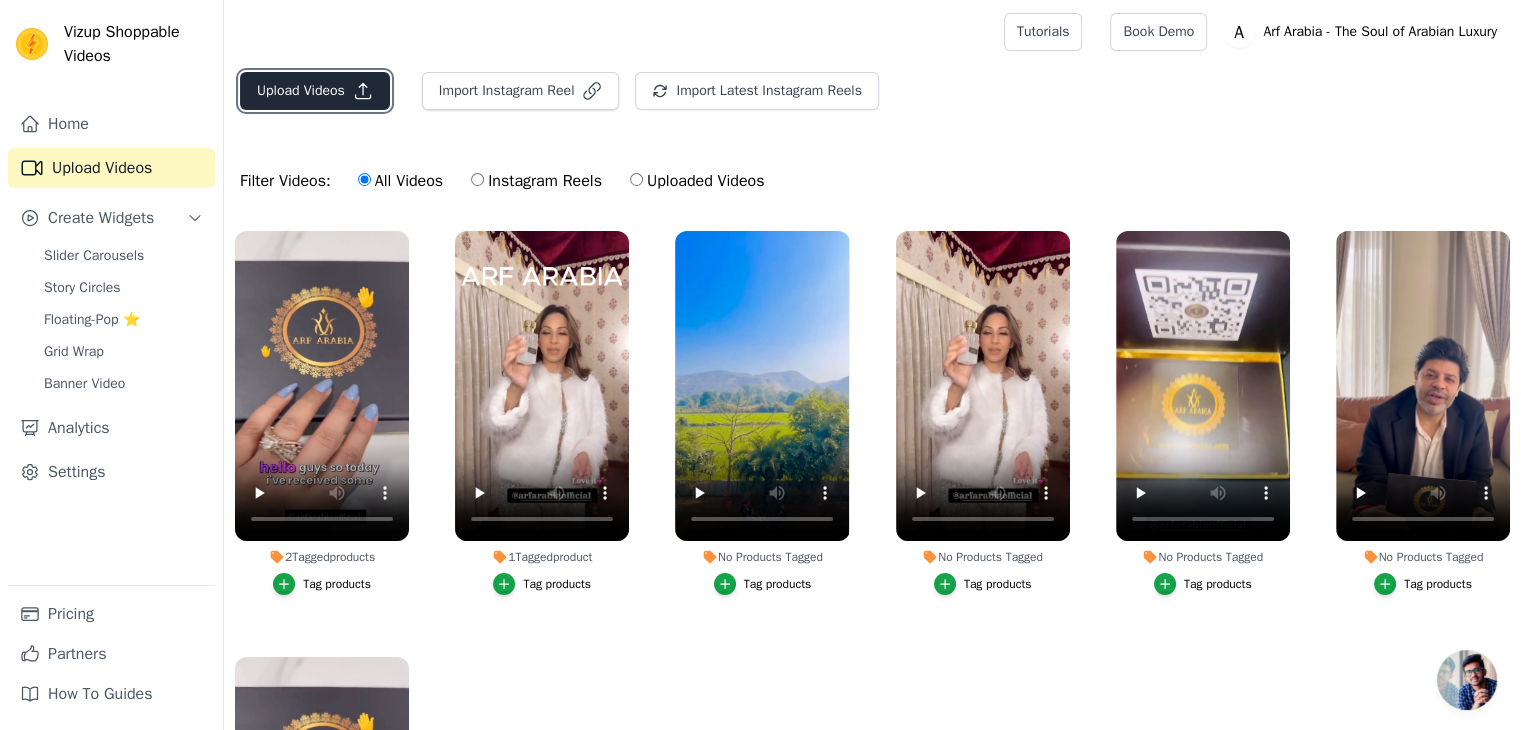 click on "Upload Videos" at bounding box center [315, 91] 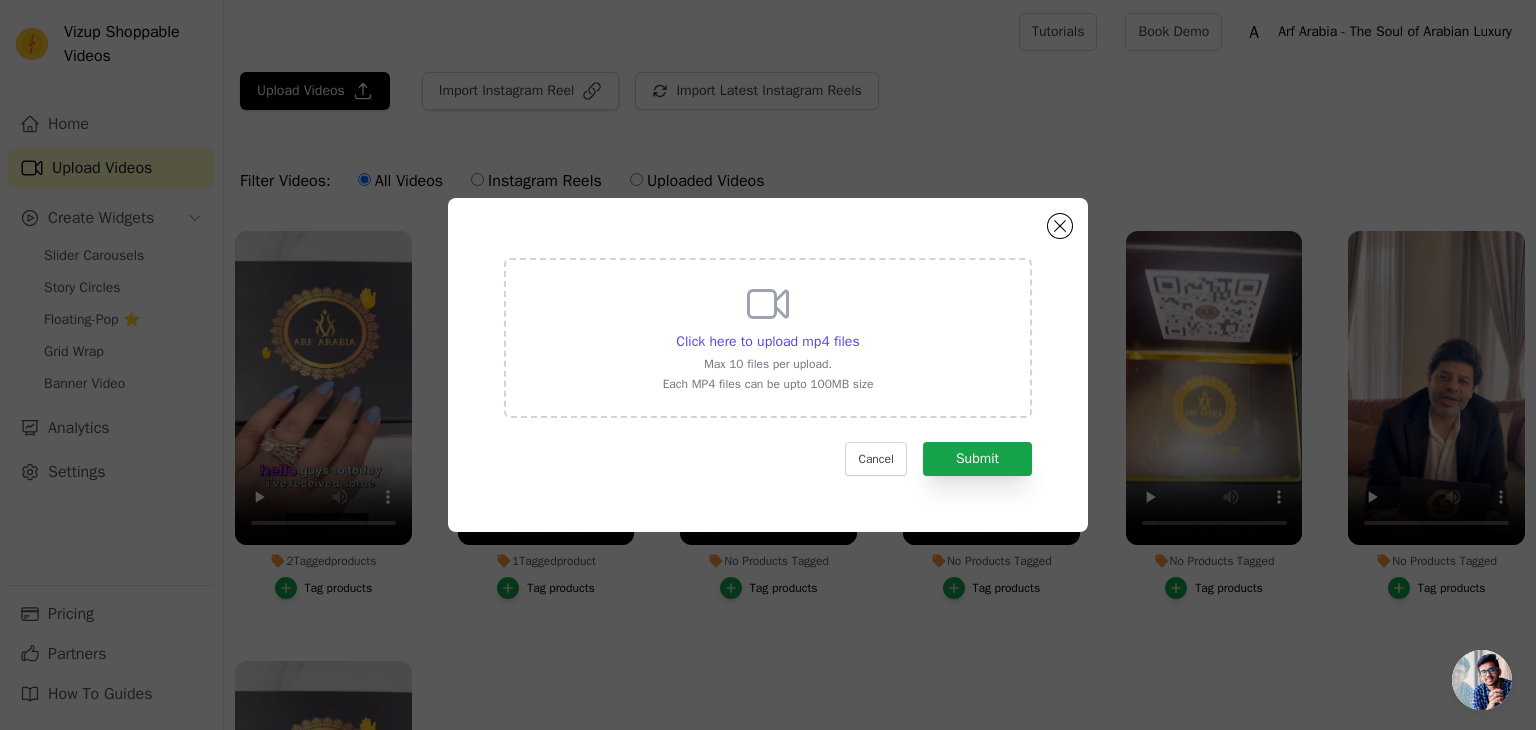 click on "Click here to upload mp4 files     Max 10 files per upload.   Each MP4 files can be upto 100MB size" at bounding box center (768, 336) 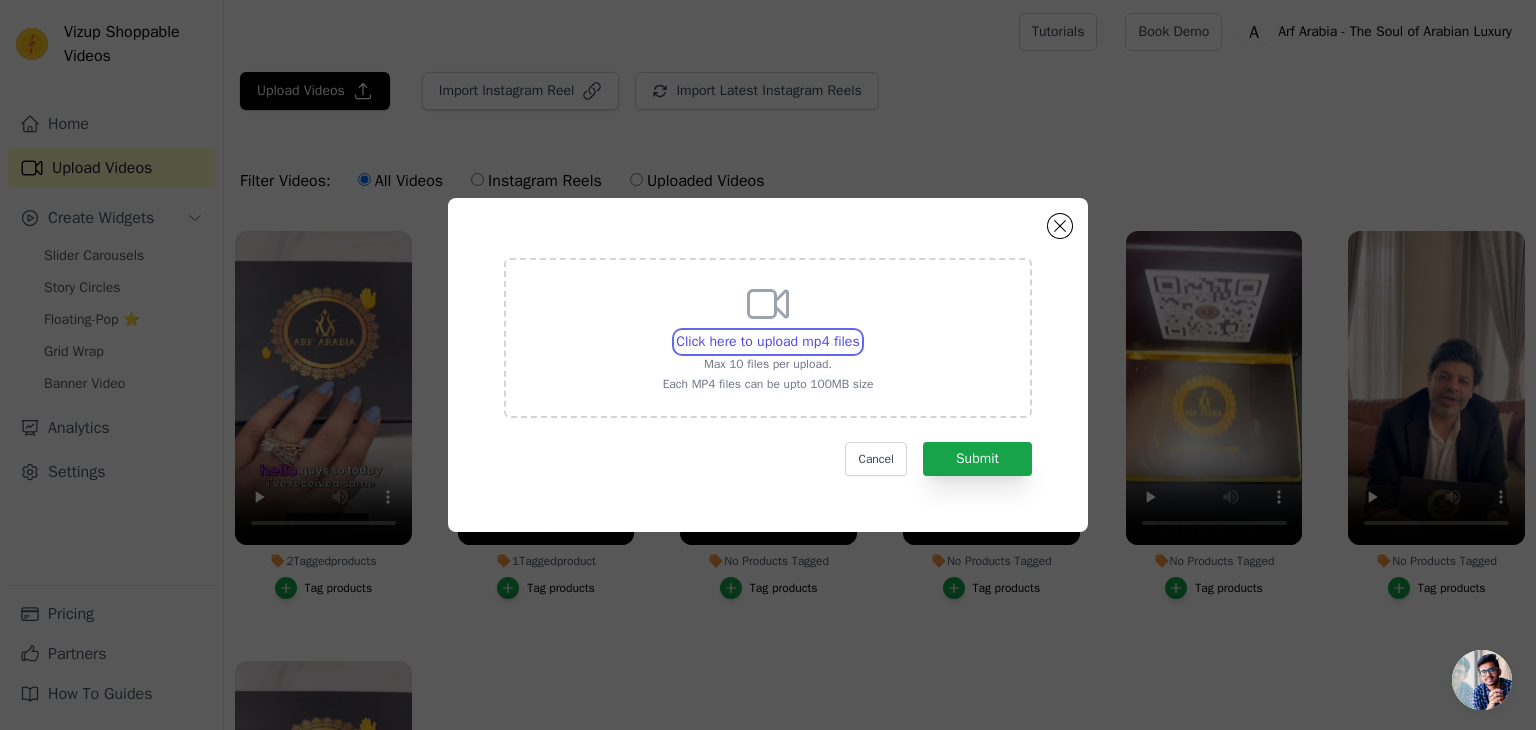 click on "Click here to upload mp4 files     Max 10 files per upload.   Each MP4 files can be upto 100MB size" at bounding box center [859, 331] 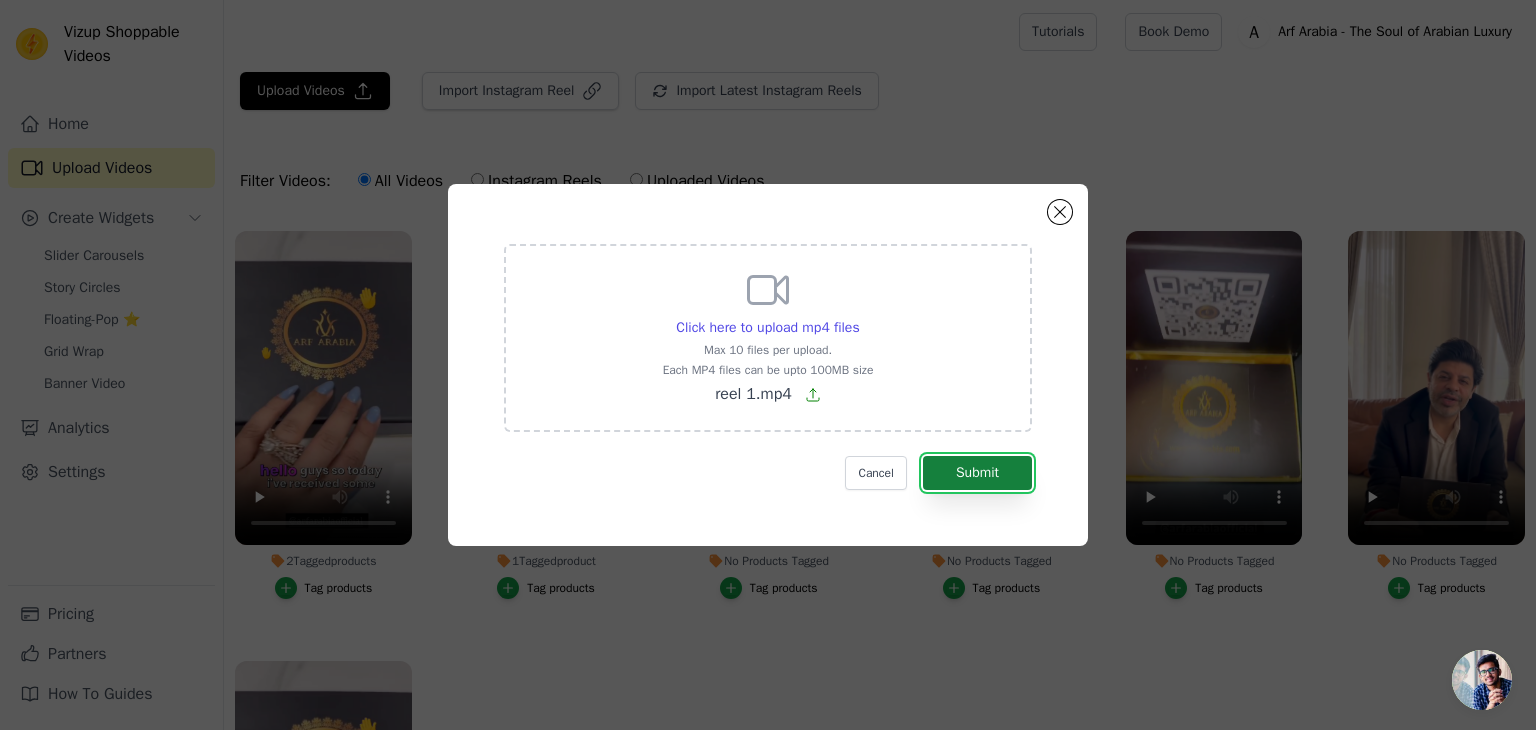 click on "Submit" at bounding box center [977, 473] 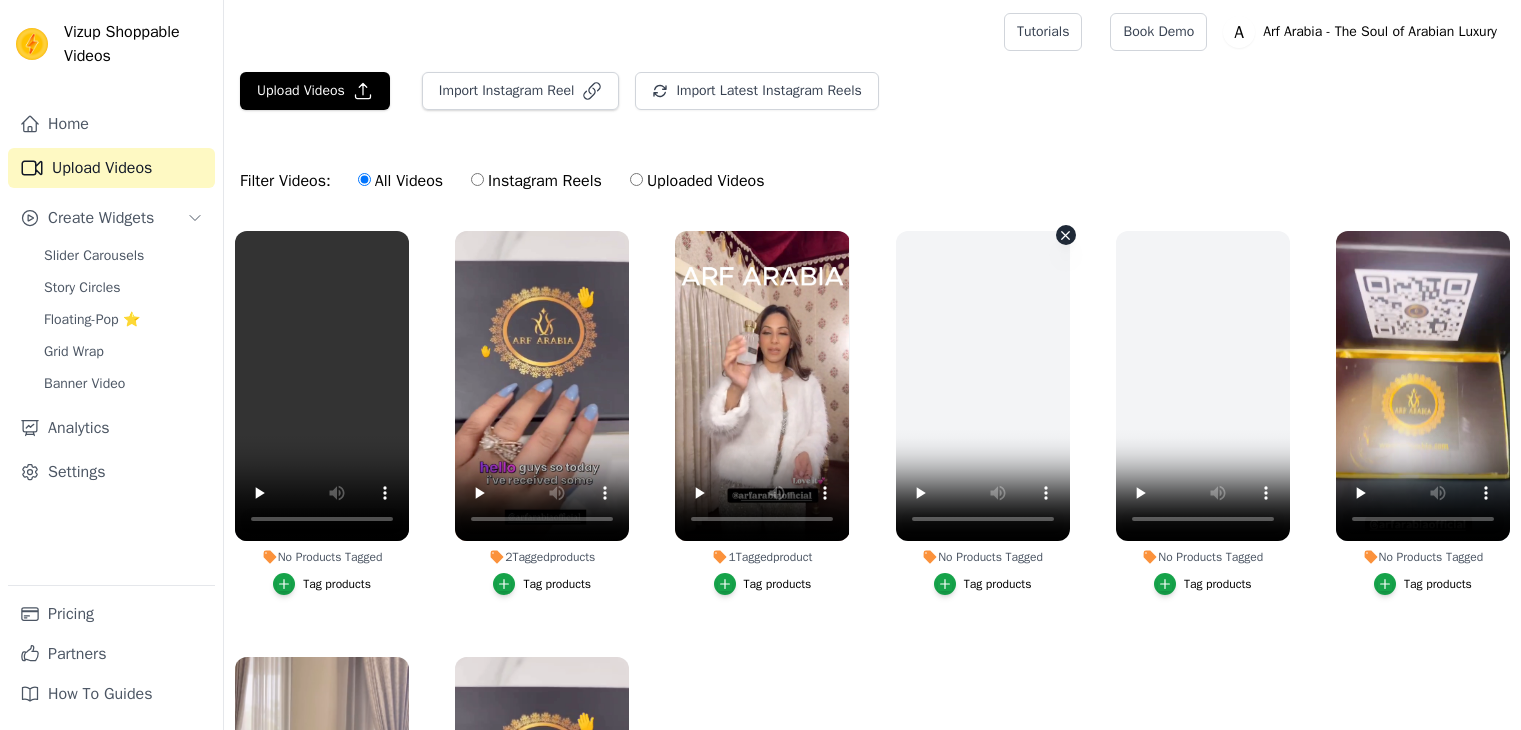 scroll, scrollTop: 0, scrollLeft: 0, axis: both 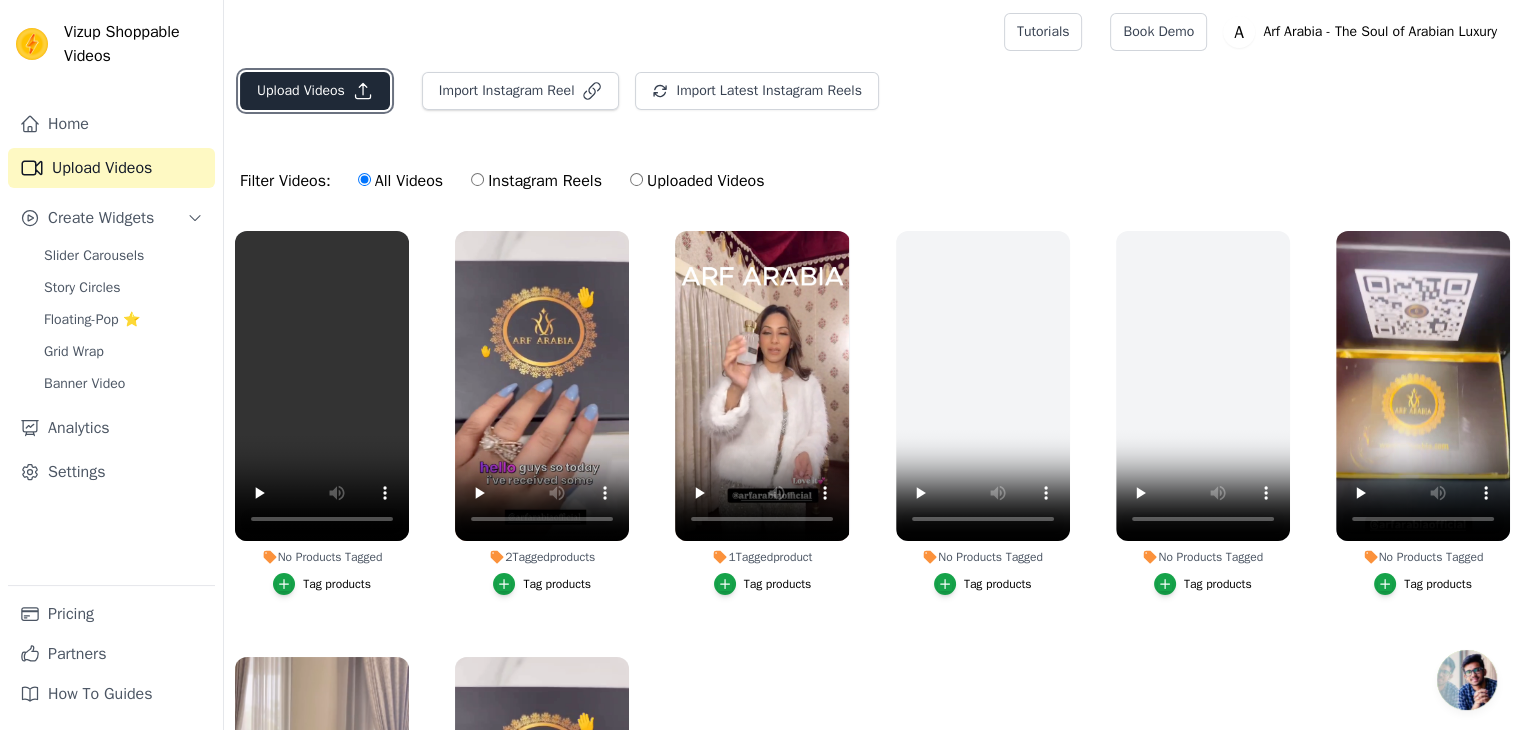 click on "Upload Videos" at bounding box center (315, 91) 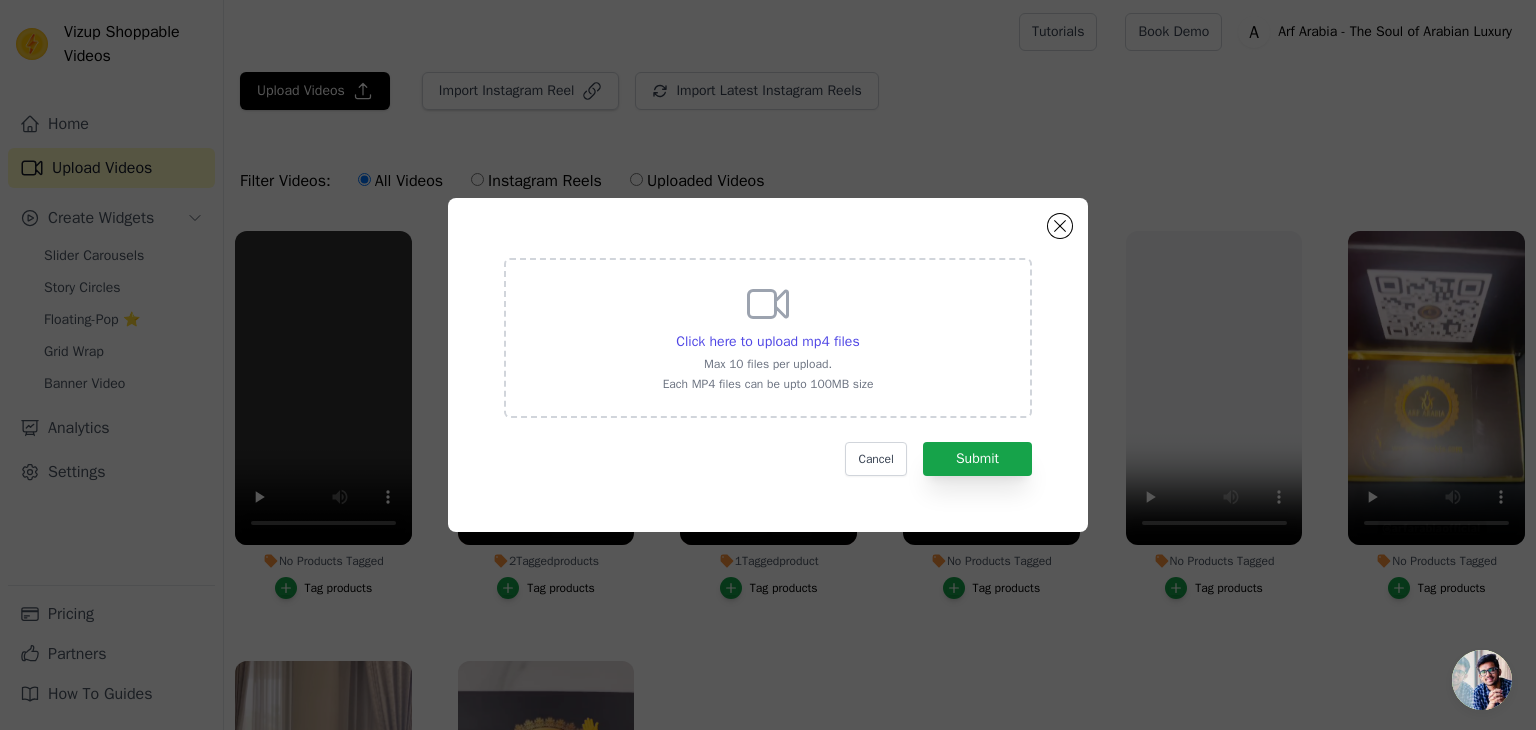 click on "Click here to upload mp4 files     Max 10 files per upload.   Each MP4 files can be upto 100MB size" at bounding box center [768, 338] 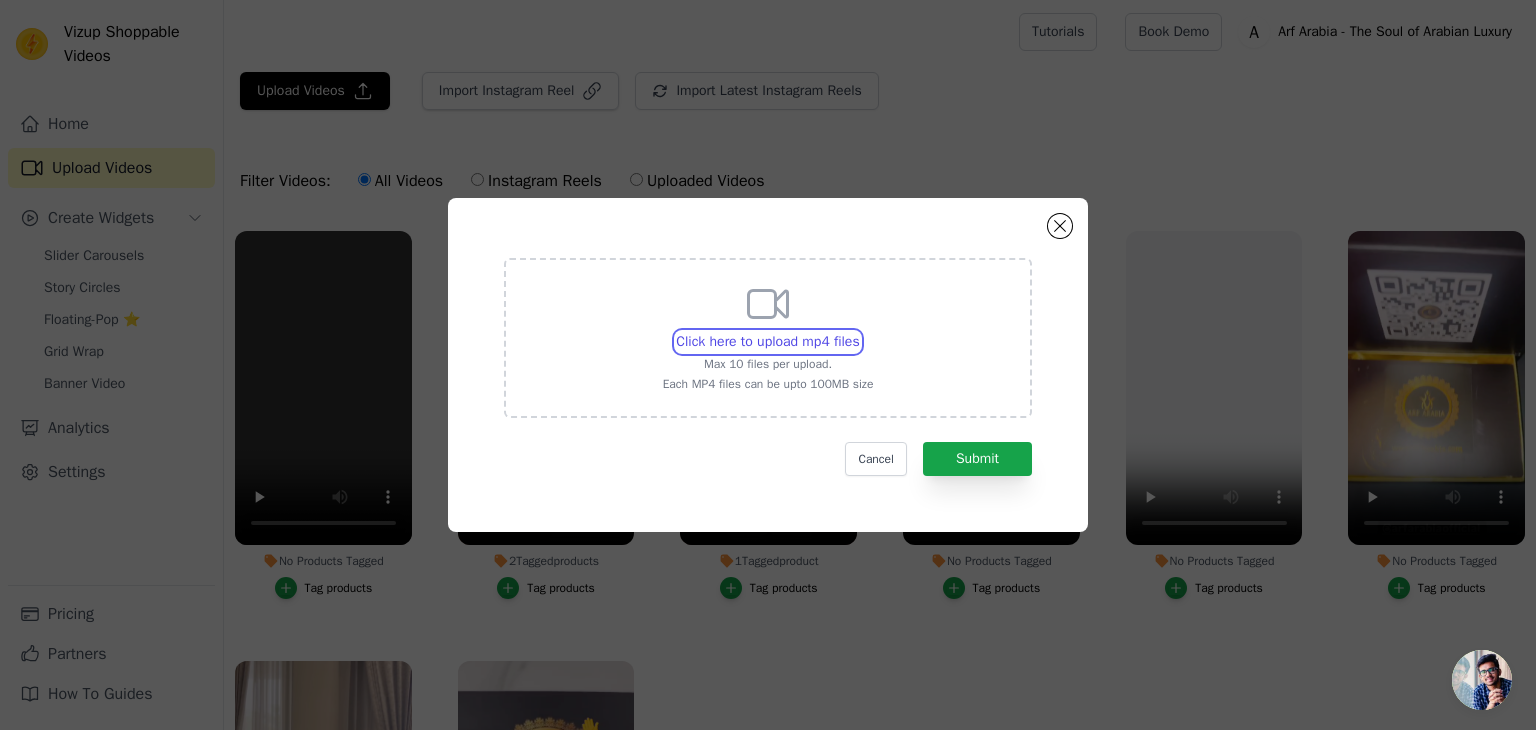 click on "Click here to upload mp4 files     Max 10 files per upload.   Each MP4 files can be upto 100MB size" at bounding box center (859, 331) 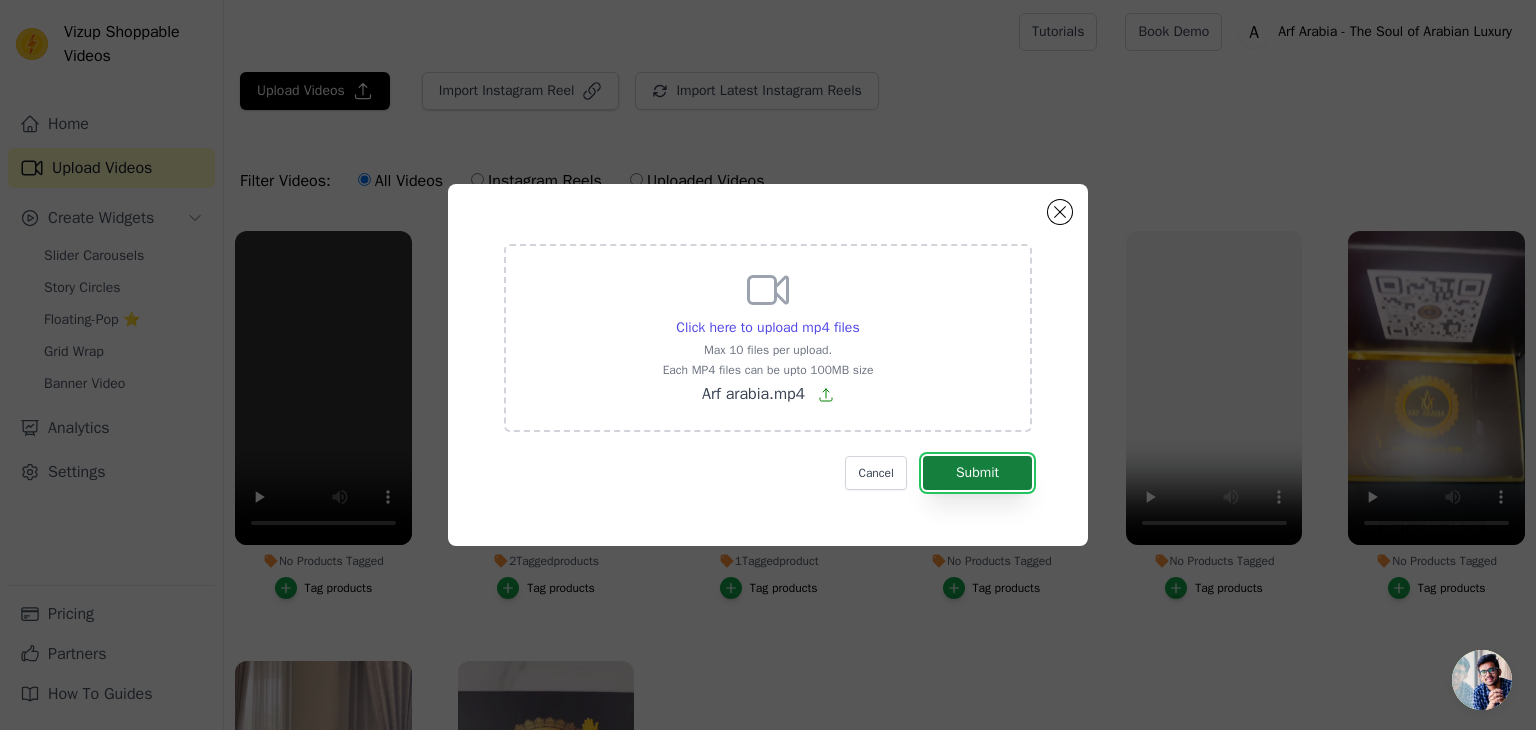 click on "Submit" at bounding box center (977, 473) 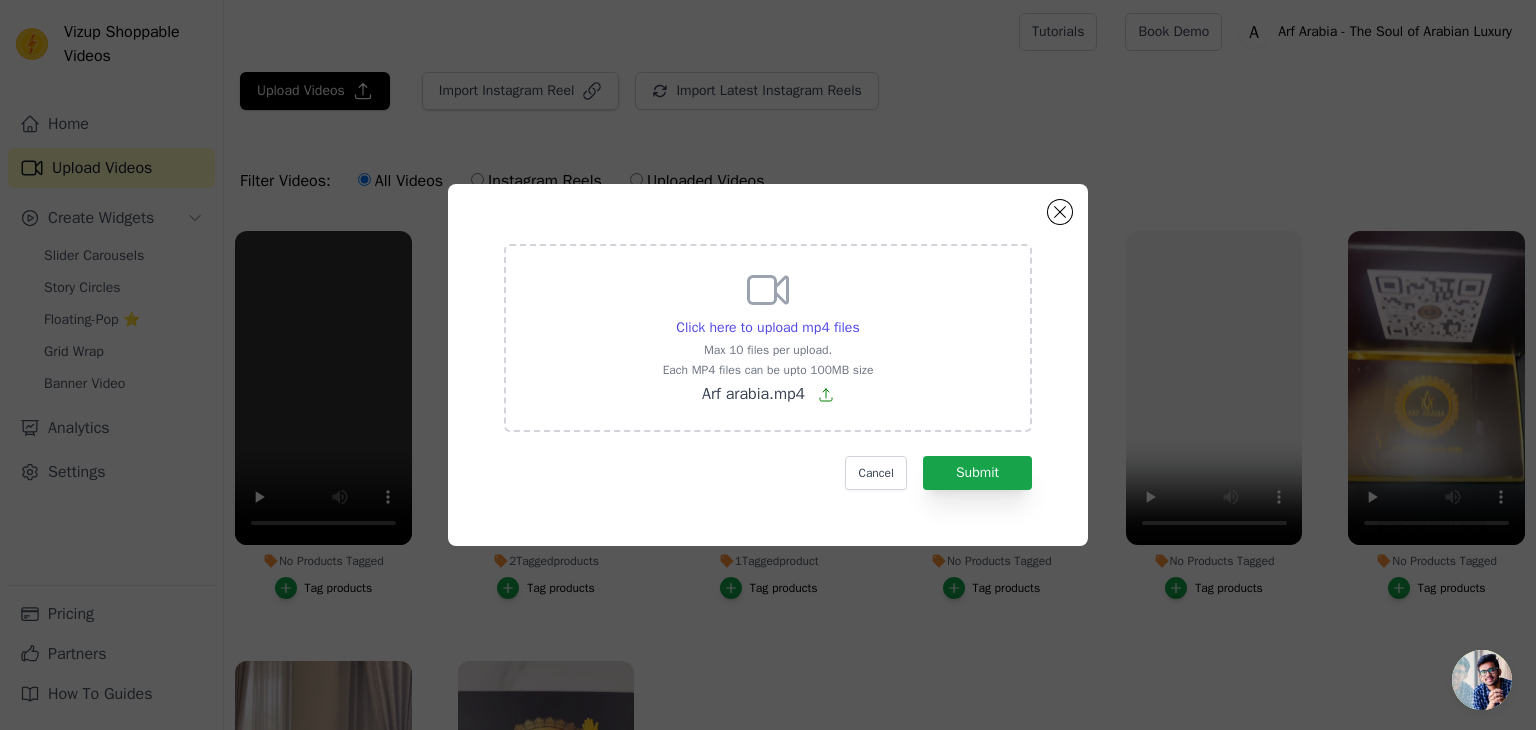 click on "Arf arabia.mp4" at bounding box center [753, 394] 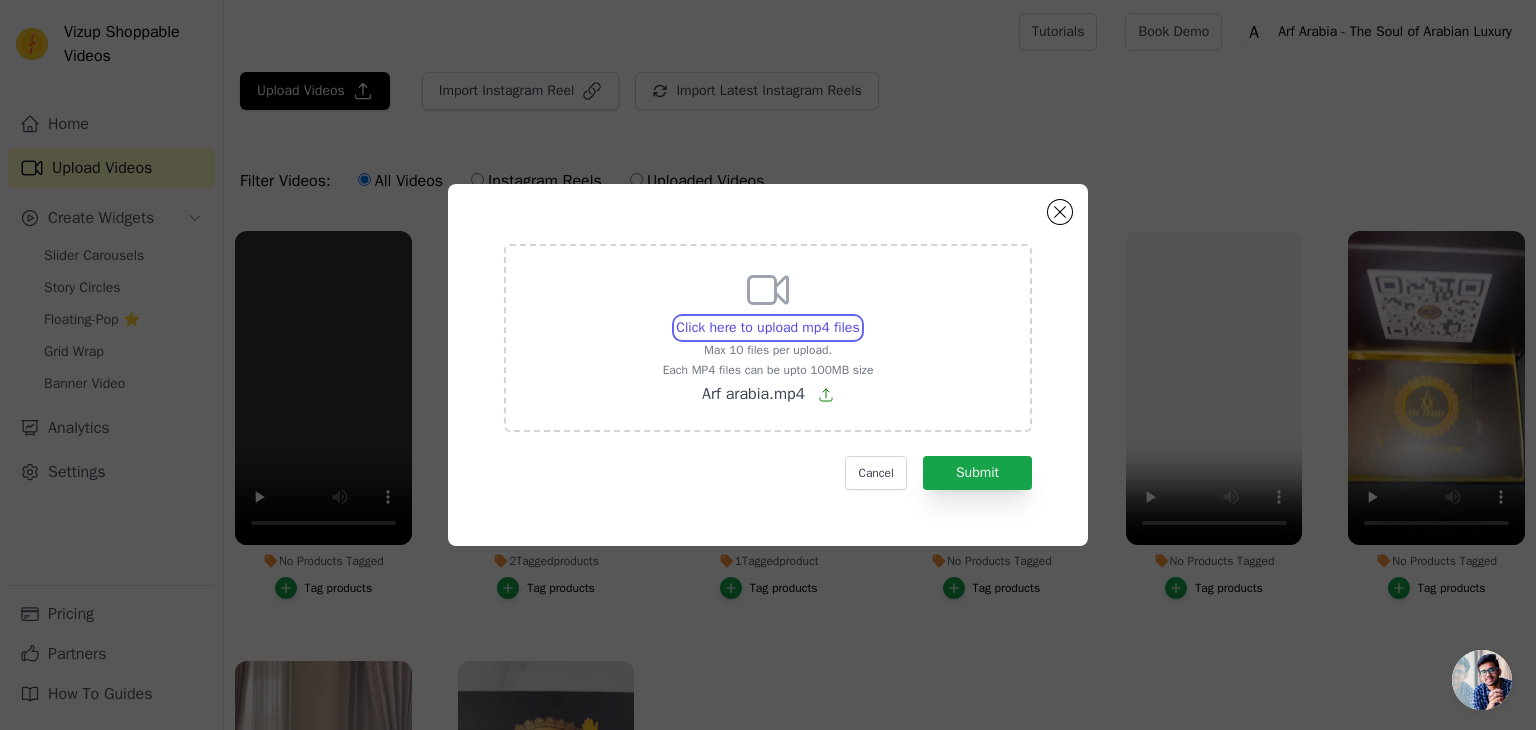 click on "Click here to upload mp4 files     Max 10 files per upload.   Each MP4 files can be upto 100MB size   Arf arabia.mp4" at bounding box center [859, 317] 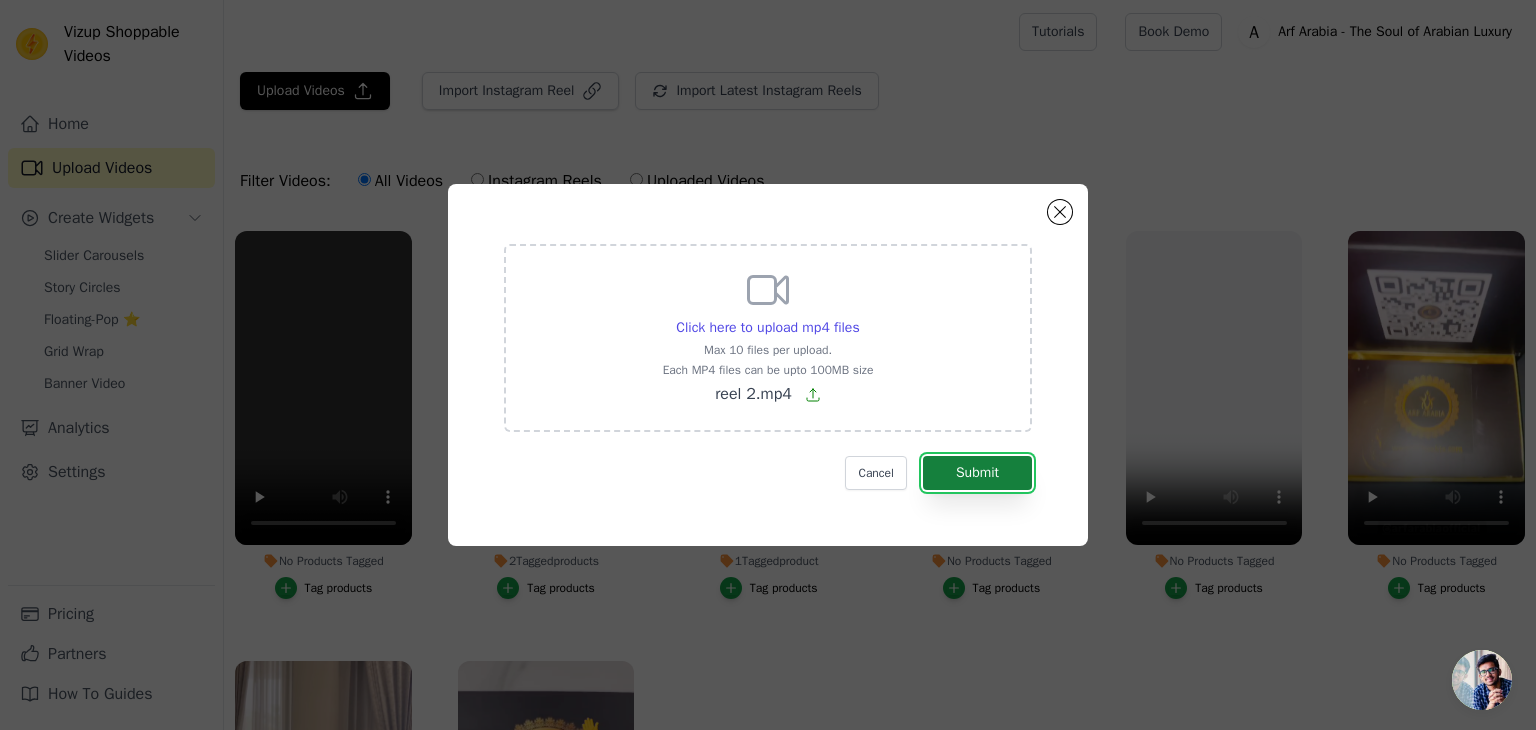 click on "Submit" at bounding box center (977, 473) 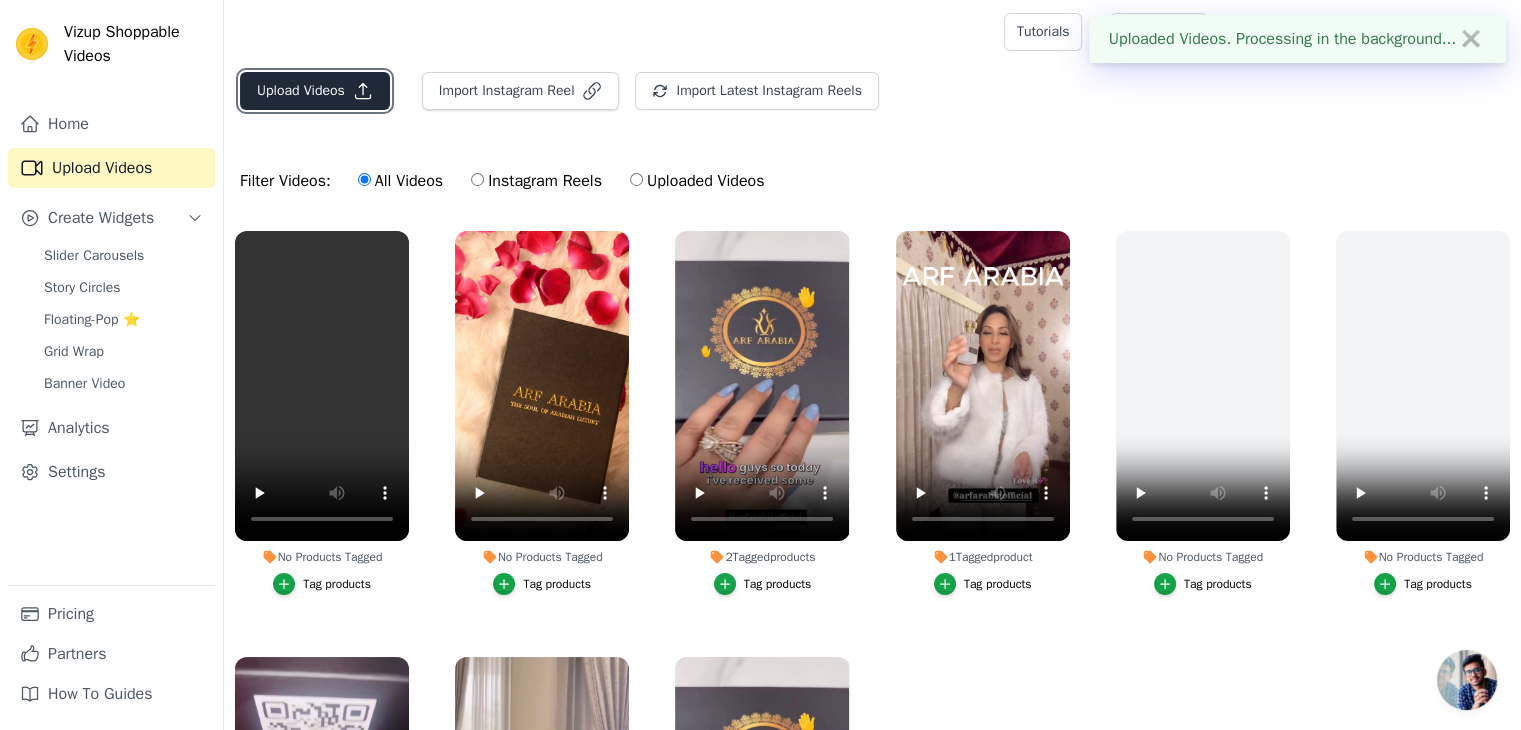 click 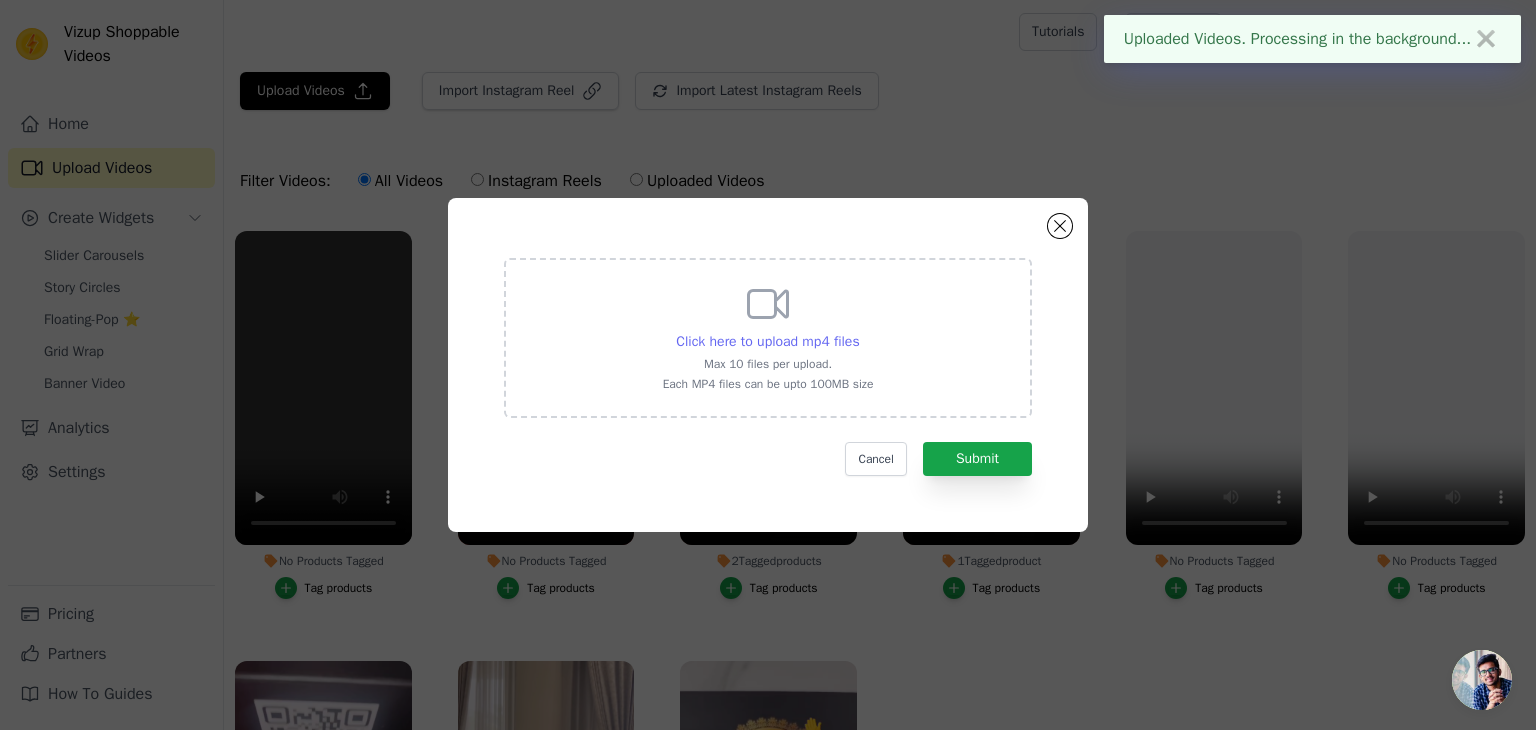 click on "Click here to upload mp4 files" at bounding box center (767, 341) 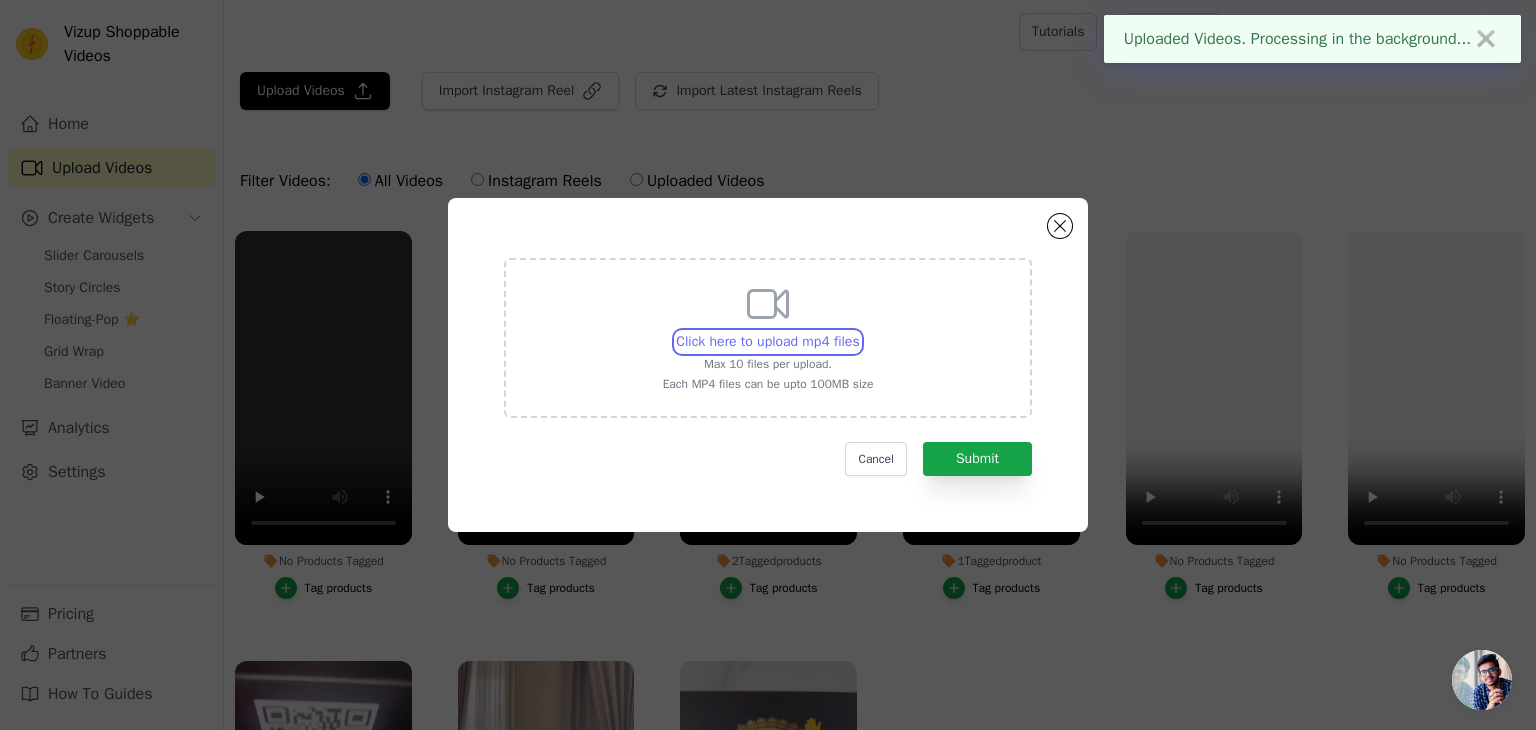 click on "Click here to upload mp4 files     Max 10 files per upload.   Each MP4 files can be upto 100MB size" at bounding box center [859, 331] 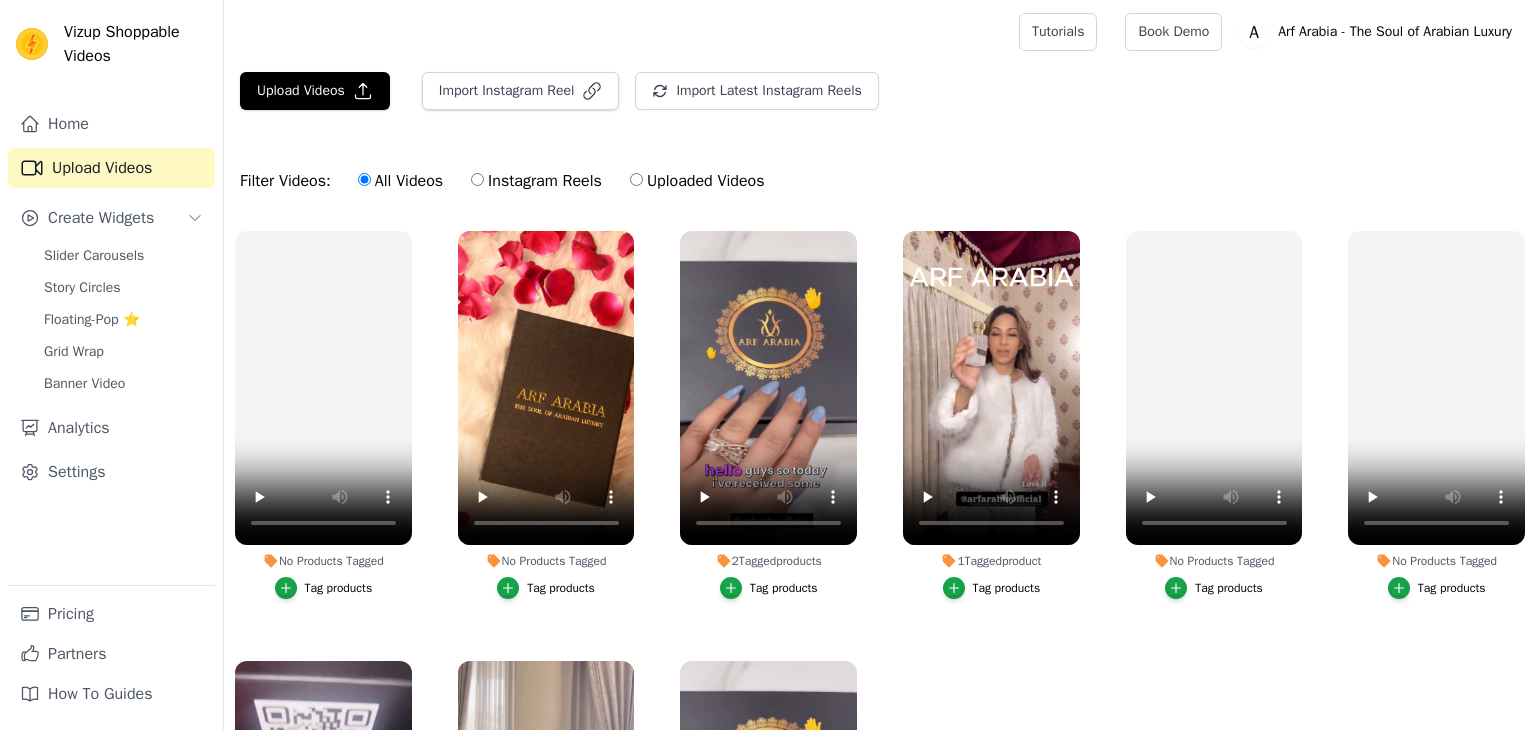 scroll, scrollTop: 0, scrollLeft: 0, axis: both 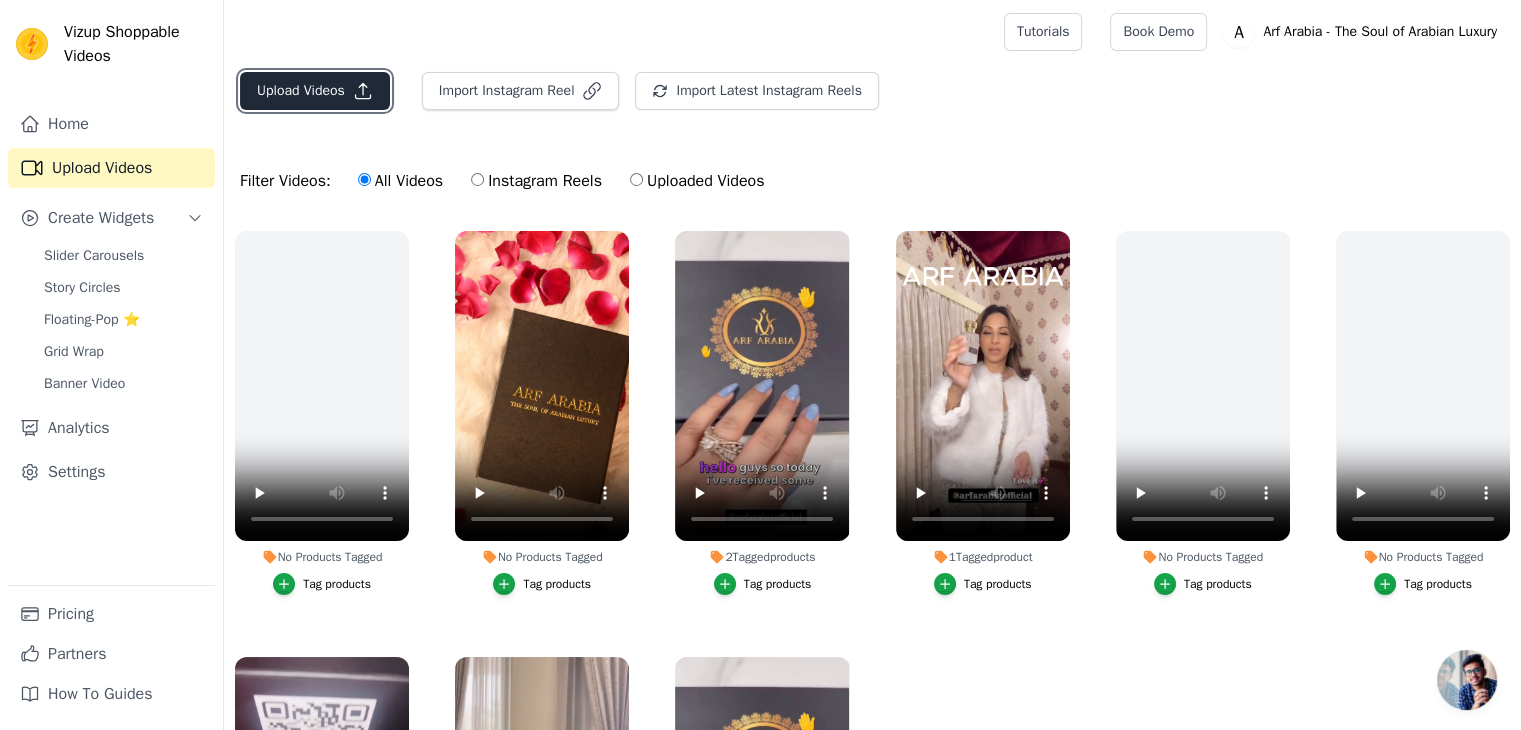 click on "Upload Videos" at bounding box center (315, 91) 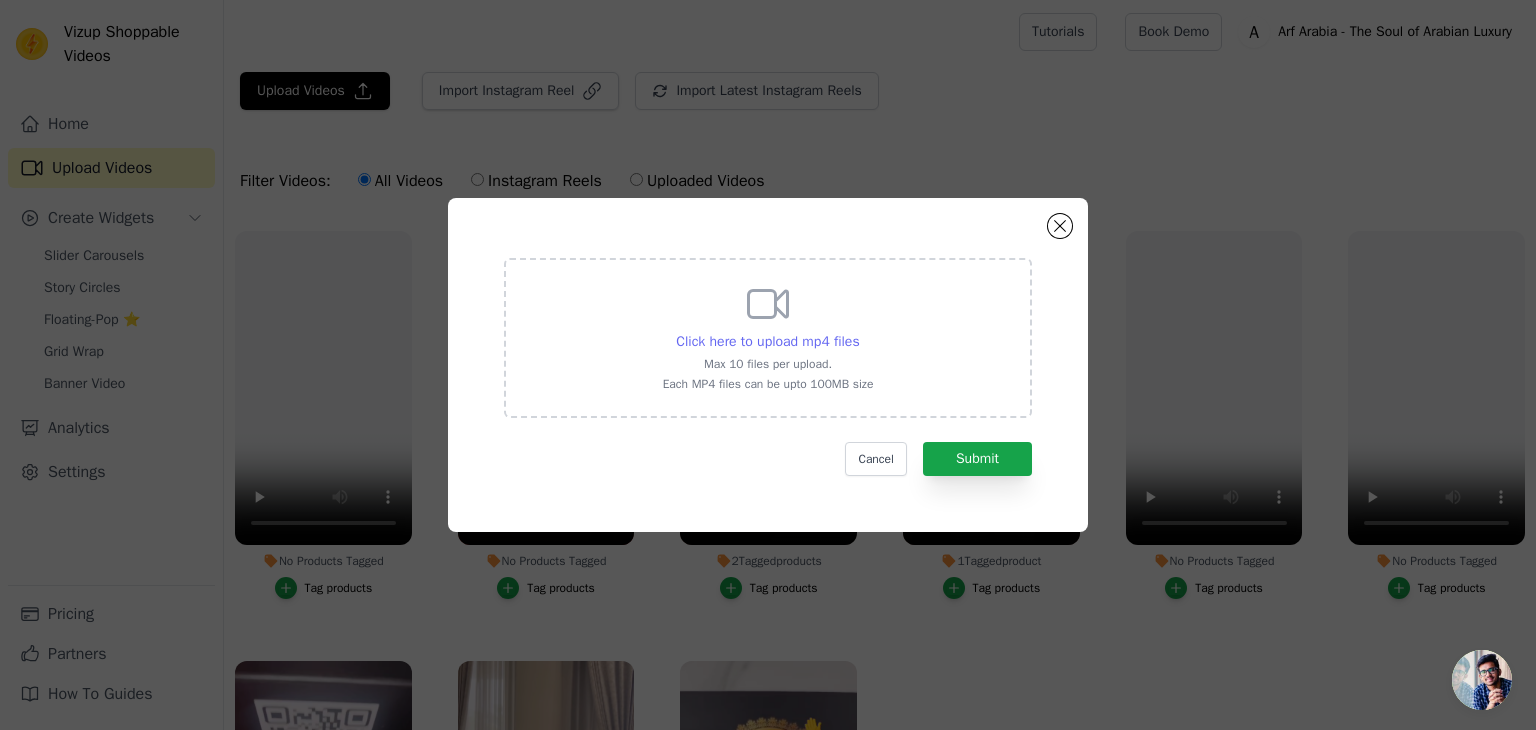 click on "Click here to upload mp4 files" at bounding box center [767, 341] 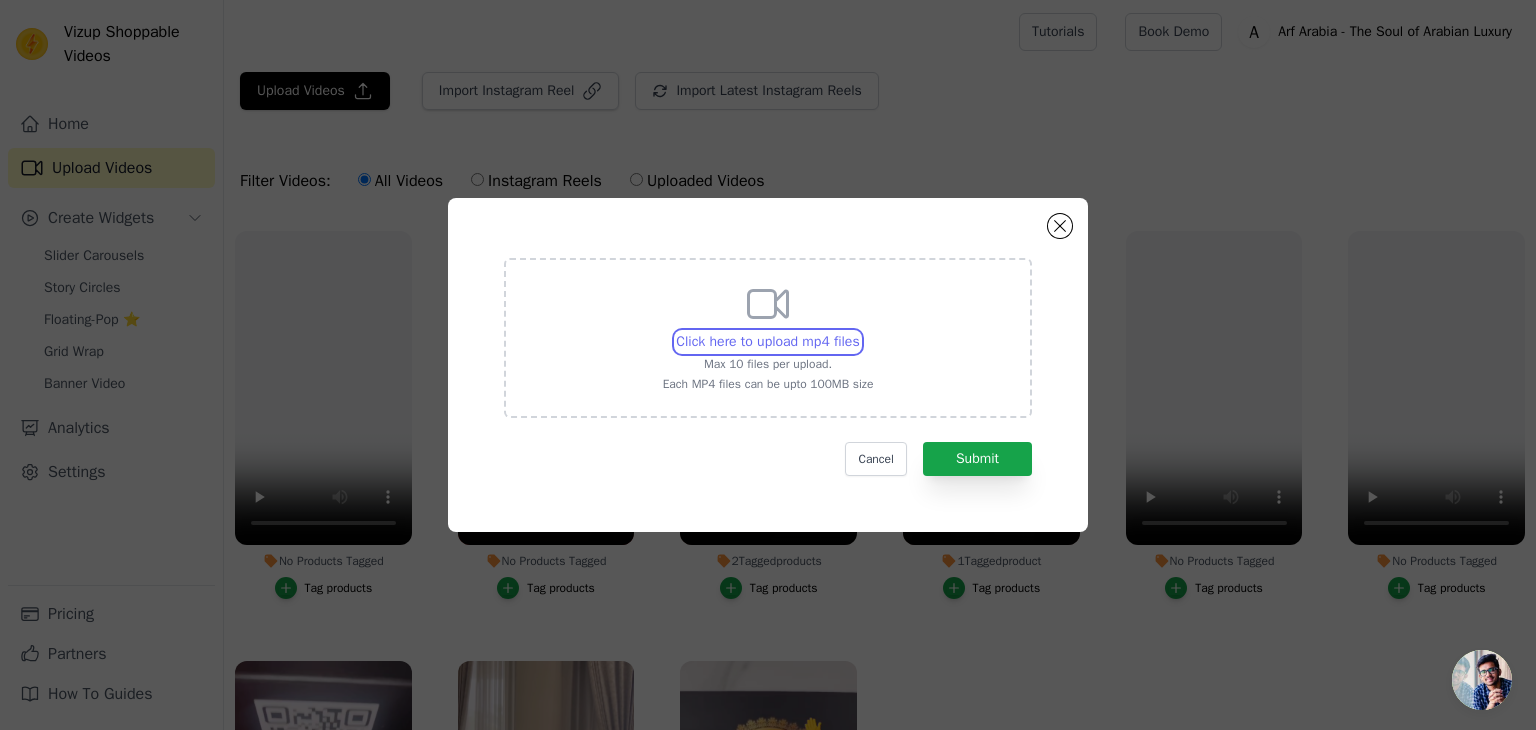 click on "Click here to upload mp4 files     Max 10 files per upload.   Each MP4 files can be upto 100MB size" at bounding box center [859, 331] 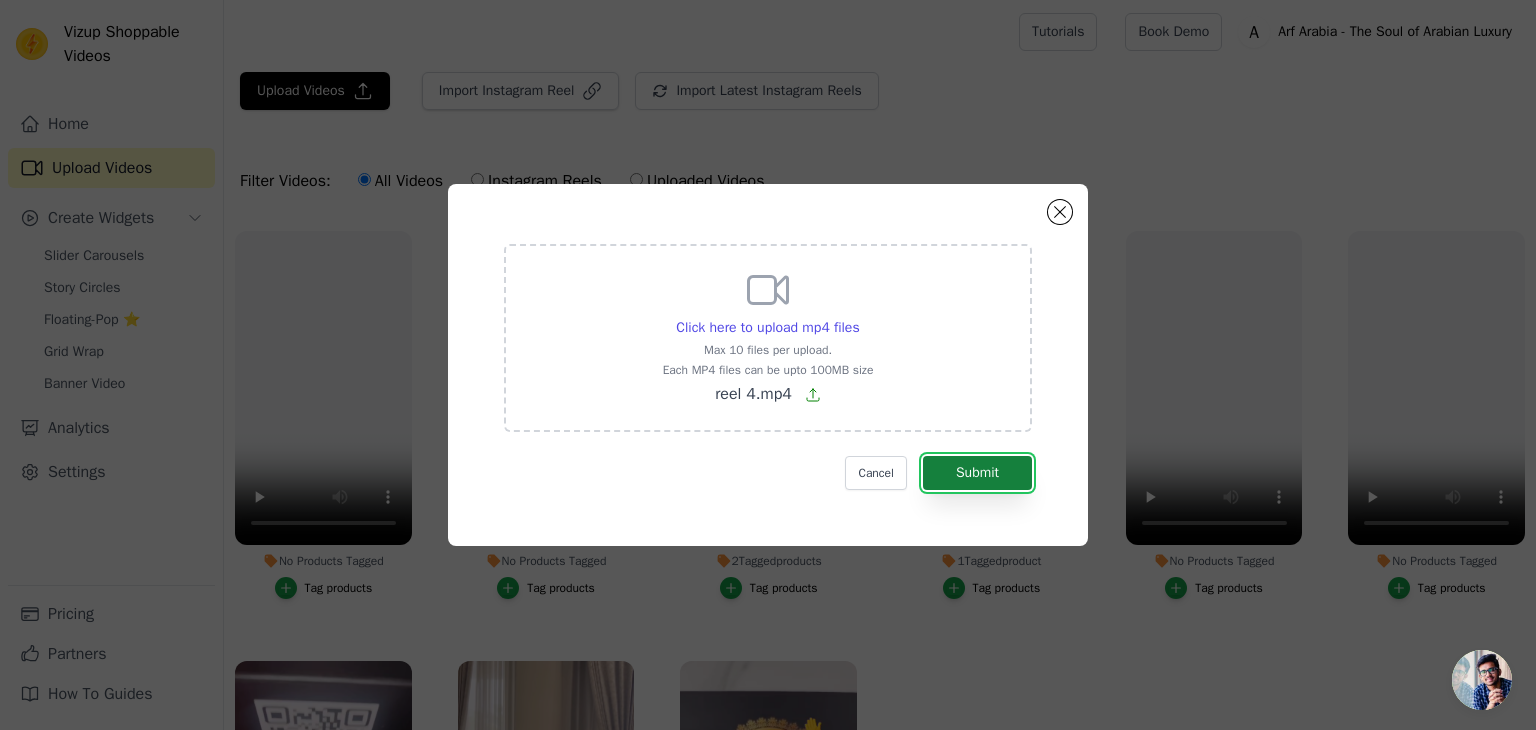 click on "Submit" at bounding box center [977, 473] 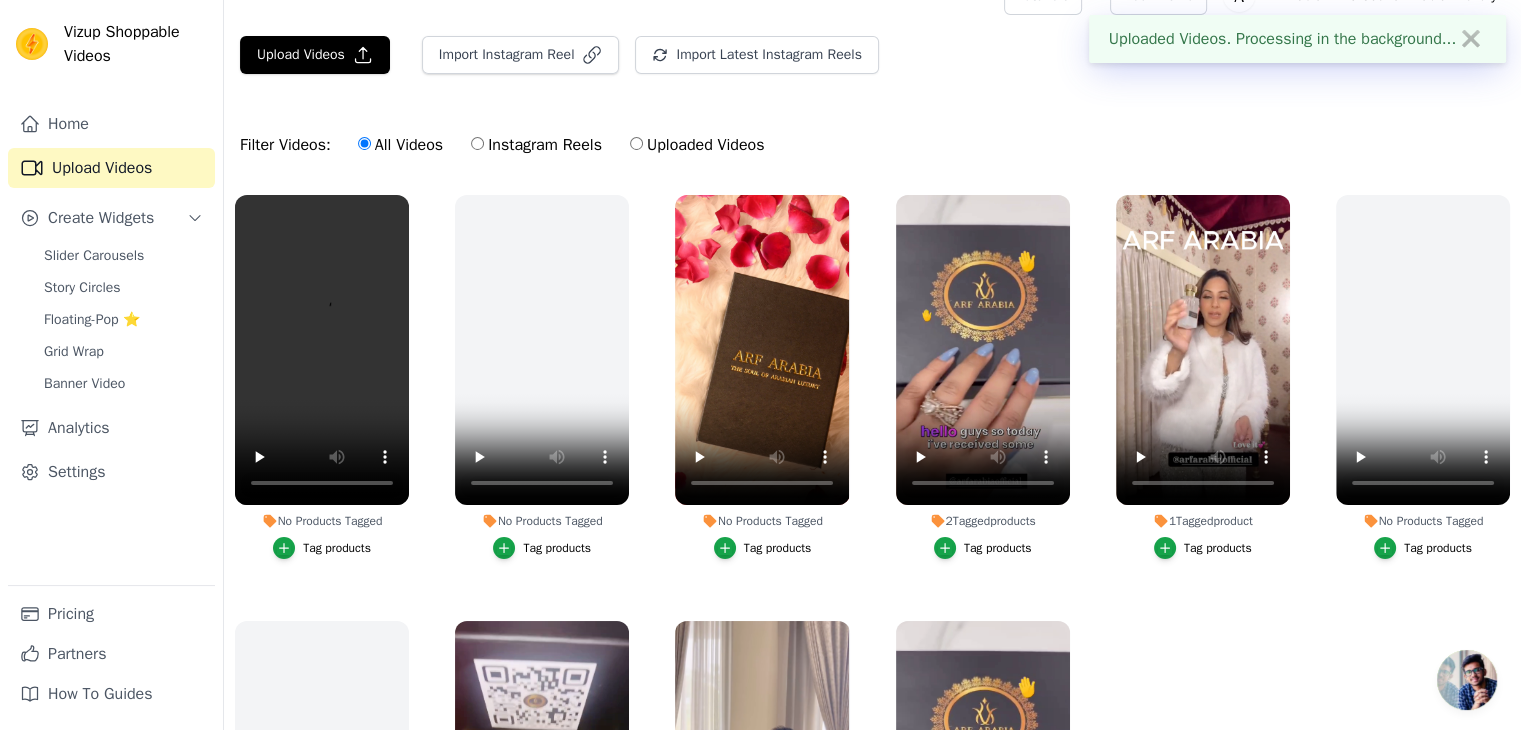 scroll, scrollTop: 26, scrollLeft: 0, axis: vertical 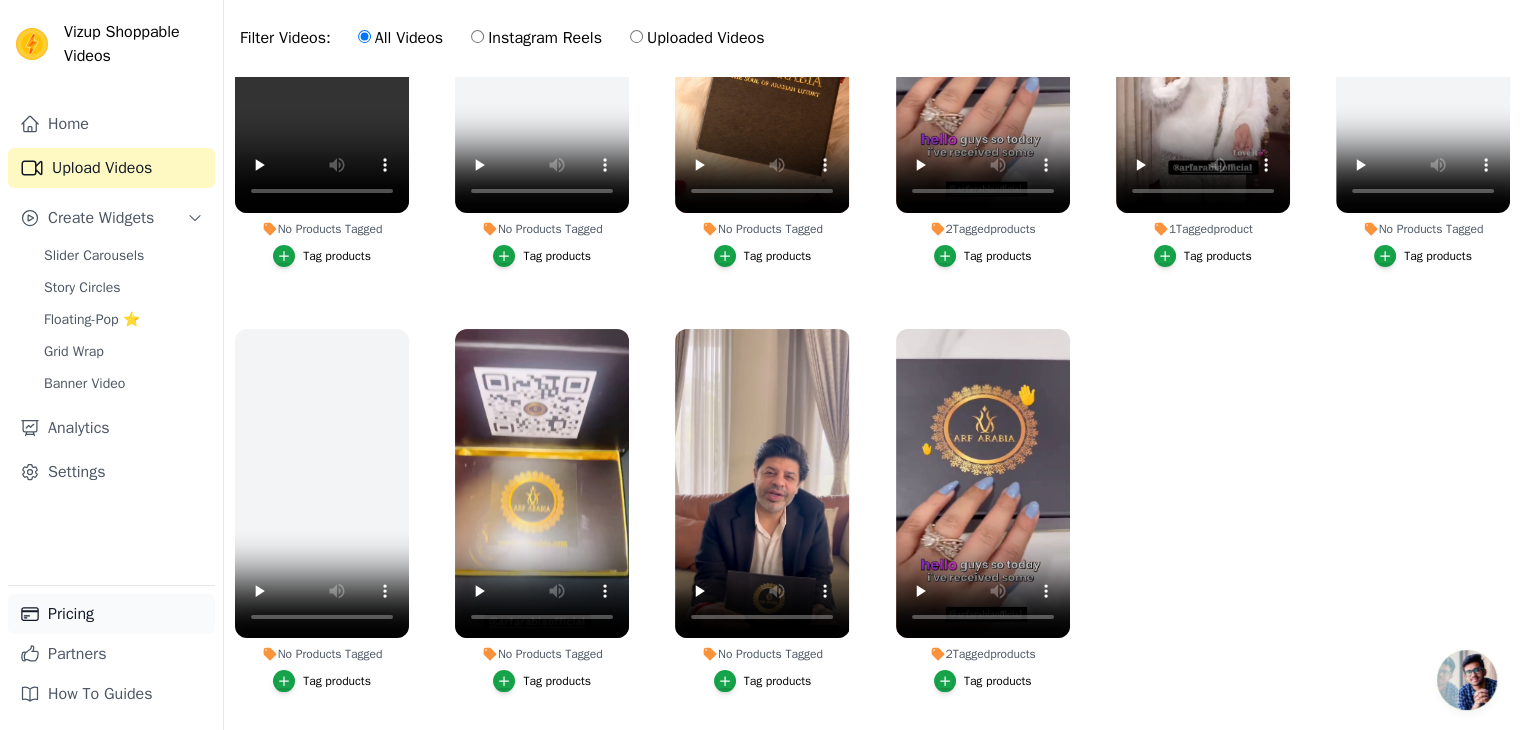 click on "Pricing" at bounding box center [111, 614] 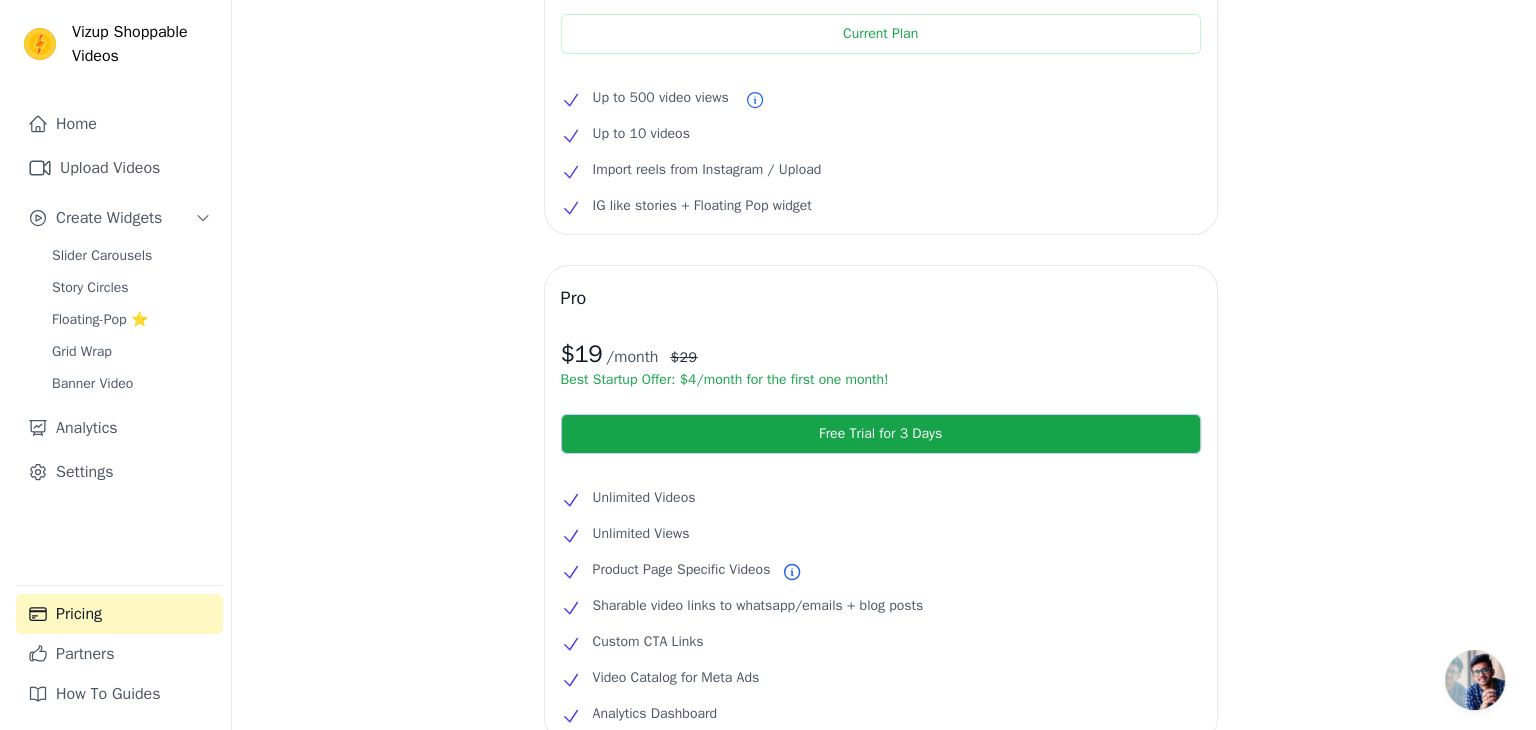 scroll, scrollTop: 0, scrollLeft: 0, axis: both 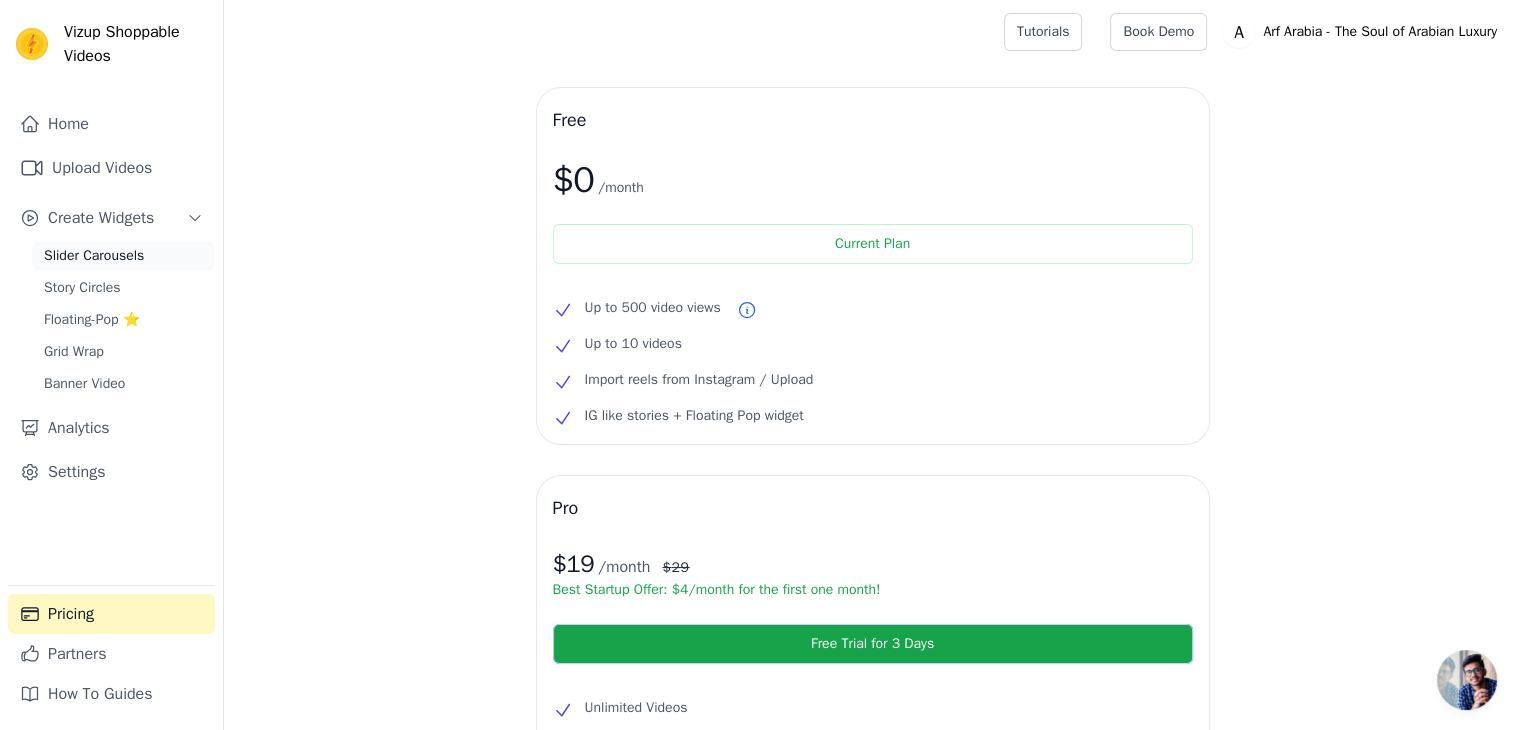 click on "Slider Carousels" at bounding box center (94, 256) 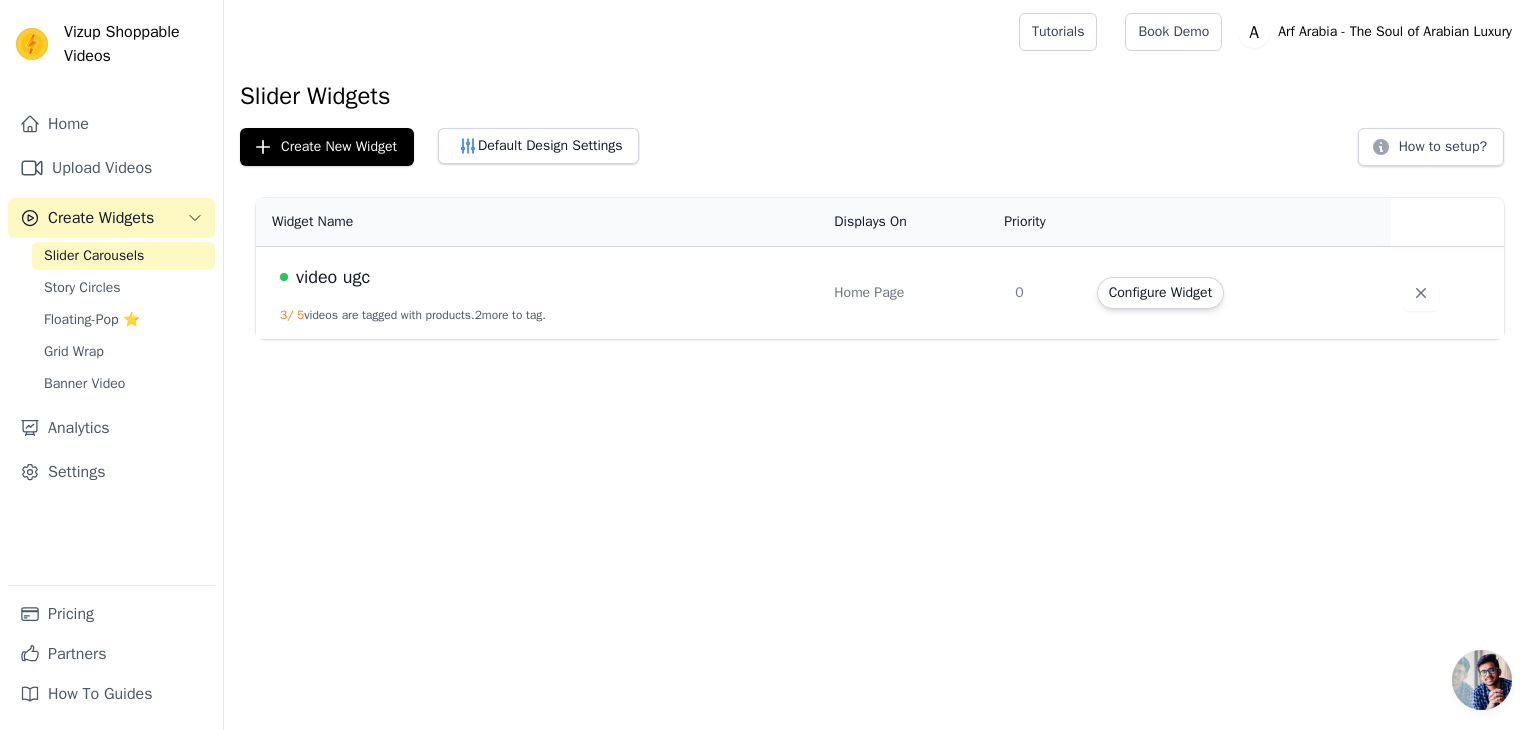 click on "video ugc" at bounding box center (333, 277) 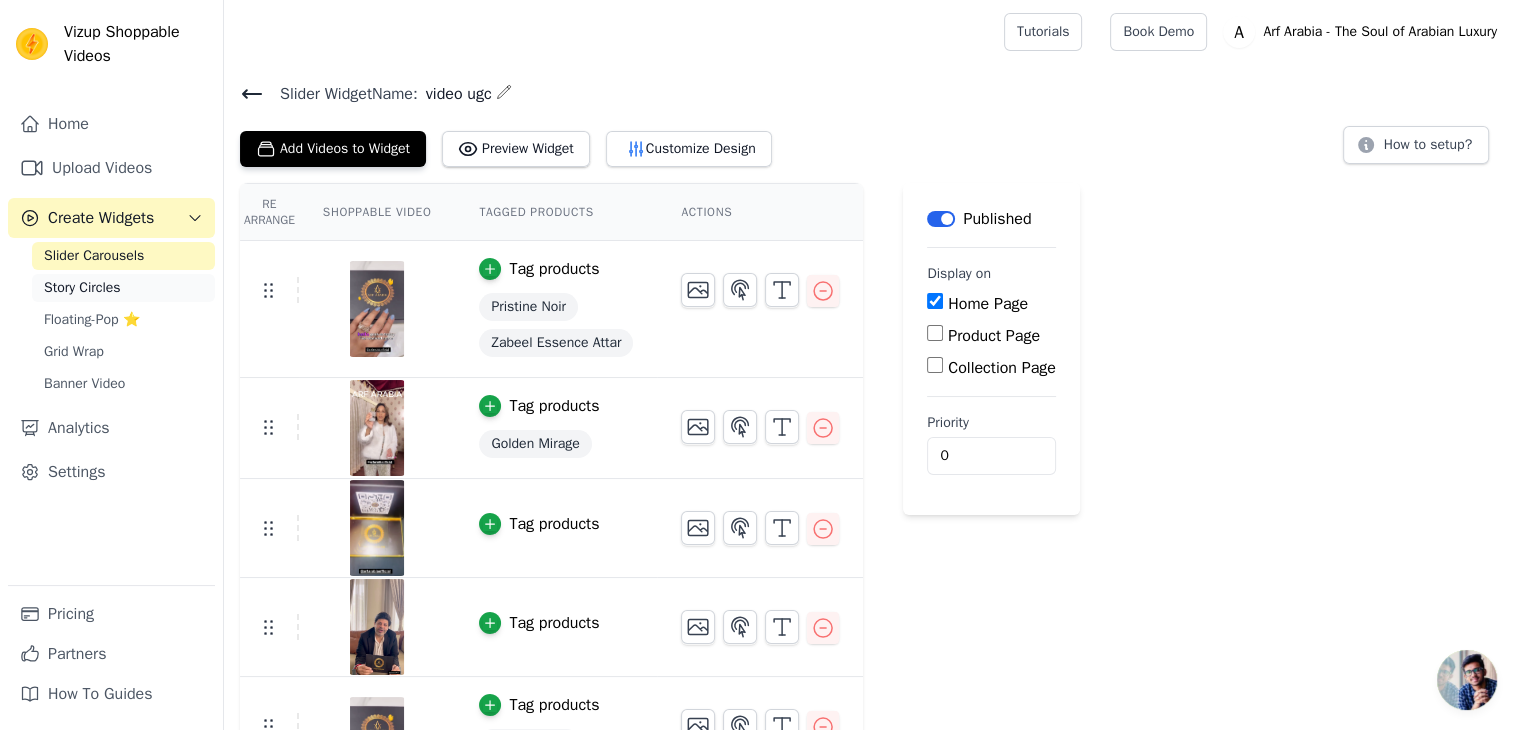 click on "Story Circles" at bounding box center (82, 288) 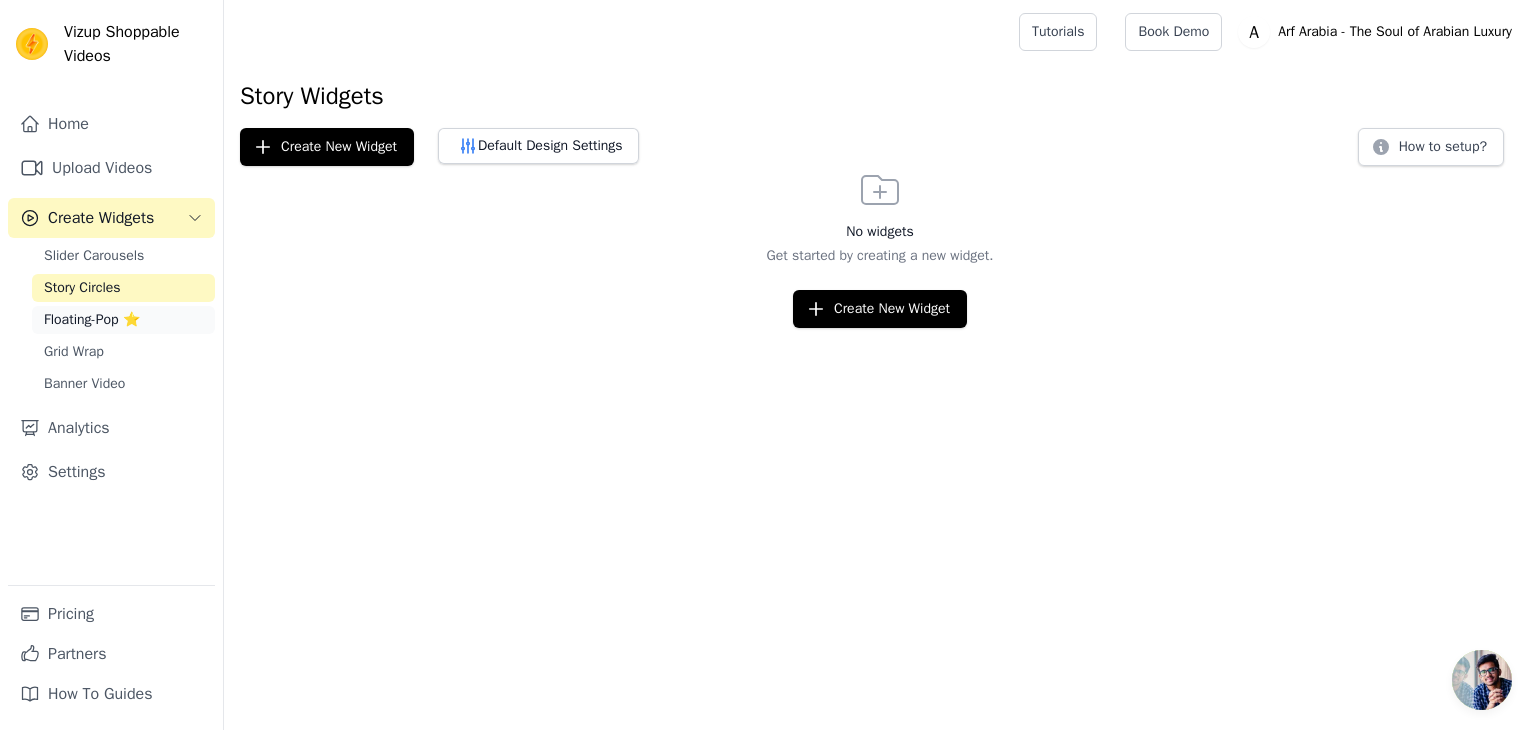click on "Floating-Pop ⭐" at bounding box center [92, 320] 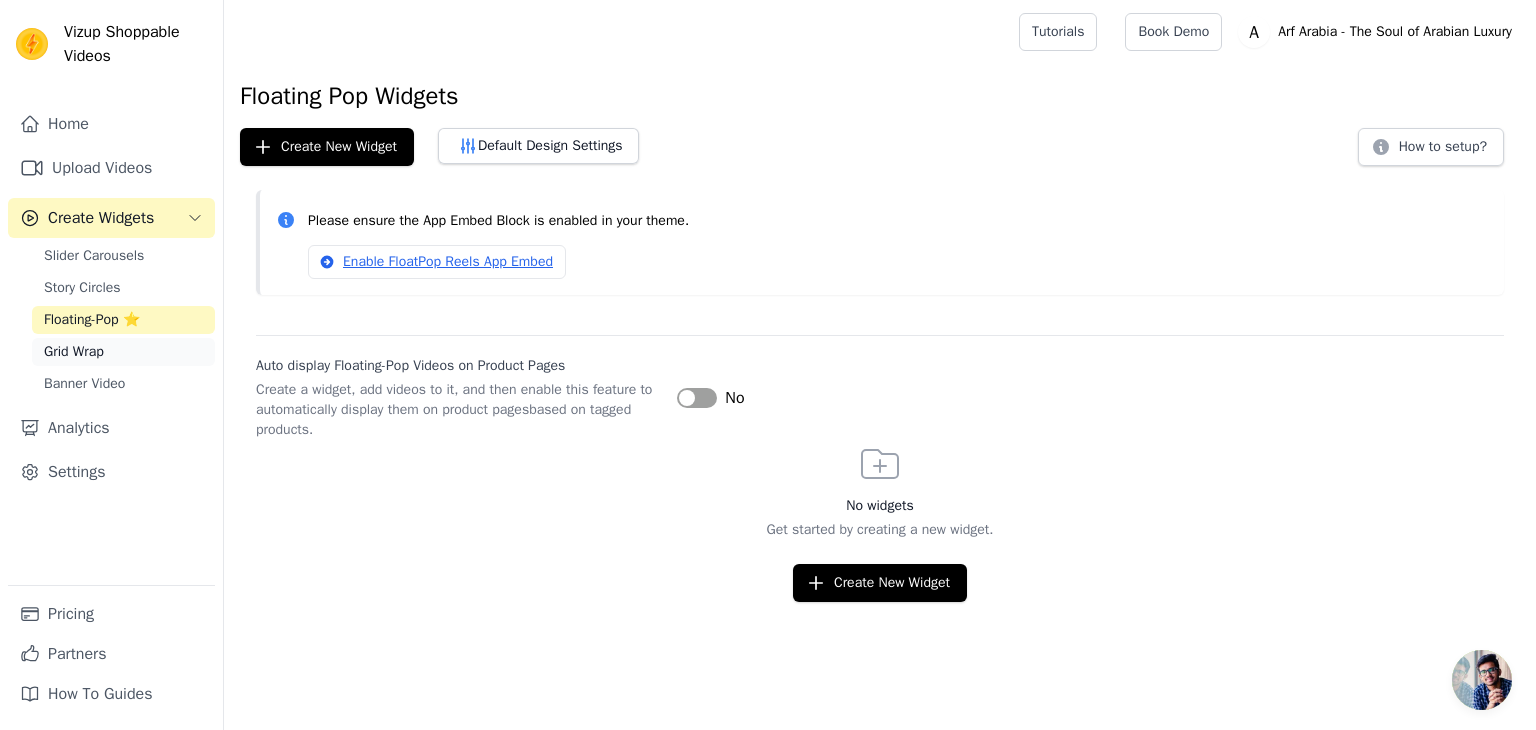 click on "Grid Wrap" at bounding box center (74, 352) 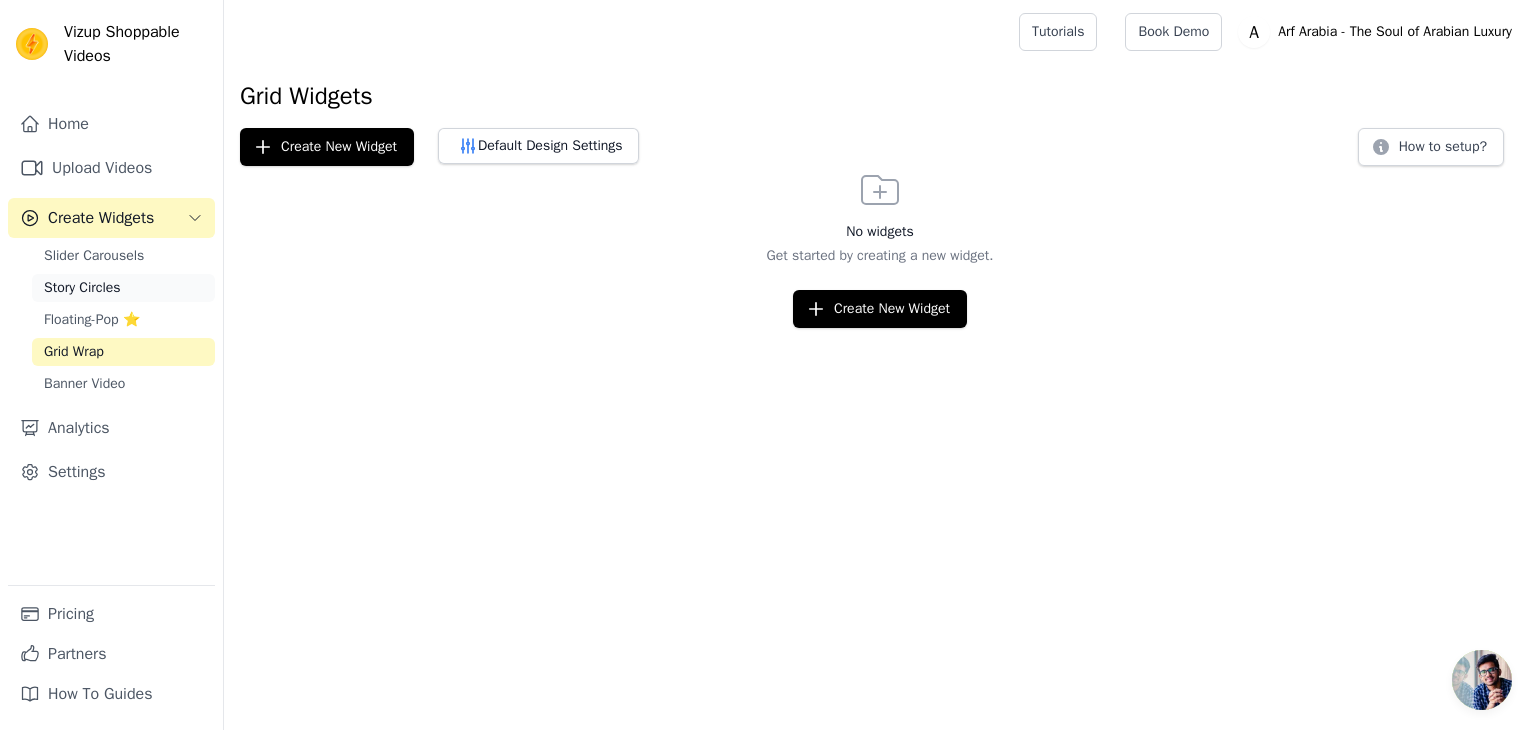 click on "Story Circles" at bounding box center (82, 288) 